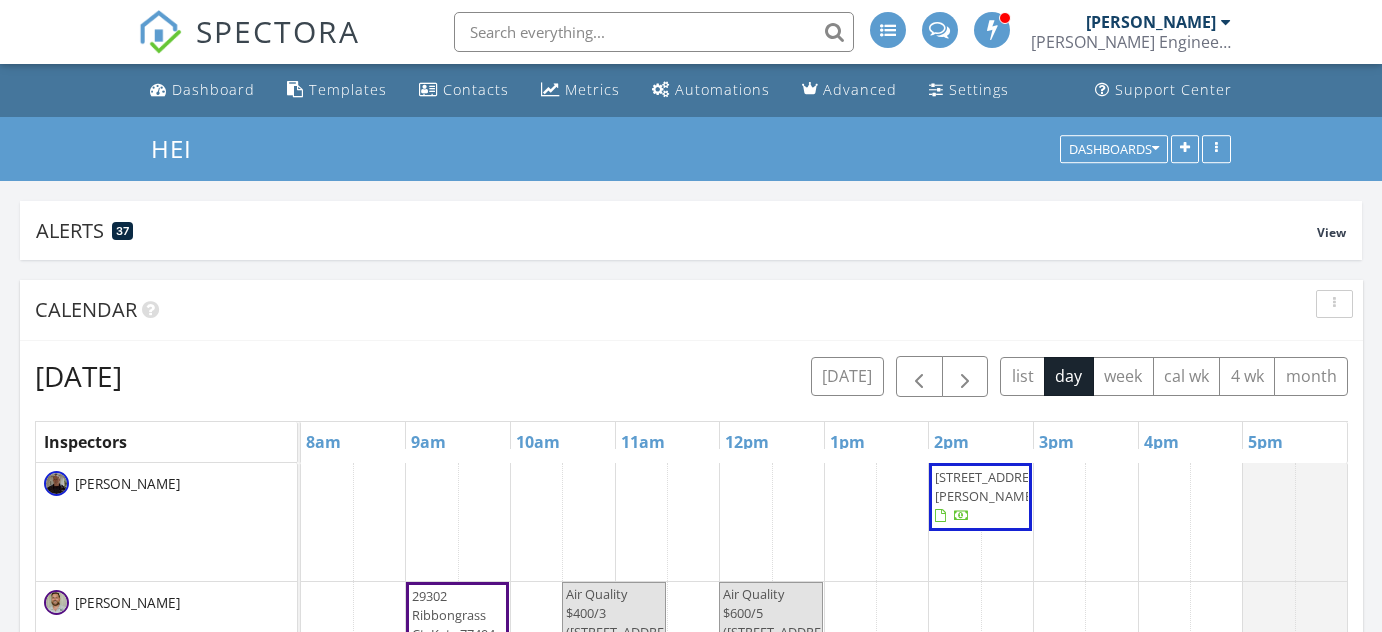 scroll, scrollTop: 393, scrollLeft: 0, axis: vertical 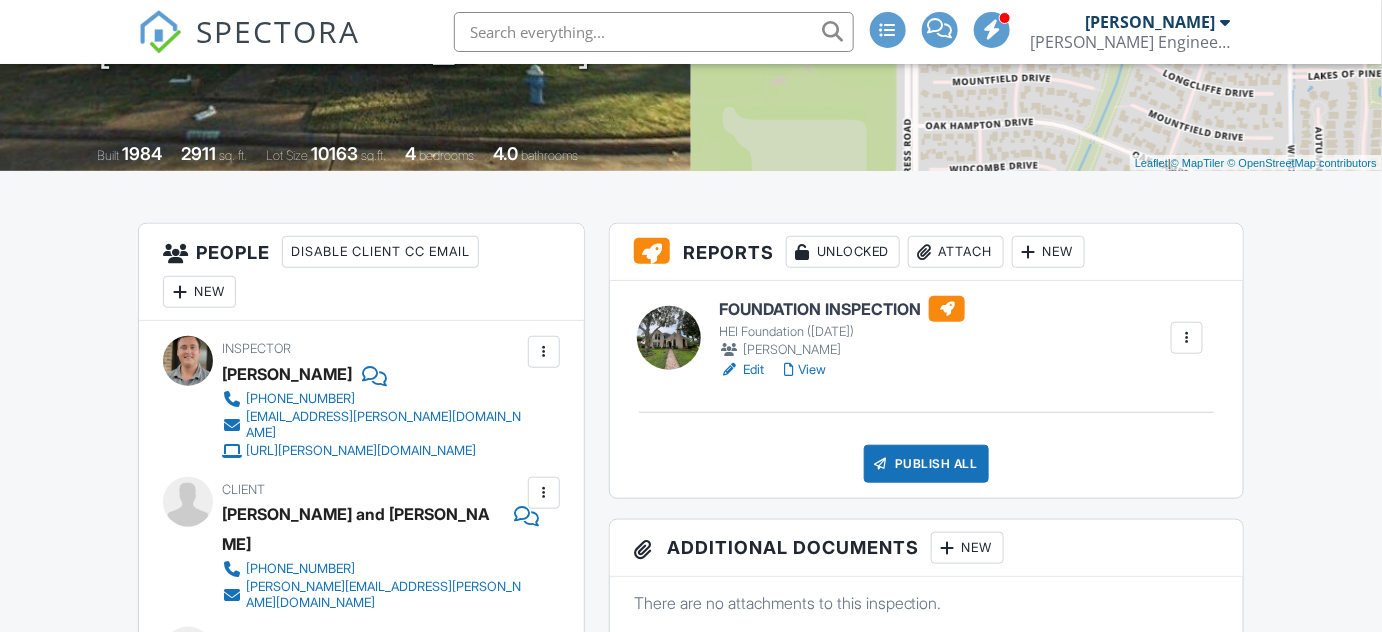 click on "Edit" at bounding box center (741, 370) 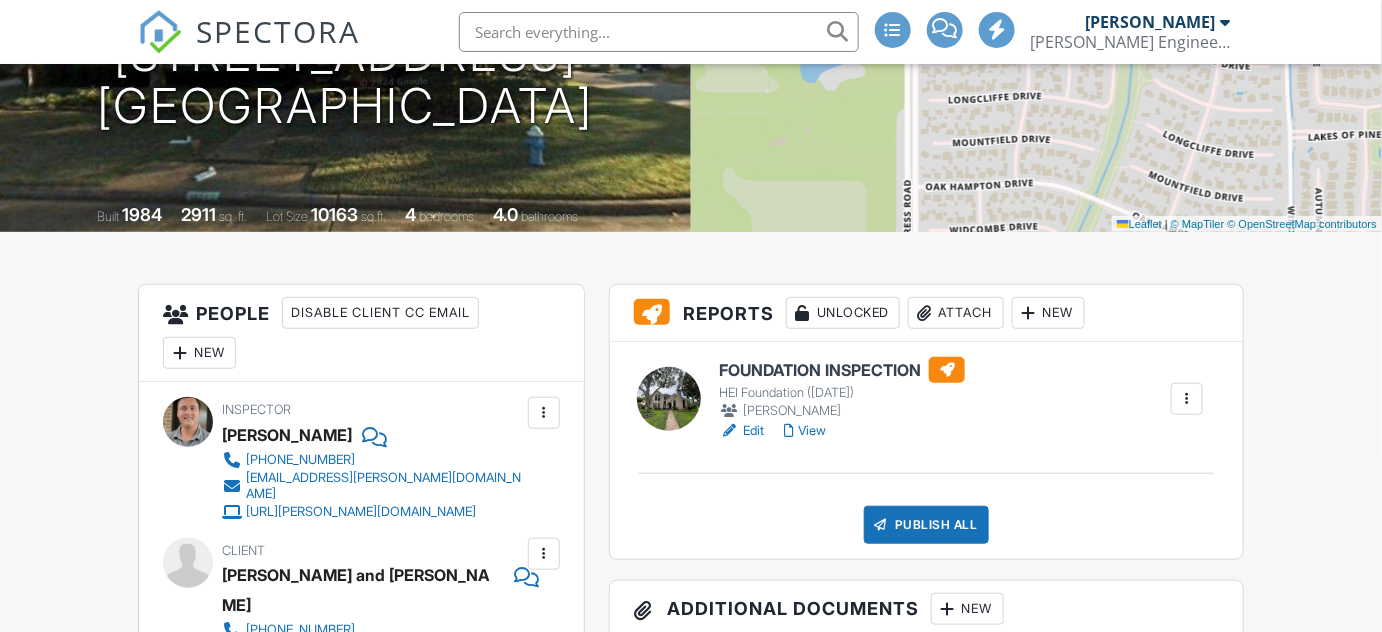 scroll, scrollTop: 302, scrollLeft: 0, axis: vertical 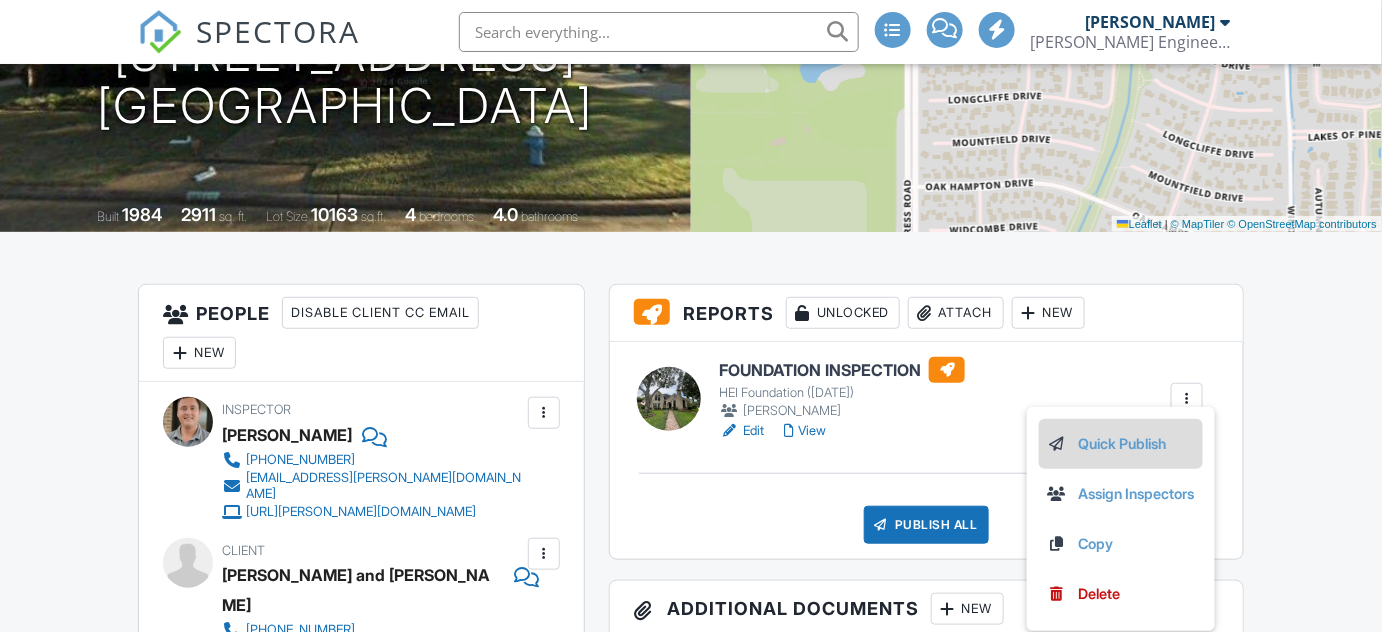 click on "Quick Publish" at bounding box center [1121, 444] 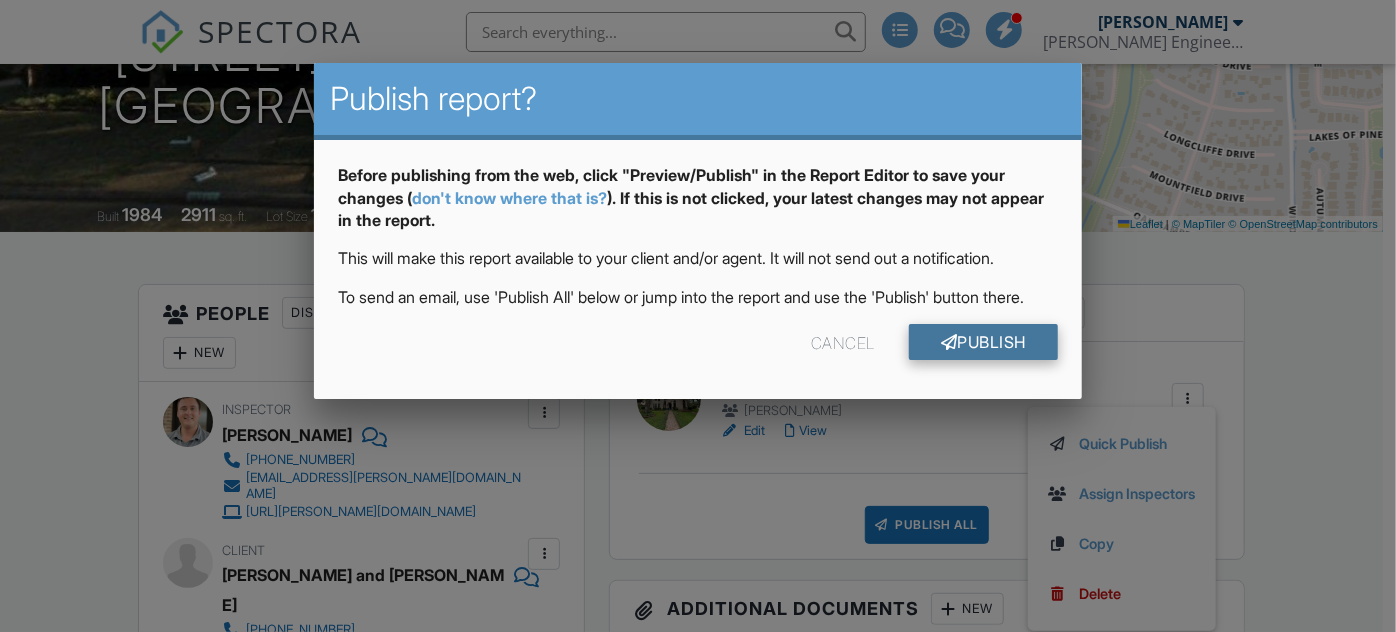 click on "Publish" at bounding box center (983, 342) 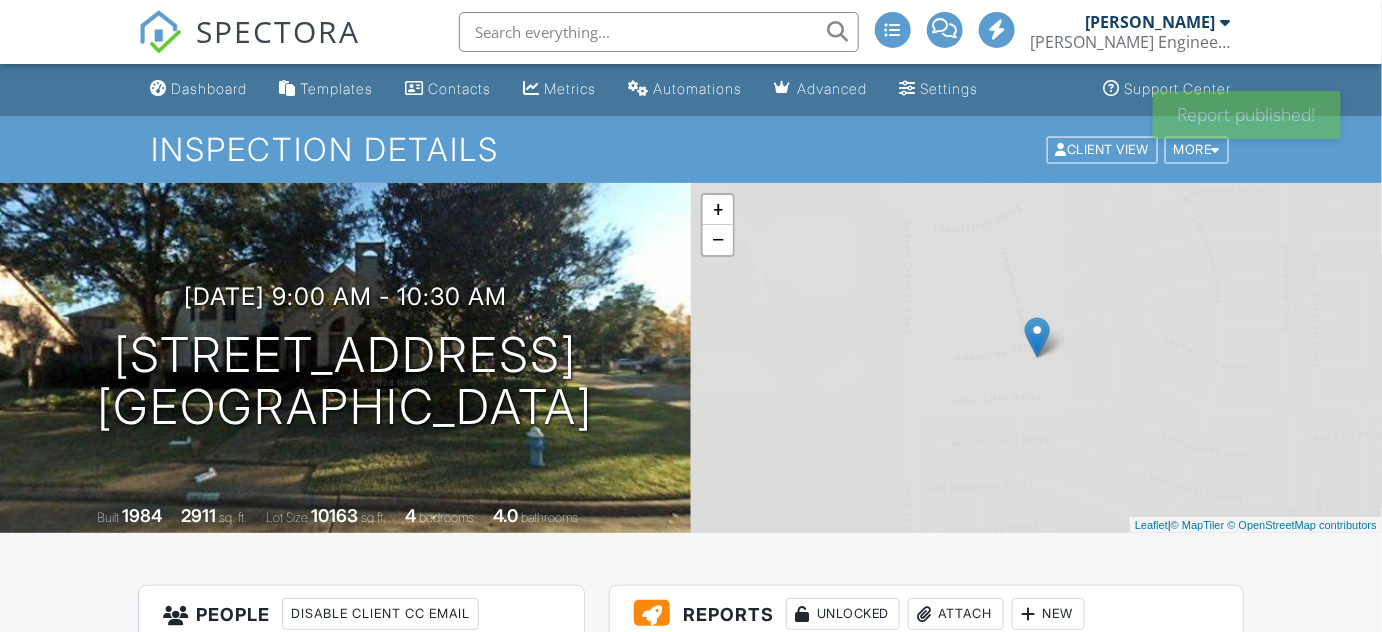scroll, scrollTop: 348, scrollLeft: 0, axis: vertical 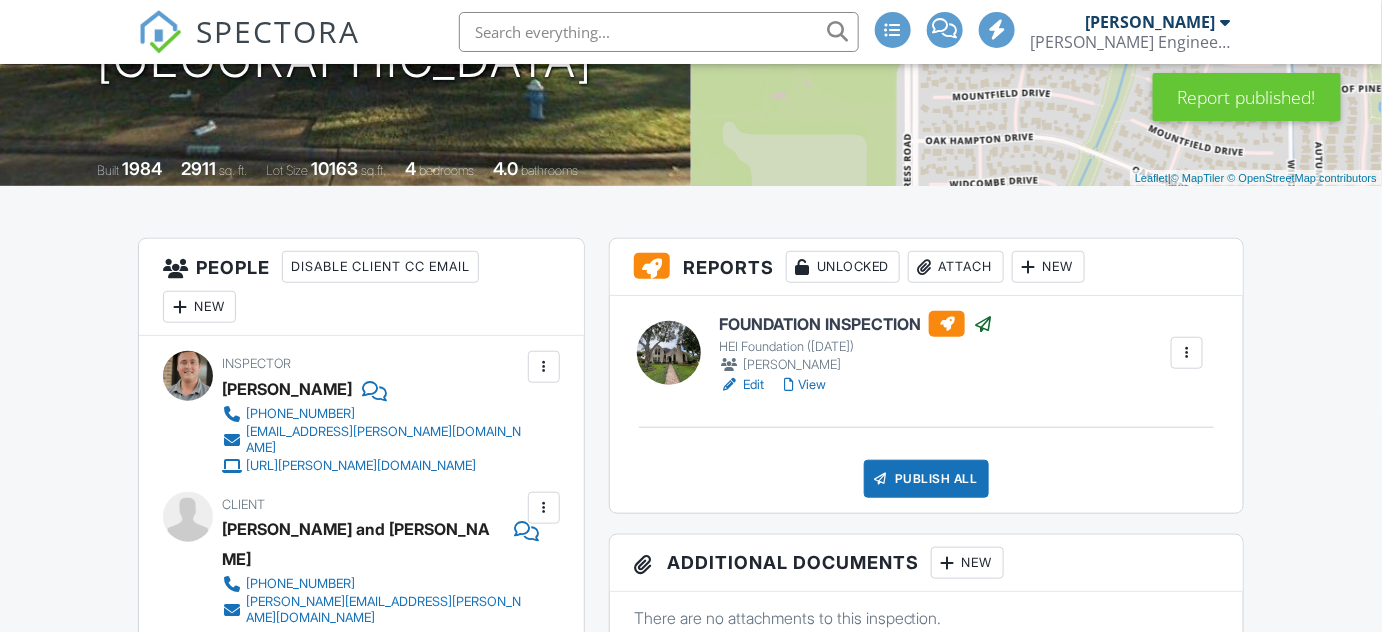 click on "Publish All" at bounding box center [926, 479] 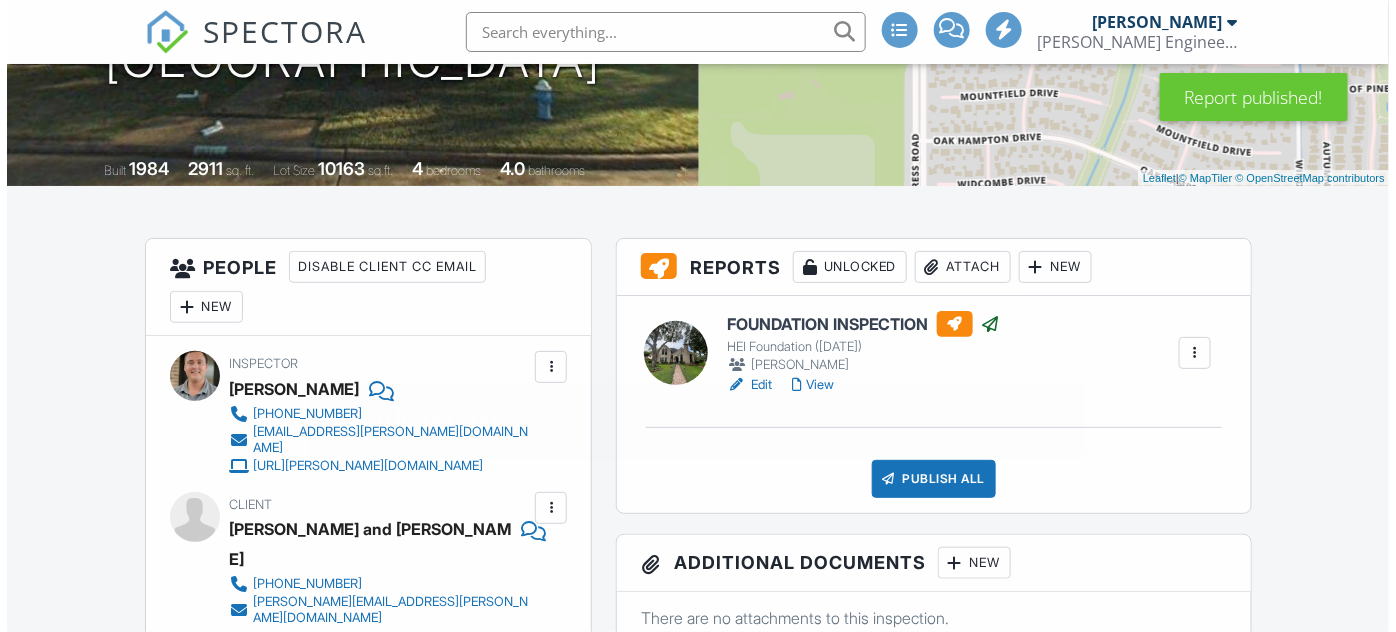 scroll, scrollTop: 363, scrollLeft: 0, axis: vertical 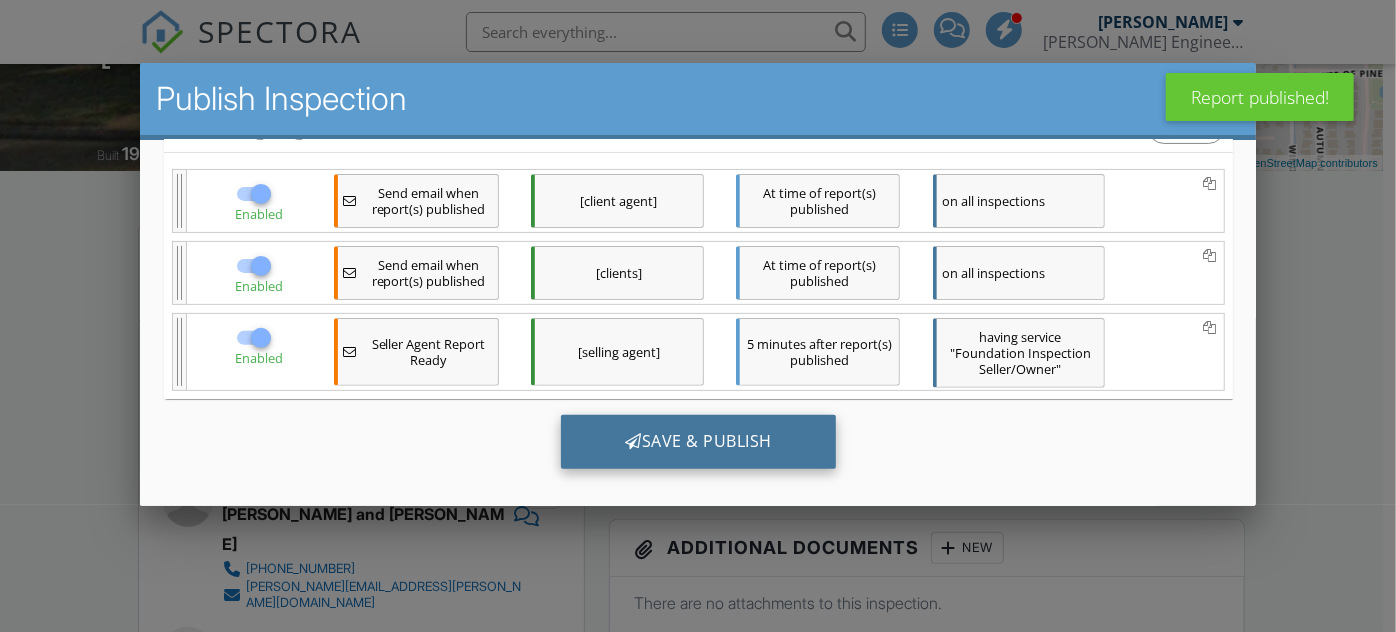 click on "Save & Publish" at bounding box center [697, 442] 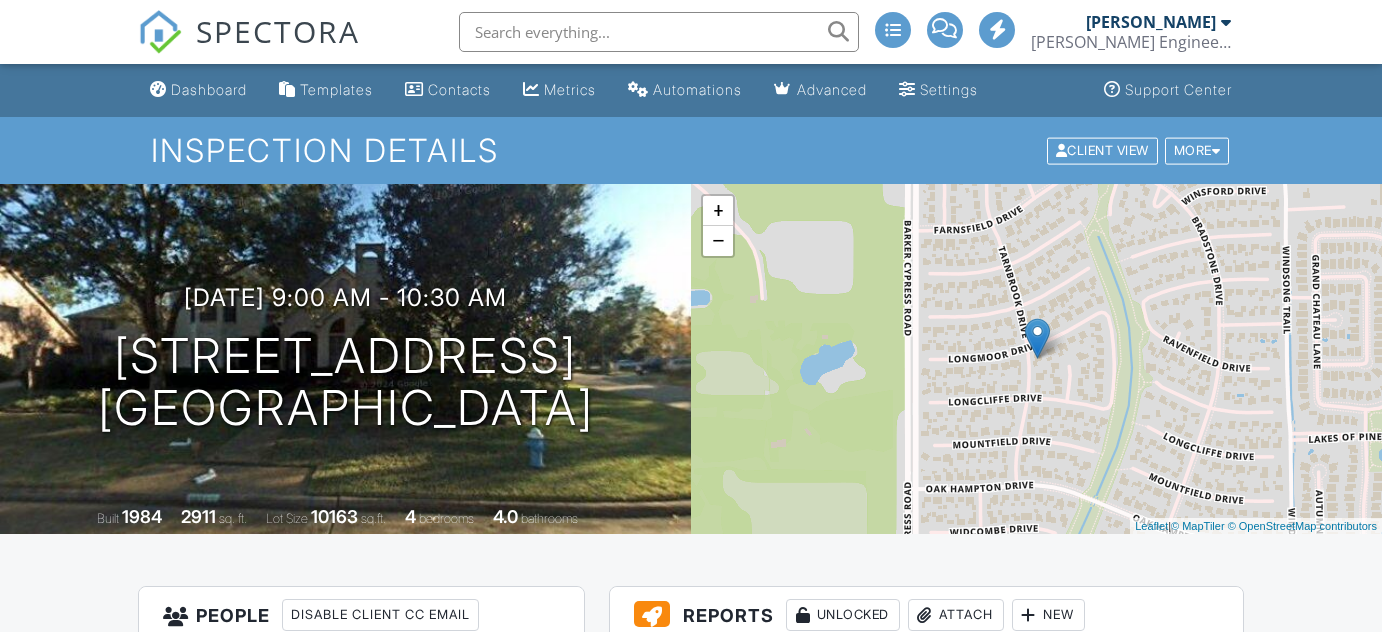 scroll, scrollTop: 0, scrollLeft: 0, axis: both 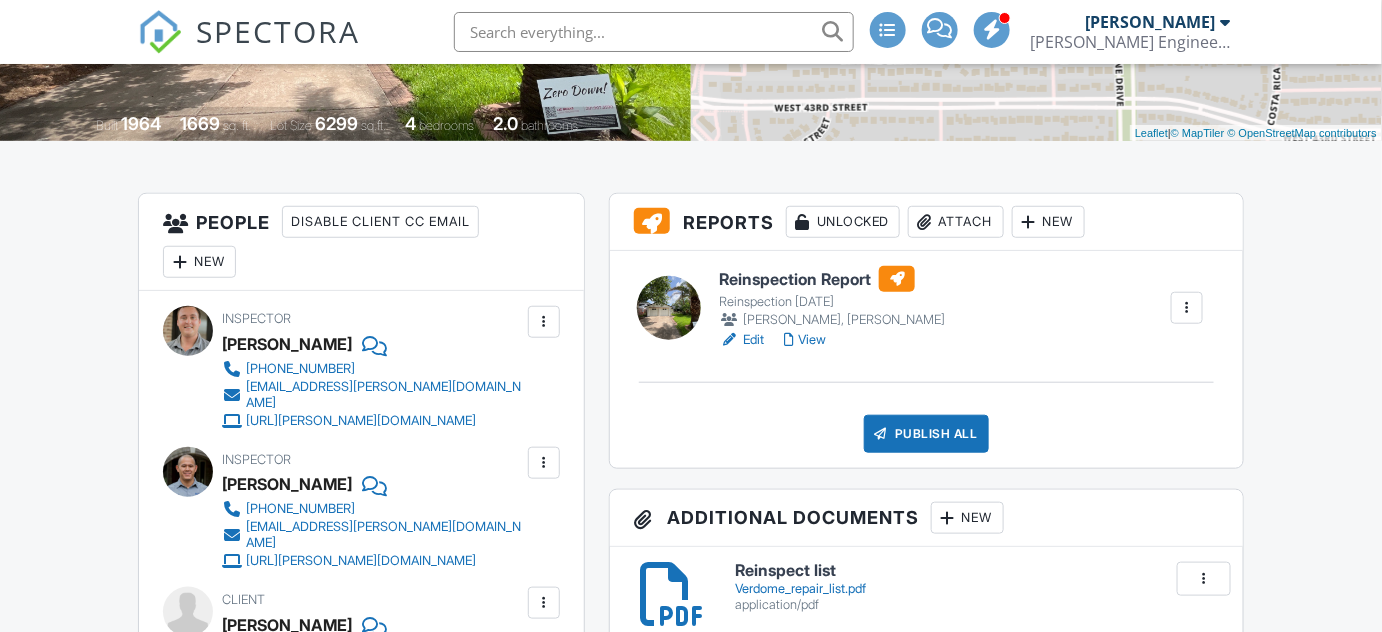 click on "View" at bounding box center (805, 340) 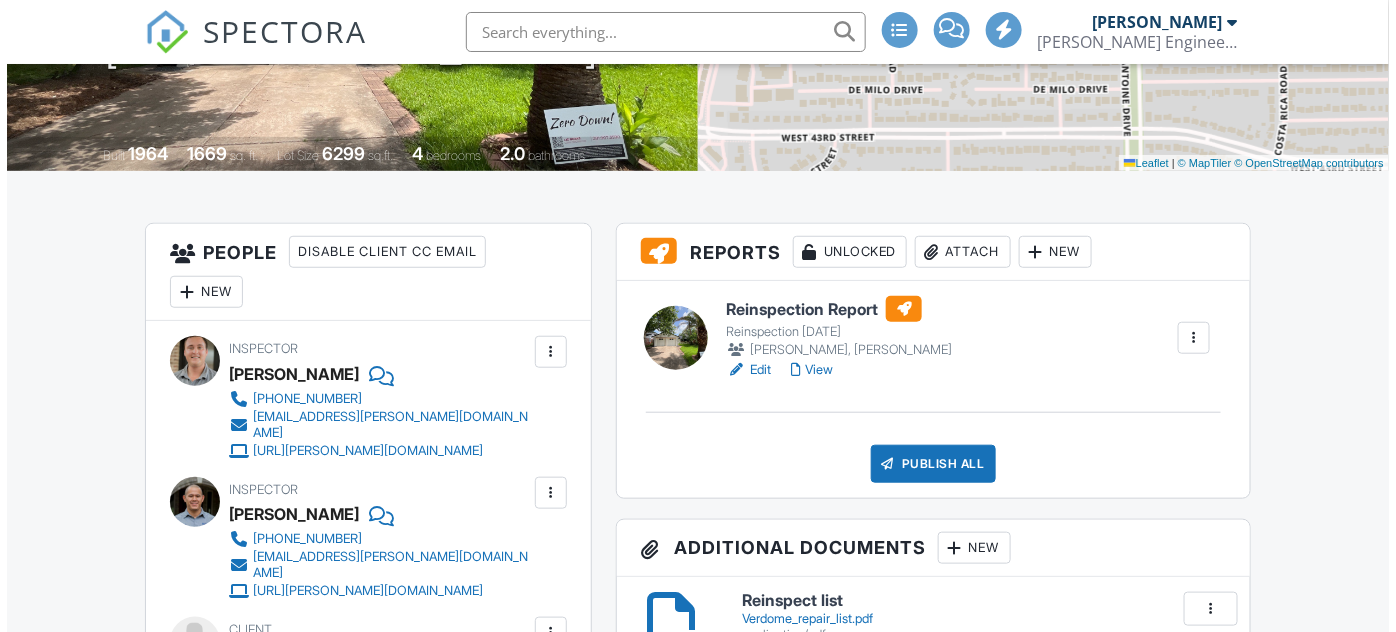 scroll, scrollTop: 0, scrollLeft: 0, axis: both 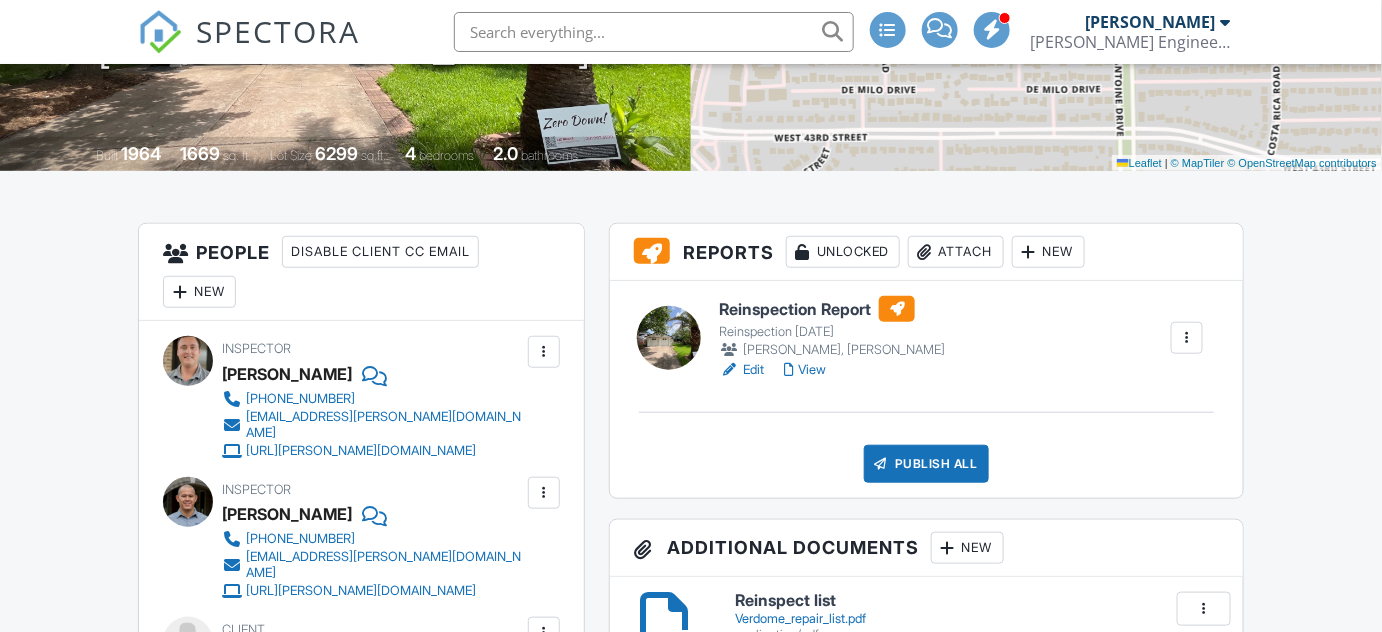 click at bounding box center (1187, 338) 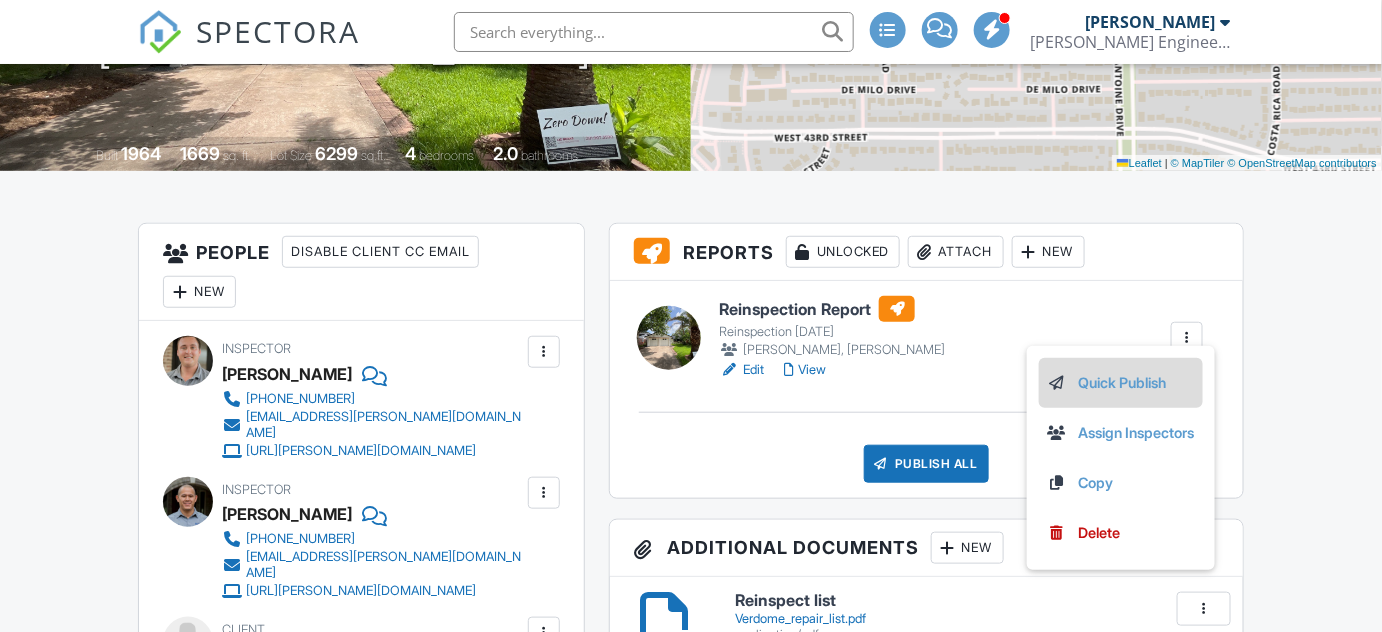click on "Quick Publish" at bounding box center (1121, 383) 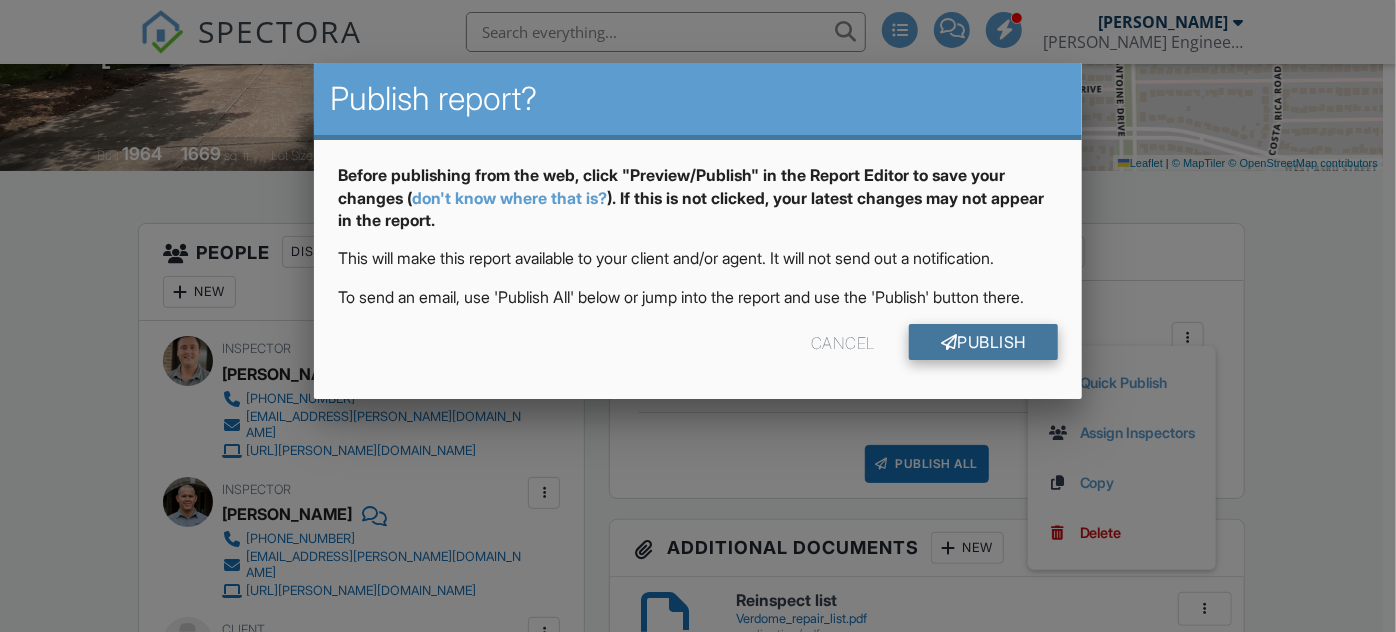 click on "Publish" at bounding box center [983, 342] 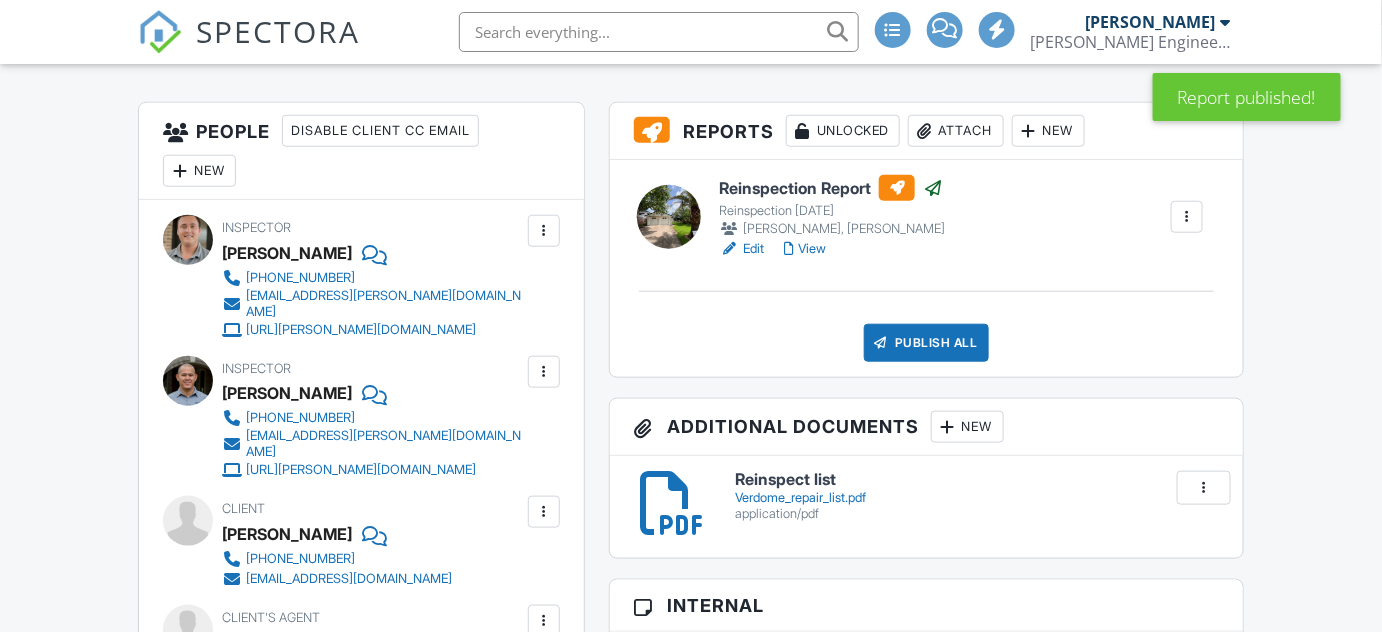 scroll, scrollTop: 484, scrollLeft: 0, axis: vertical 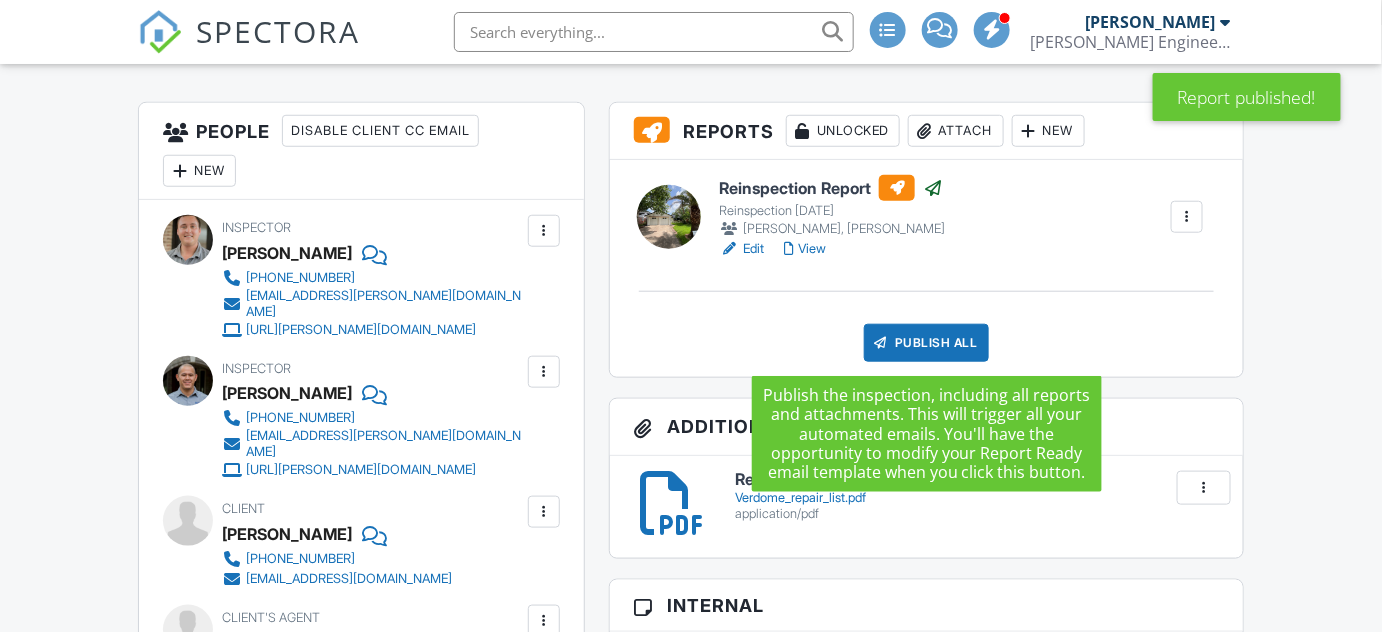 click on "Publish All" at bounding box center [926, 343] 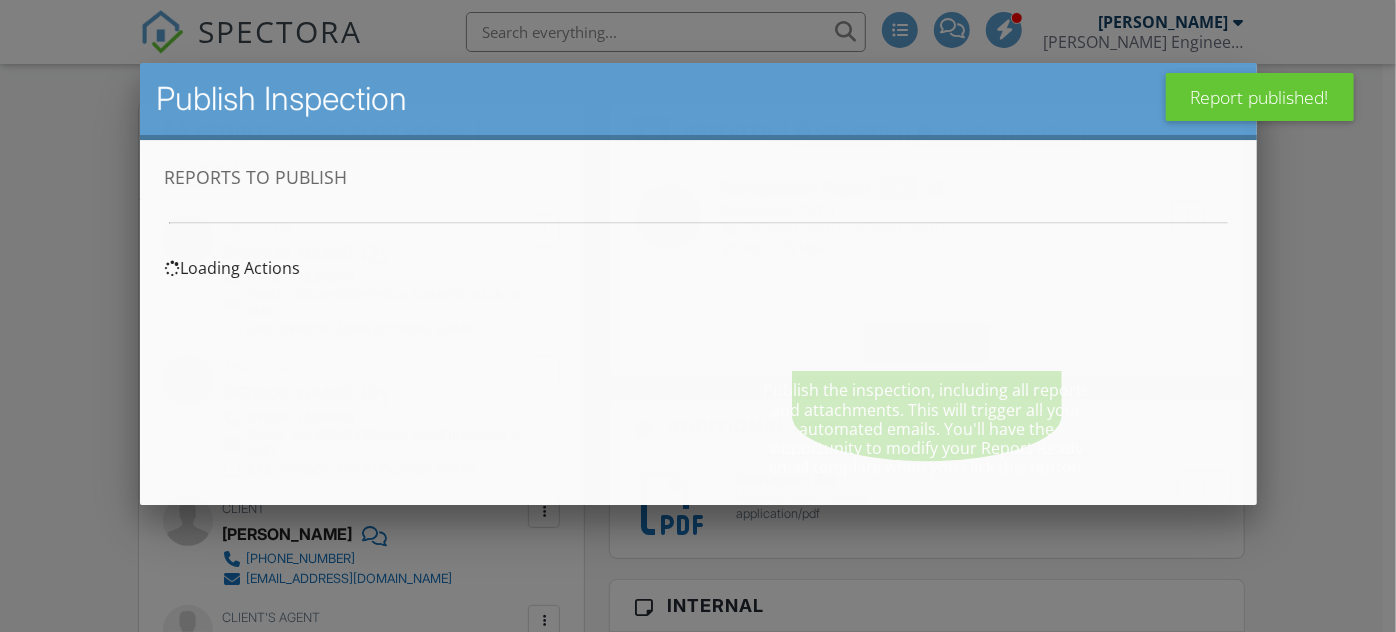 scroll, scrollTop: 0, scrollLeft: 0, axis: both 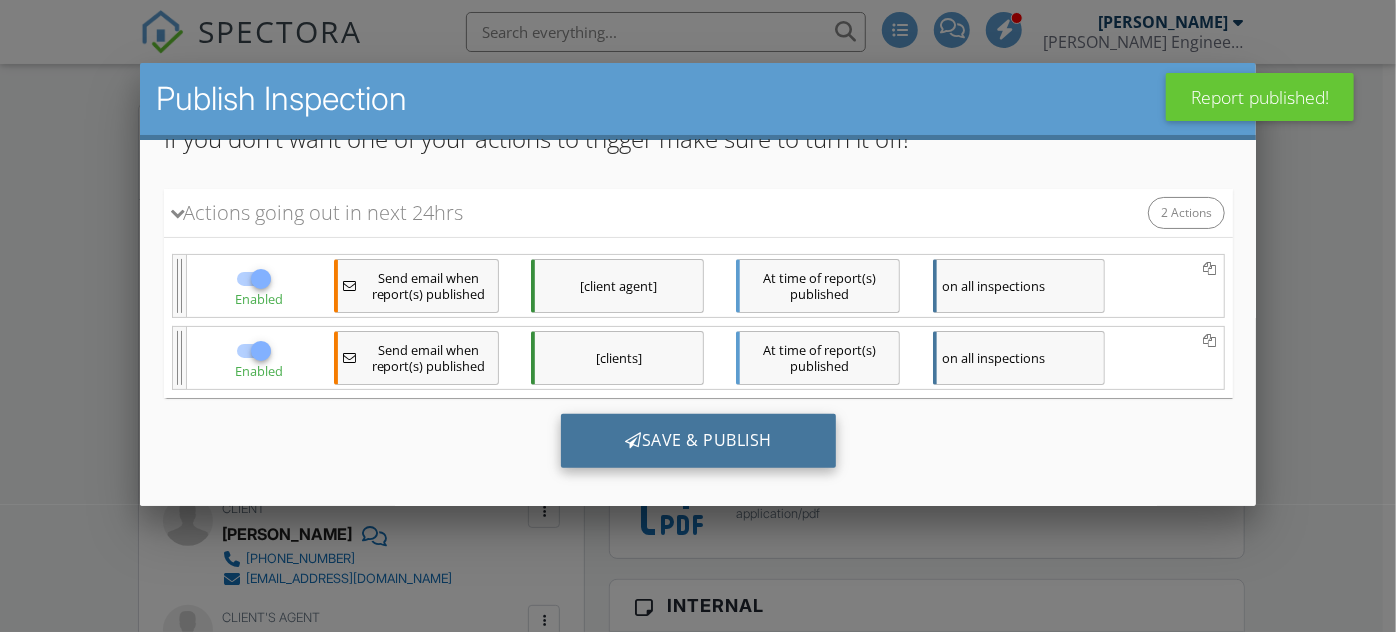 click on "Save & Publish" at bounding box center (697, 441) 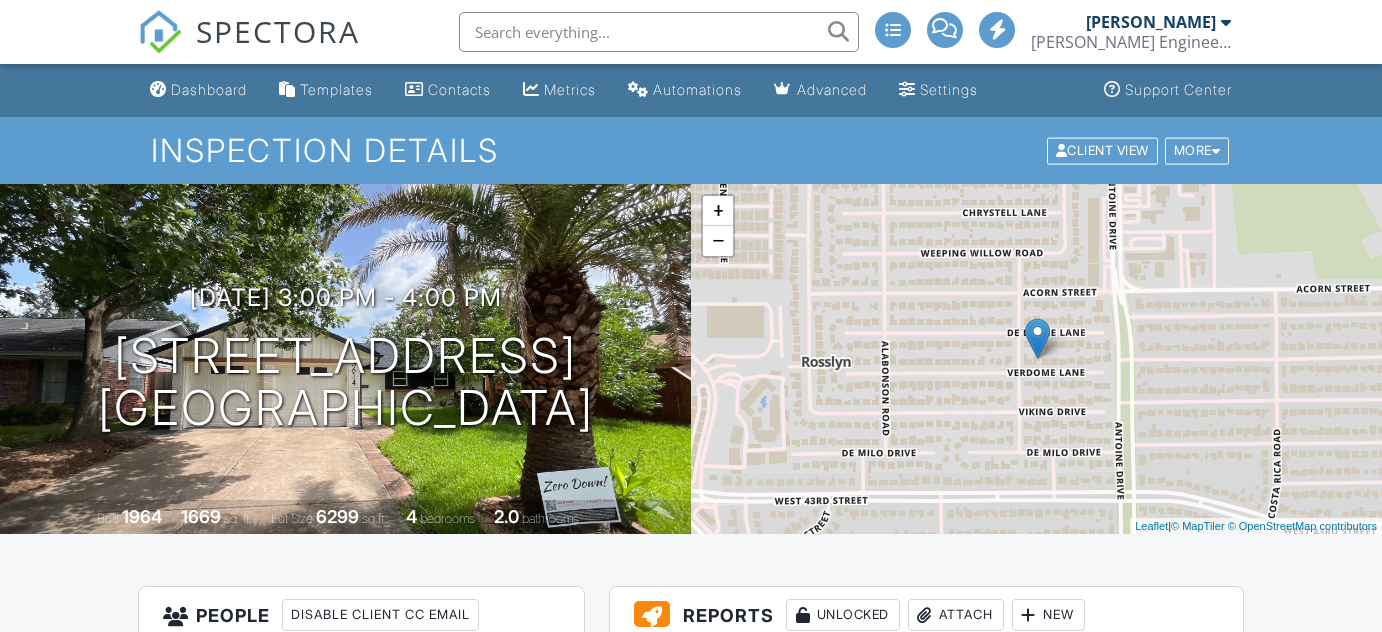 scroll, scrollTop: 151, scrollLeft: 0, axis: vertical 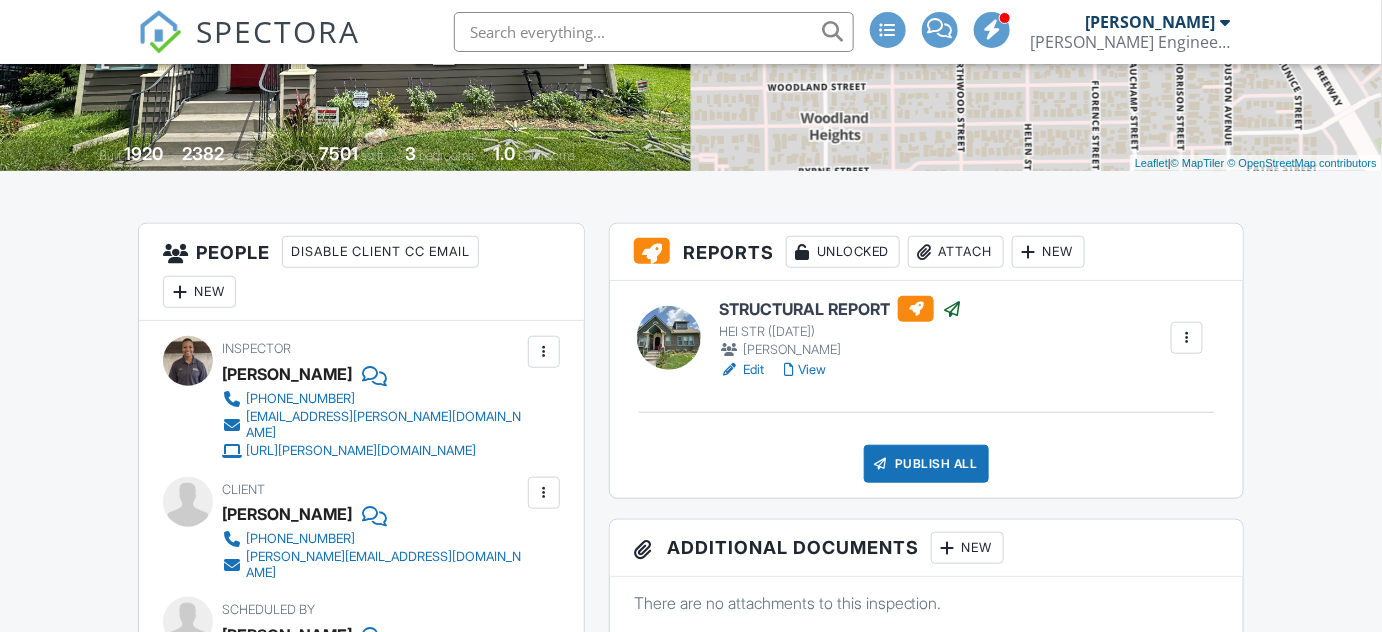 click on "View" at bounding box center [805, 370] 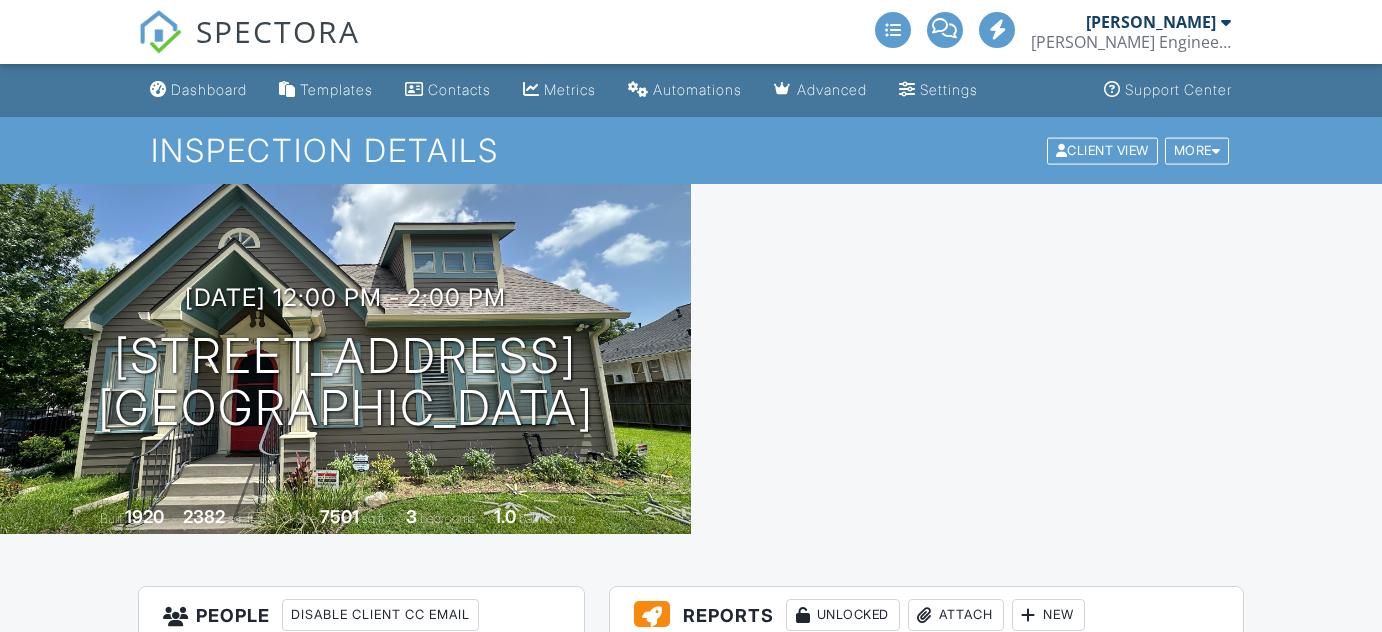 scroll, scrollTop: 333, scrollLeft: 0, axis: vertical 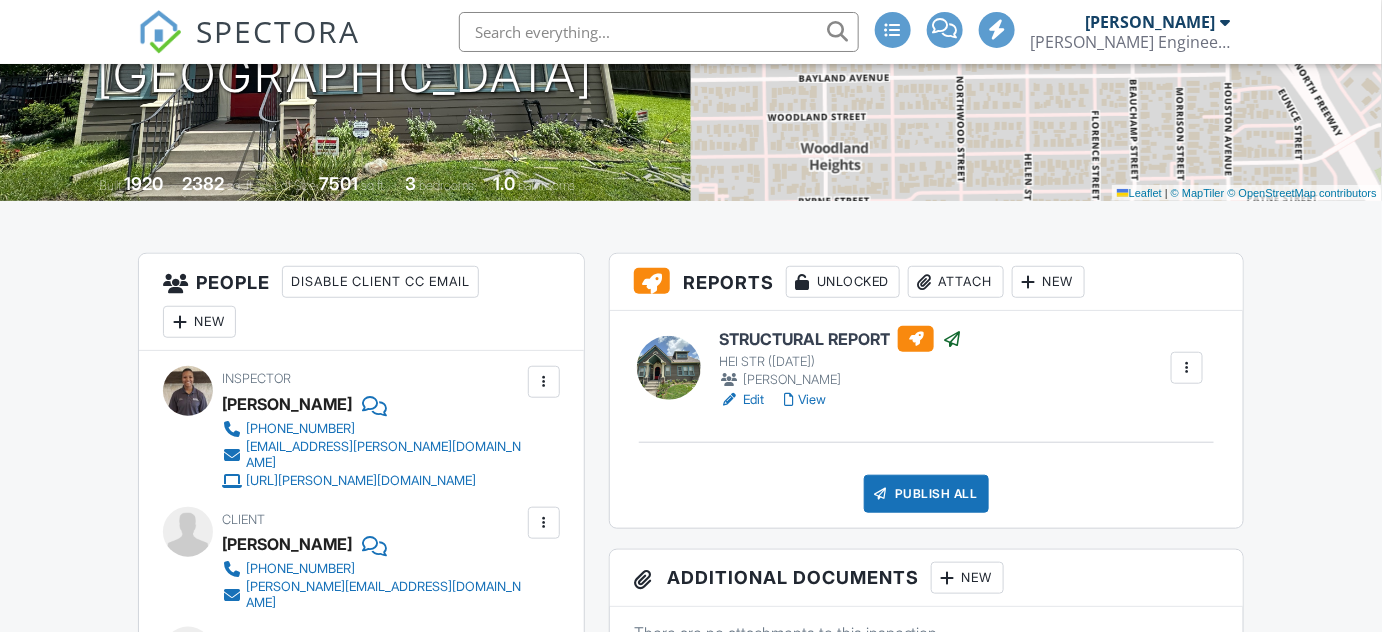click on "Publish All" at bounding box center (926, 494) 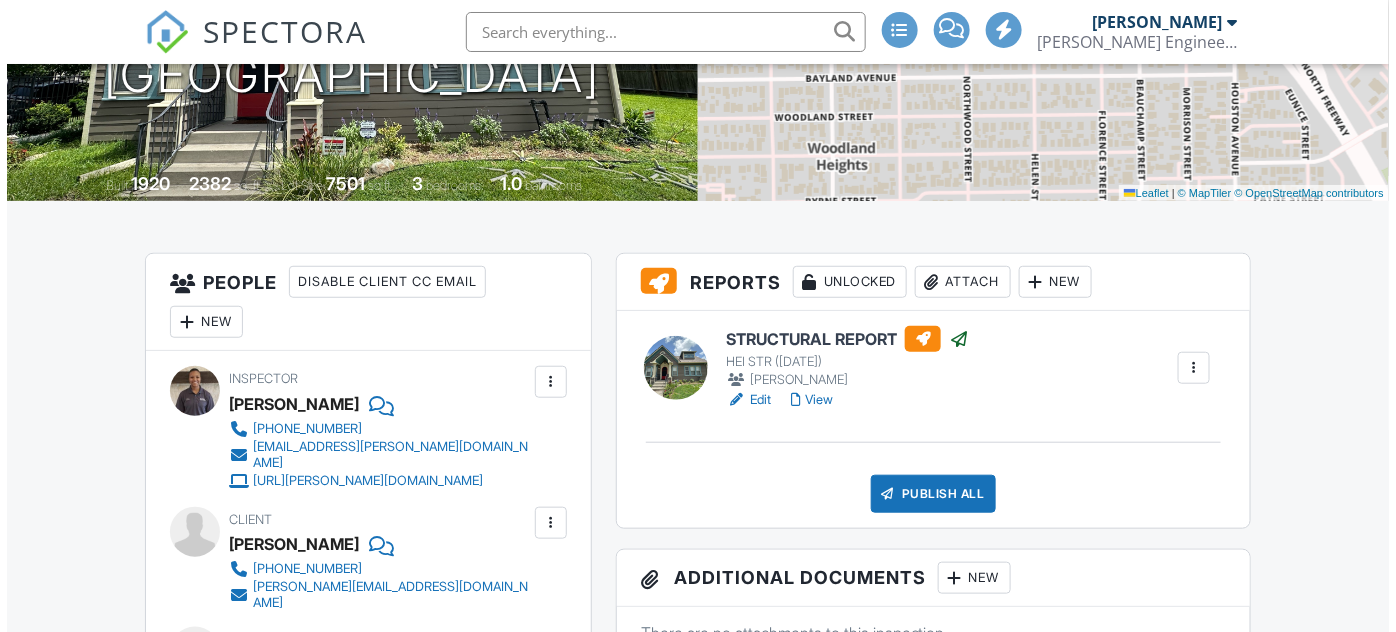 scroll, scrollTop: 333, scrollLeft: 0, axis: vertical 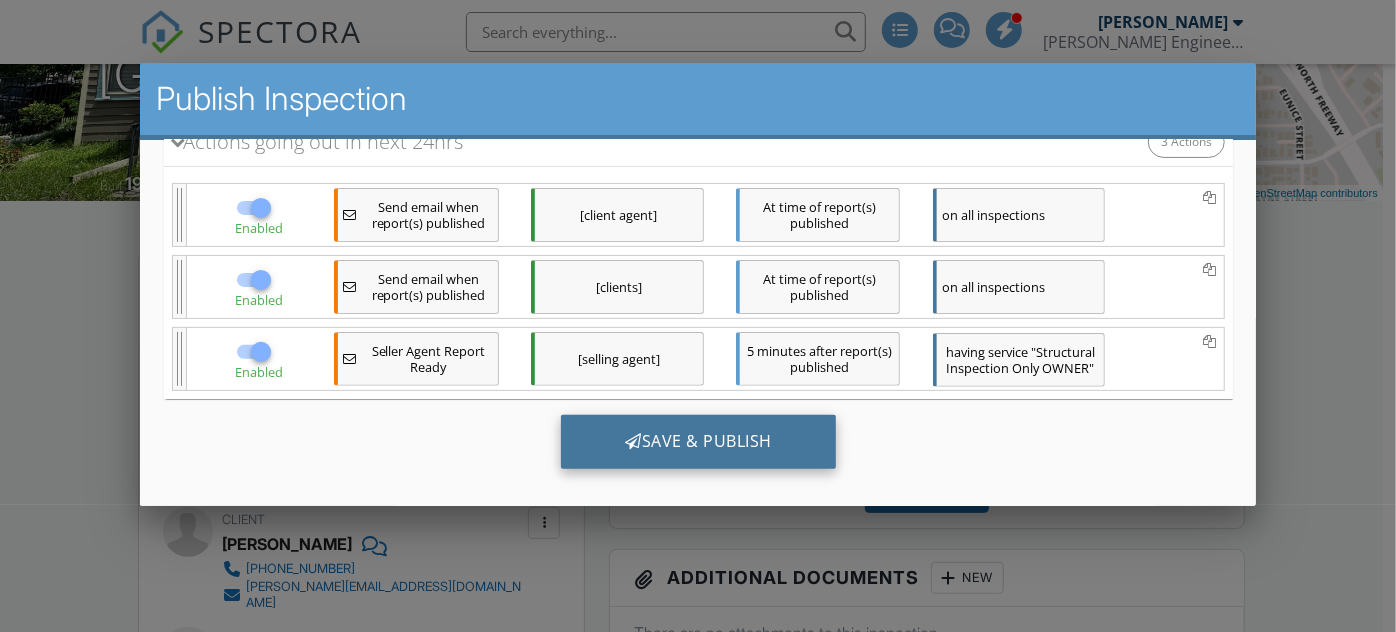 click on "Save & Publish" at bounding box center (697, 442) 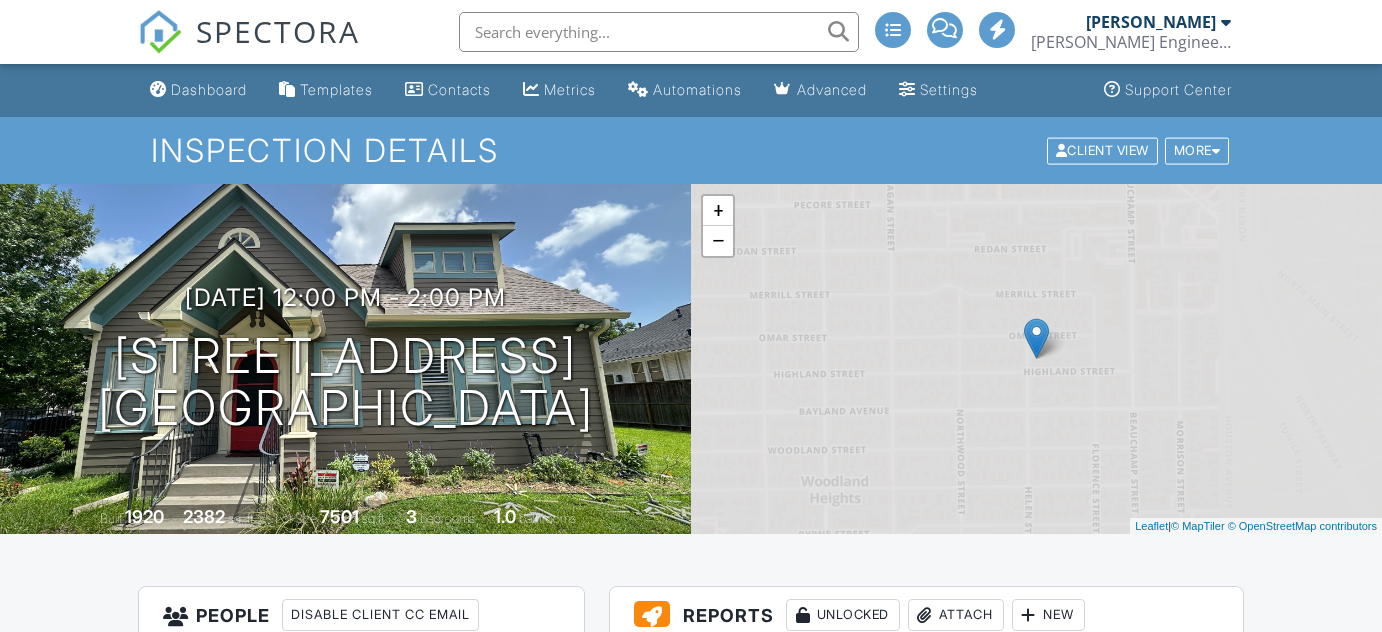 scroll, scrollTop: 0, scrollLeft: 0, axis: both 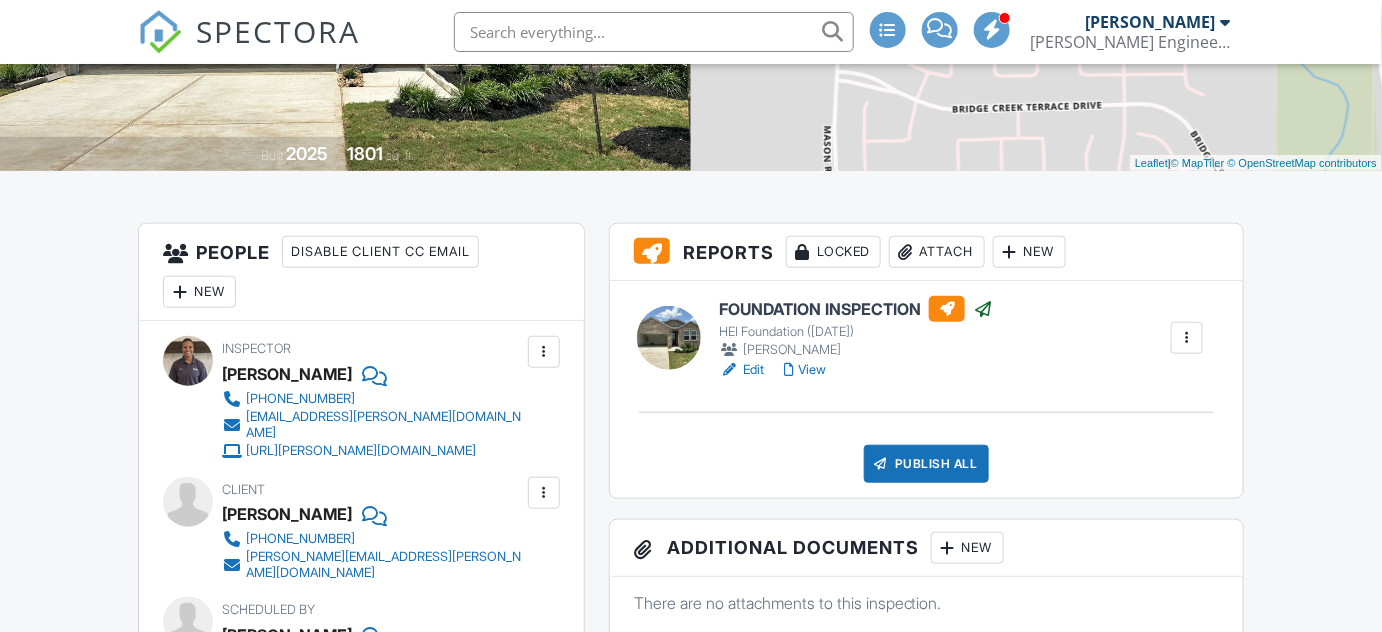 click on "View" at bounding box center (805, 370) 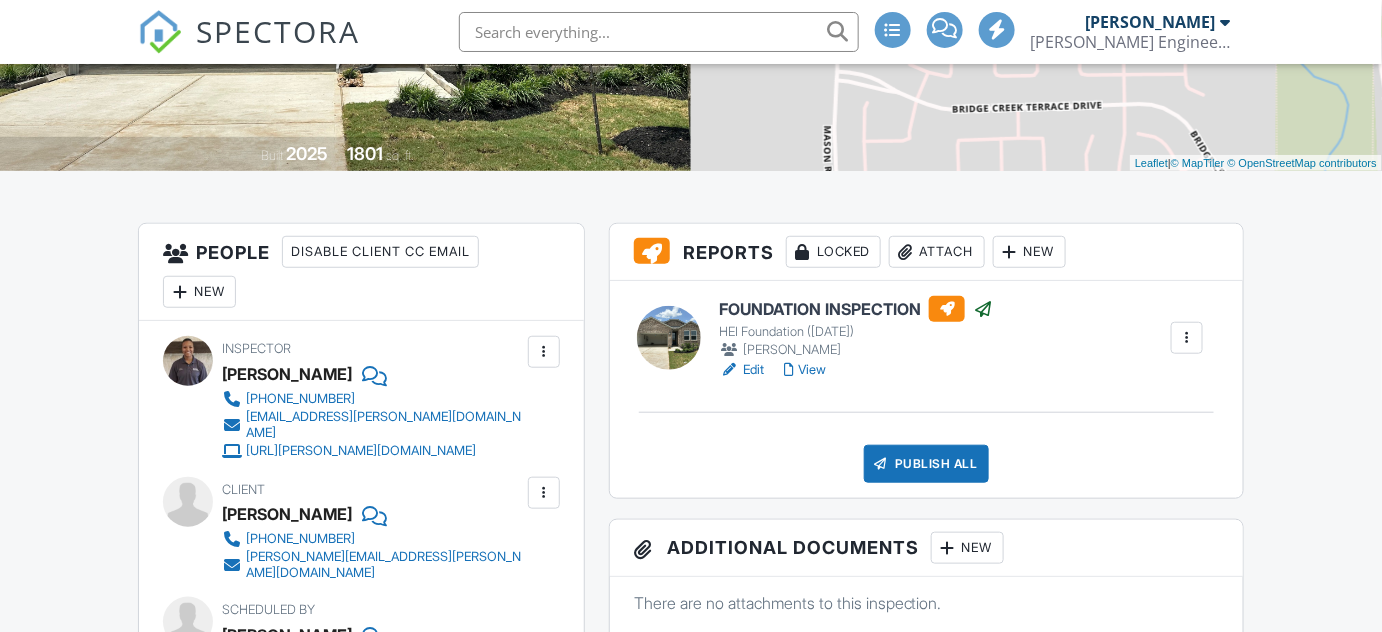 scroll, scrollTop: 363, scrollLeft: 0, axis: vertical 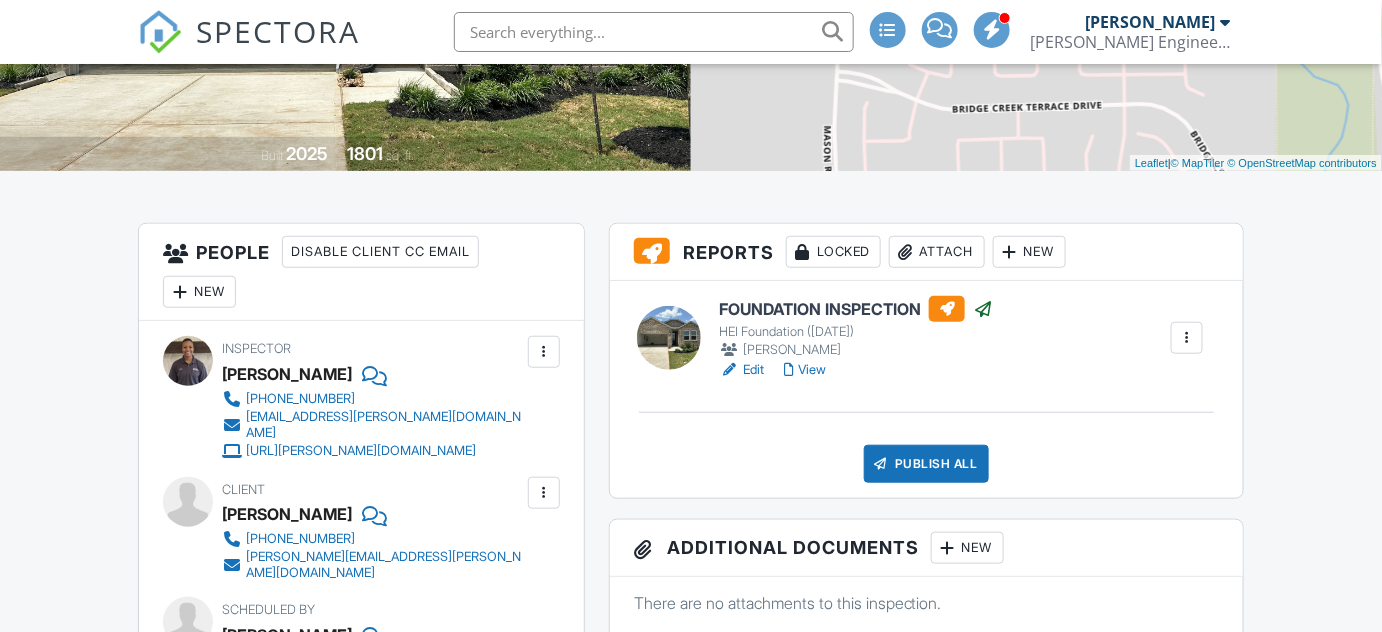 click on "Publish All" at bounding box center [926, 464] 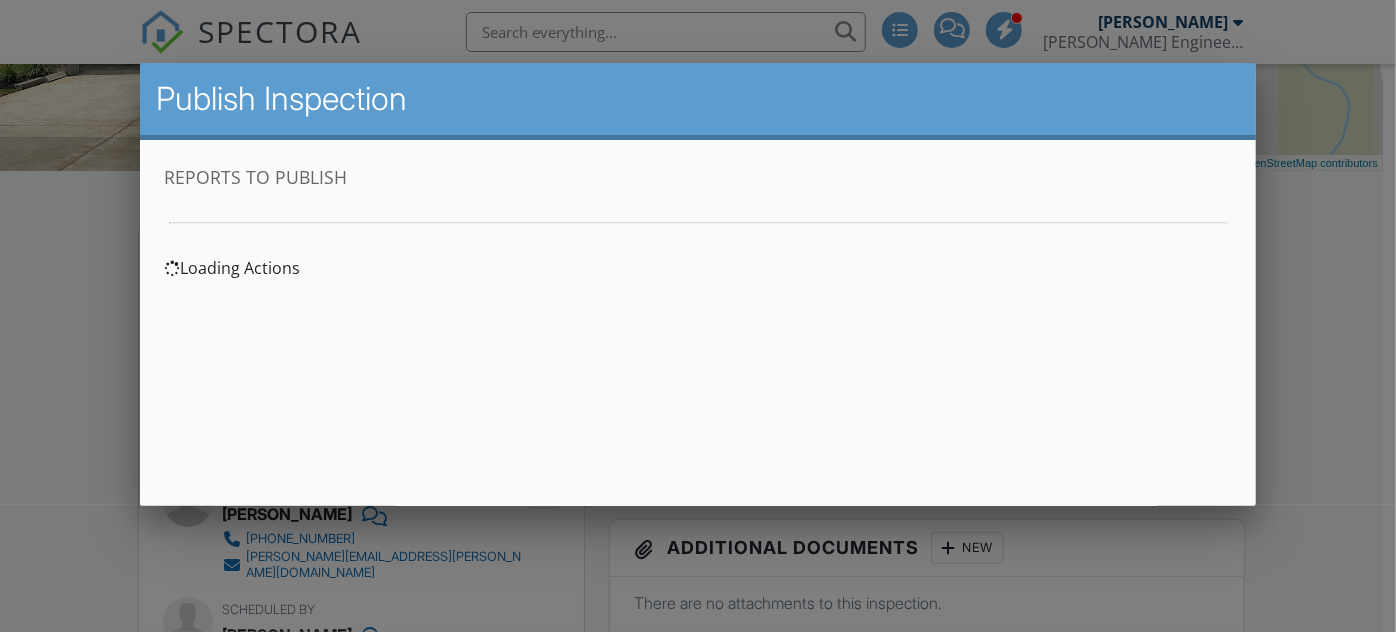 scroll, scrollTop: 0, scrollLeft: 0, axis: both 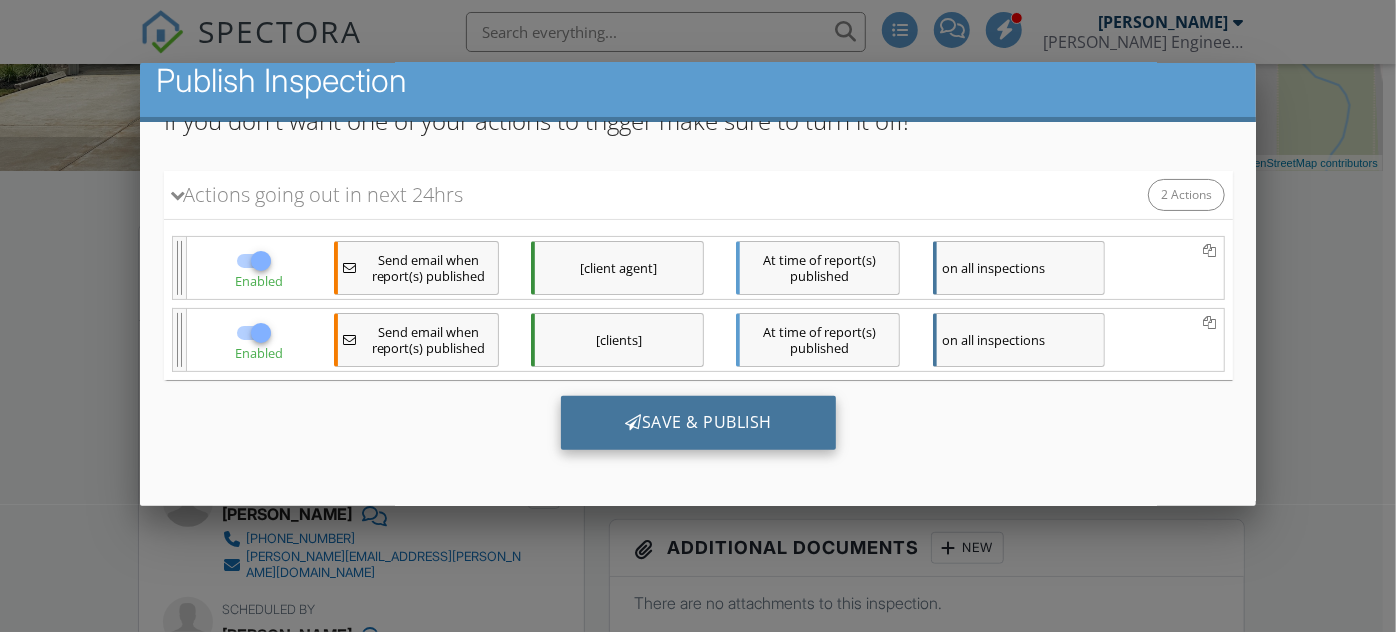 click on "Save & Publish" at bounding box center [697, 423] 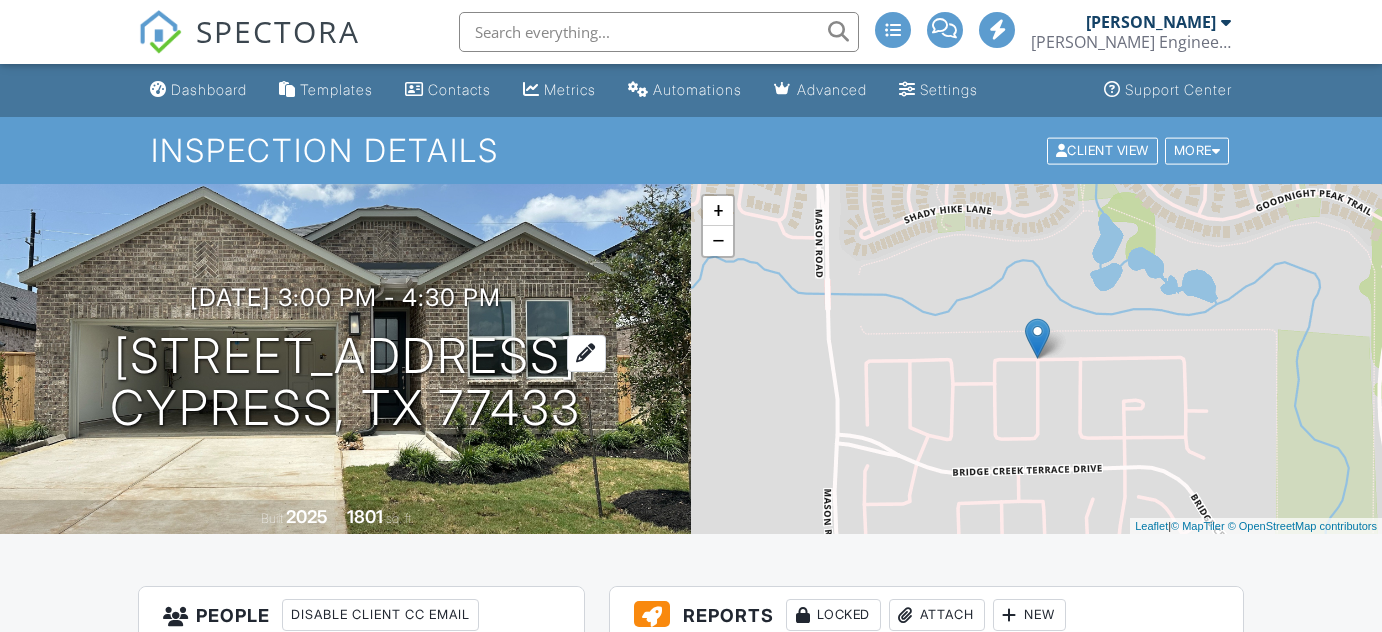 scroll, scrollTop: 0, scrollLeft: 0, axis: both 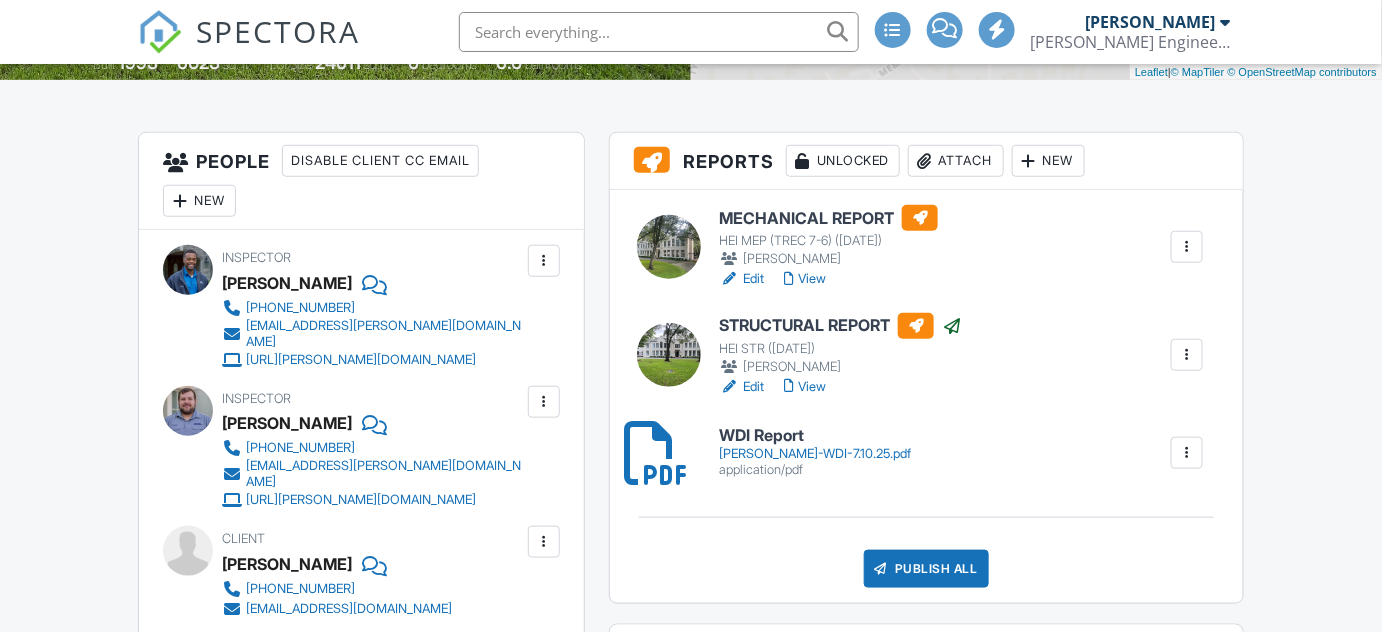 click on "WDI Report" at bounding box center [815, 436] 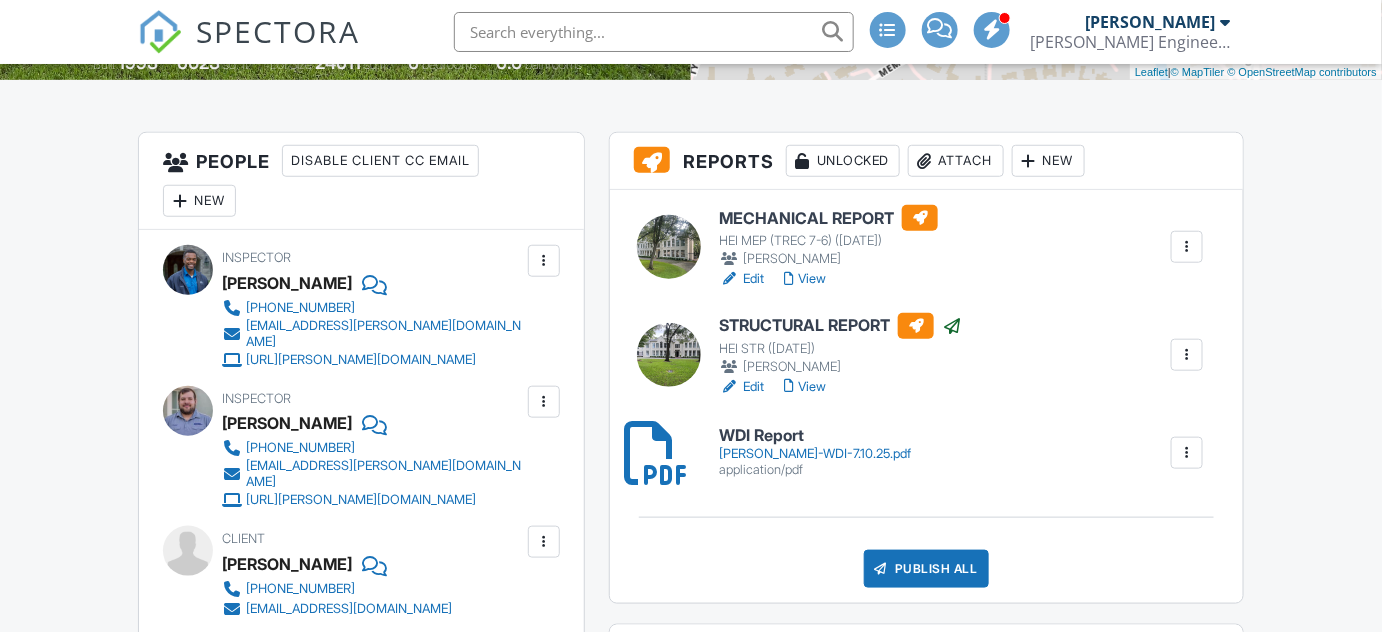 click on "View" at bounding box center (805, 387) 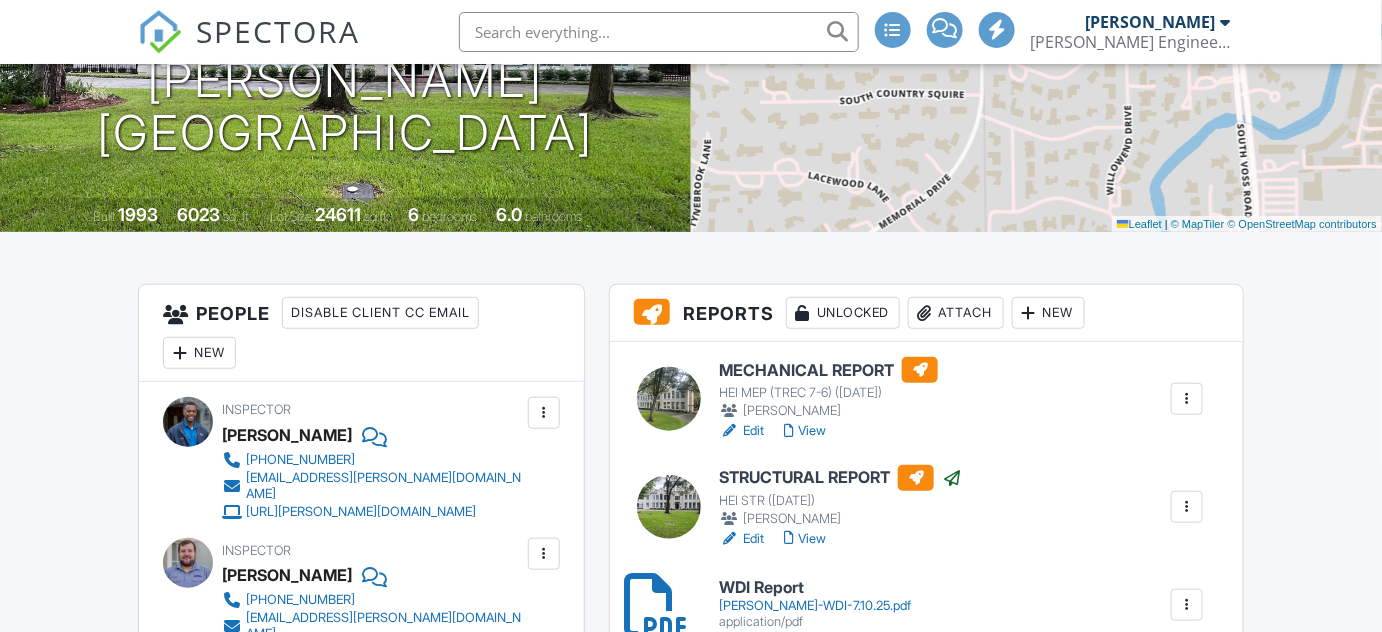 scroll, scrollTop: 454, scrollLeft: 0, axis: vertical 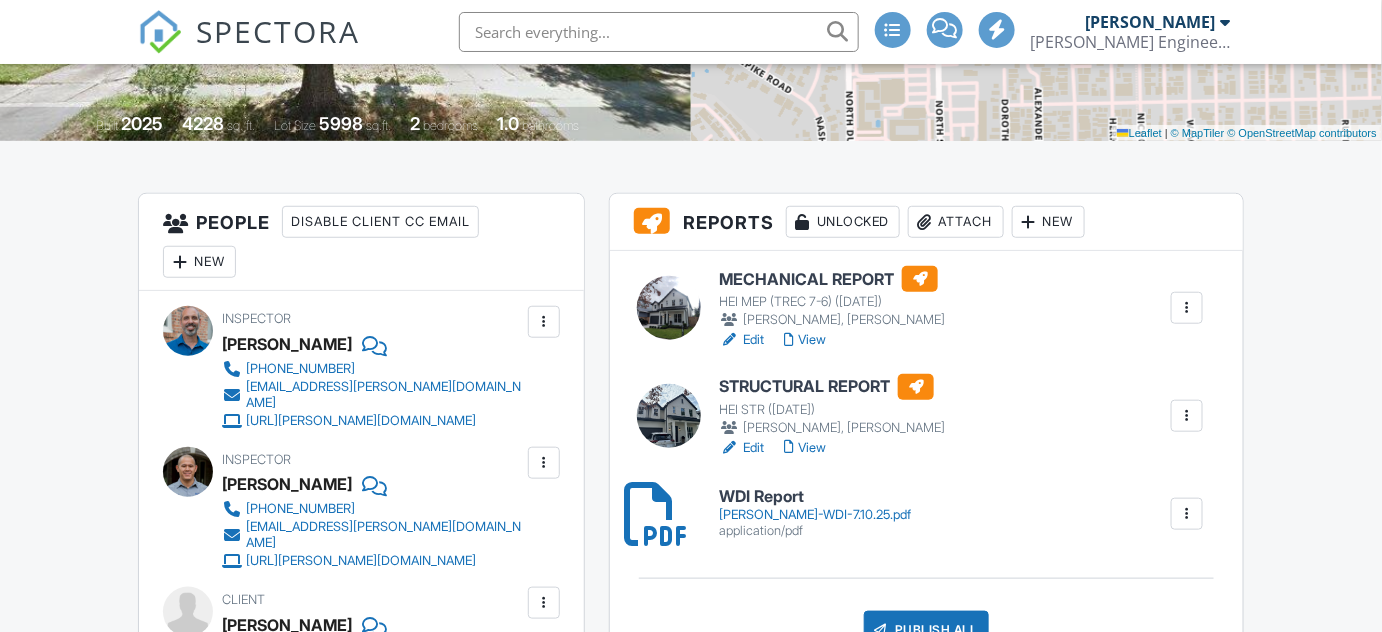 click on "McLaughlin-WDI-7.10.25.pdf" at bounding box center [815, 515] 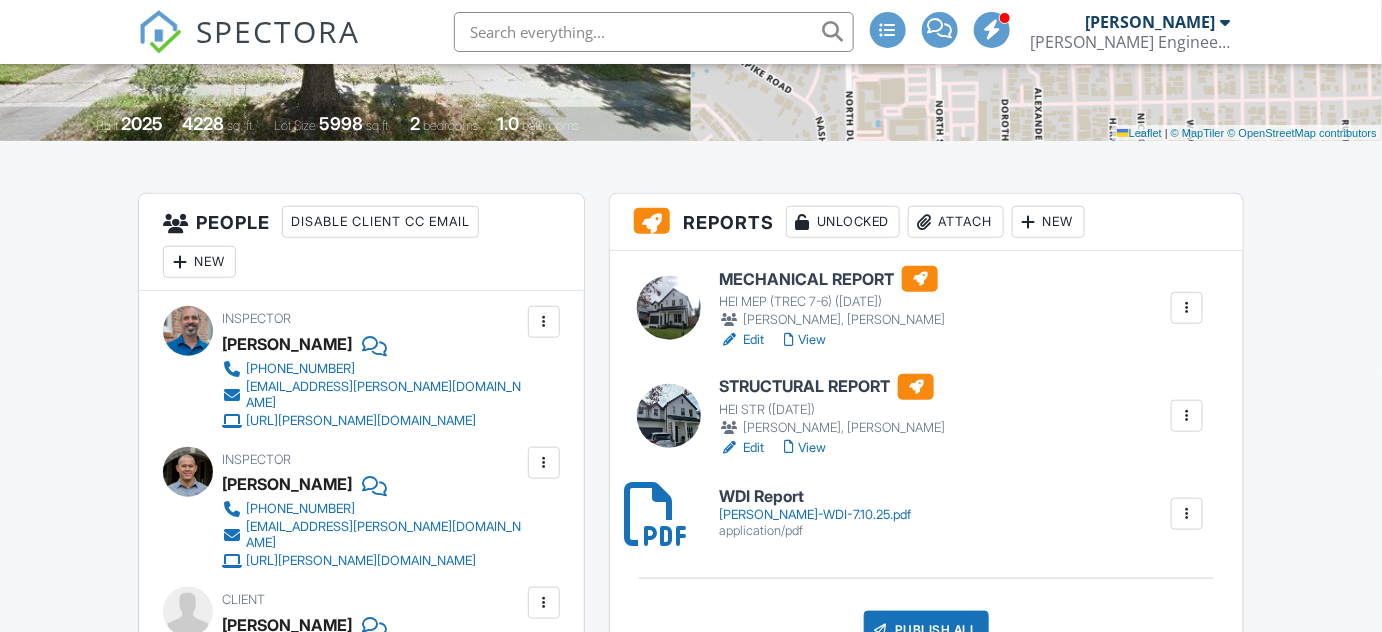 click at bounding box center (1187, 416) 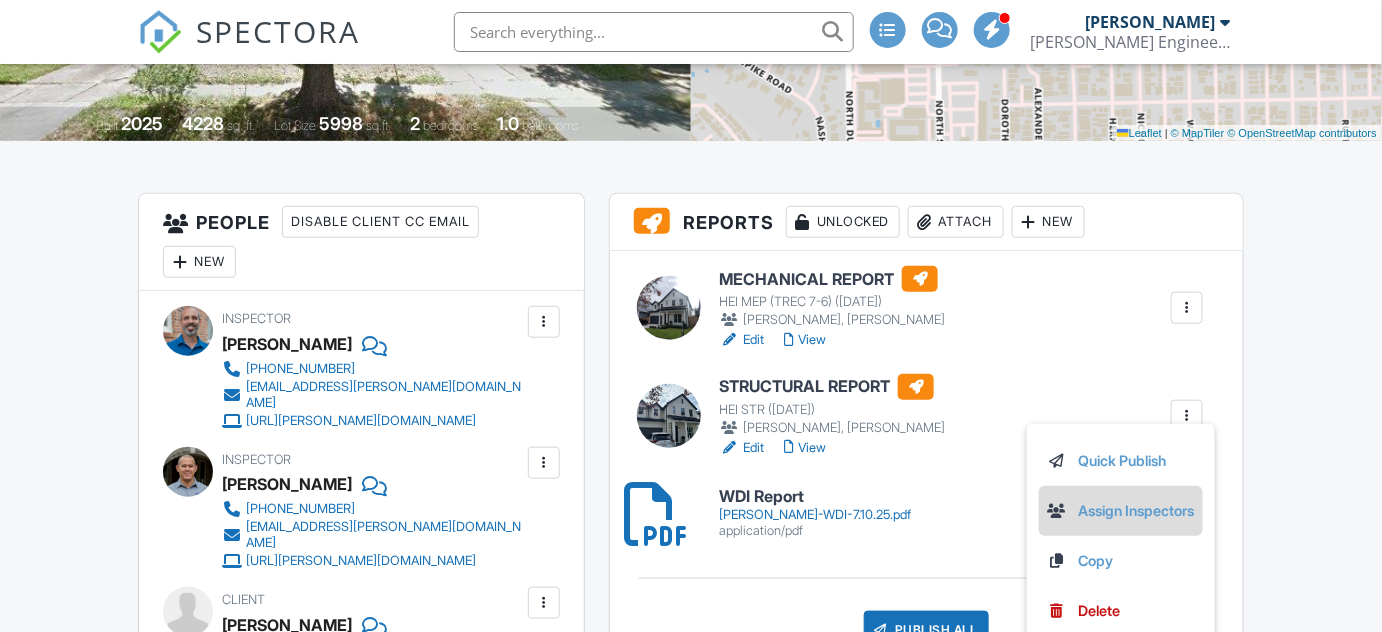 click on "Assign Inspectors" at bounding box center (1121, 511) 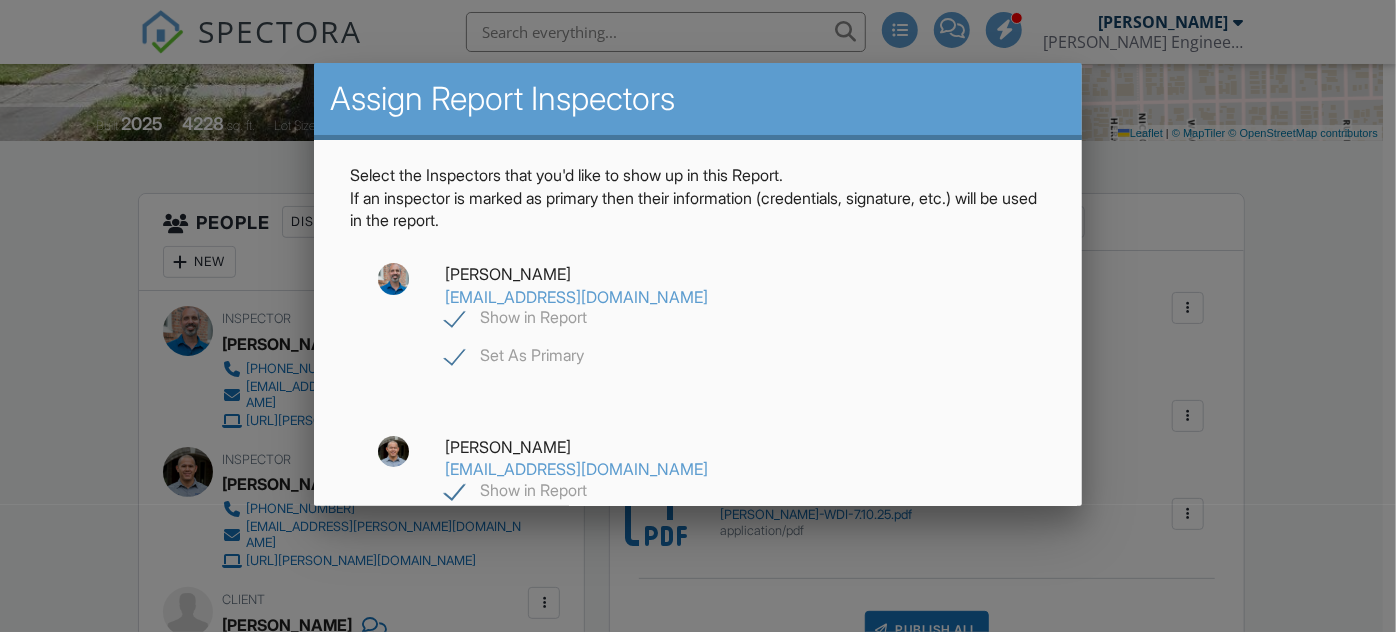 click on "Show in Report" 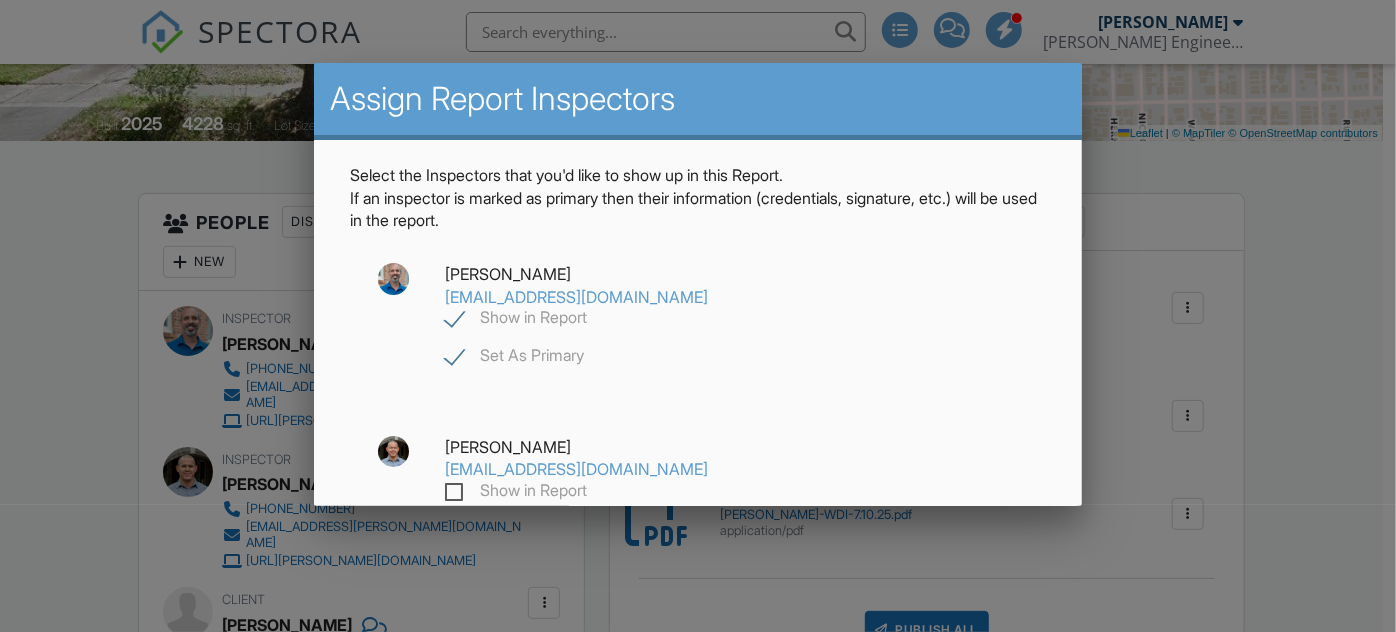 checkbox on "false" 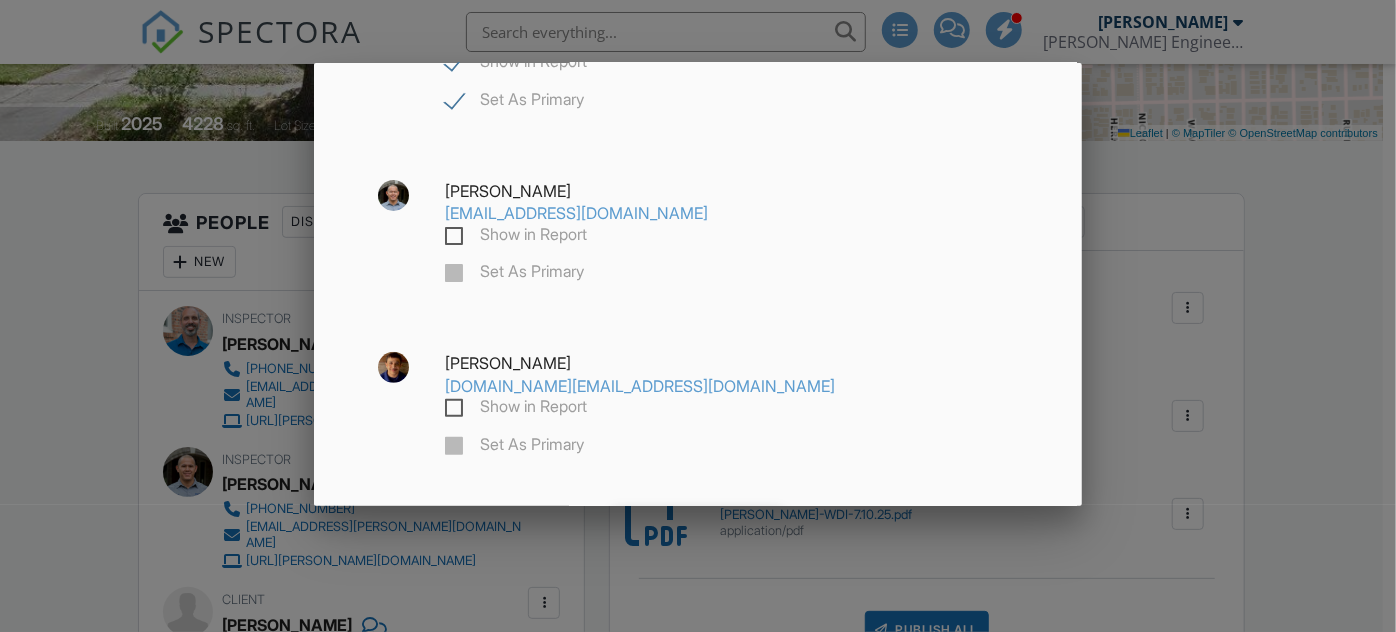 scroll, scrollTop: 281, scrollLeft: 0, axis: vertical 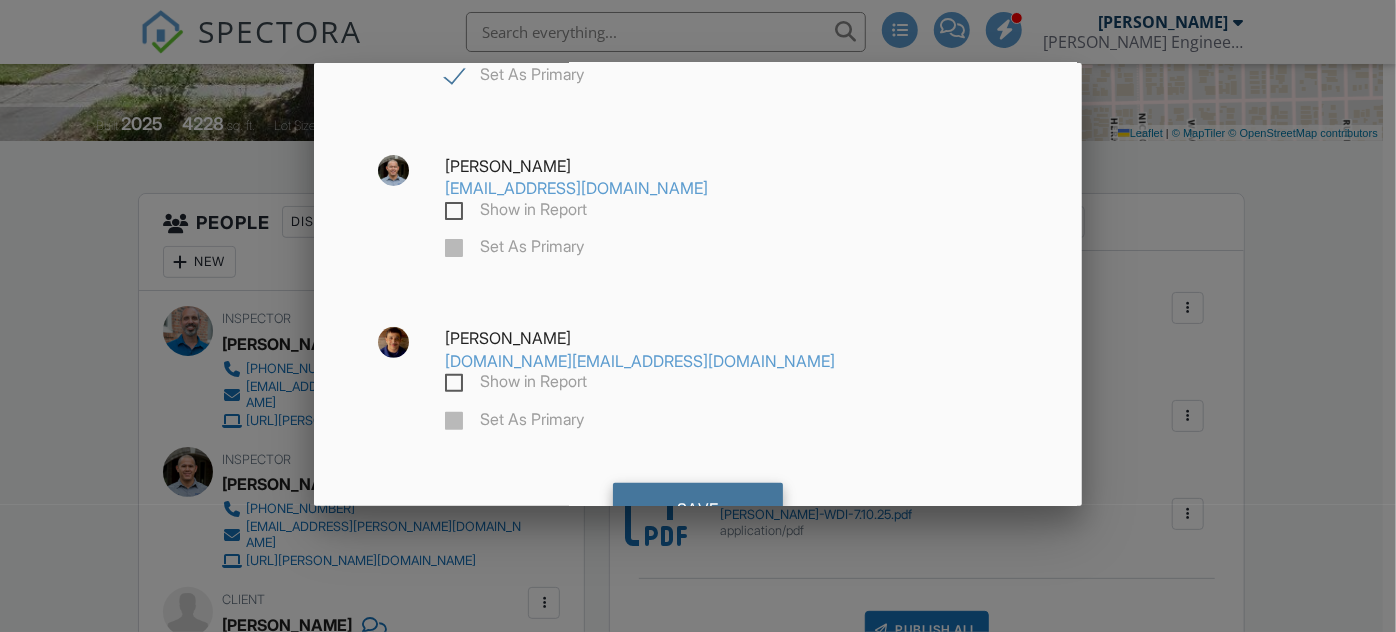 click on "Save" 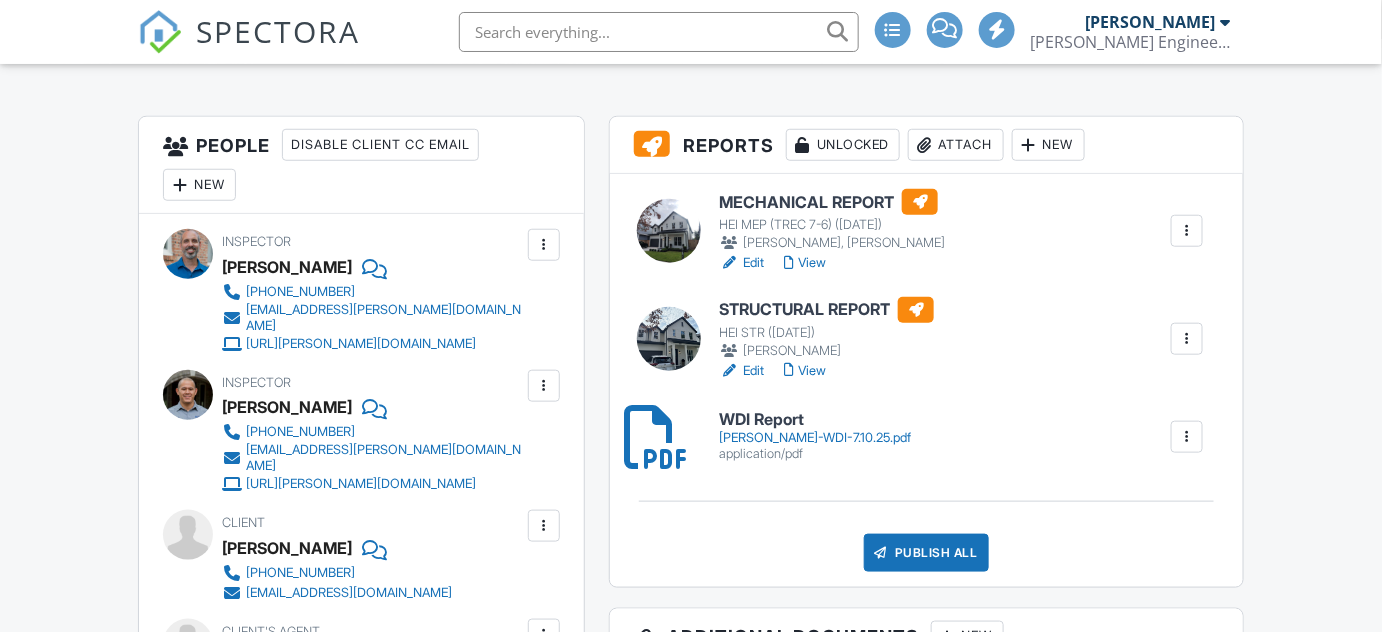 scroll, scrollTop: 525, scrollLeft: 0, axis: vertical 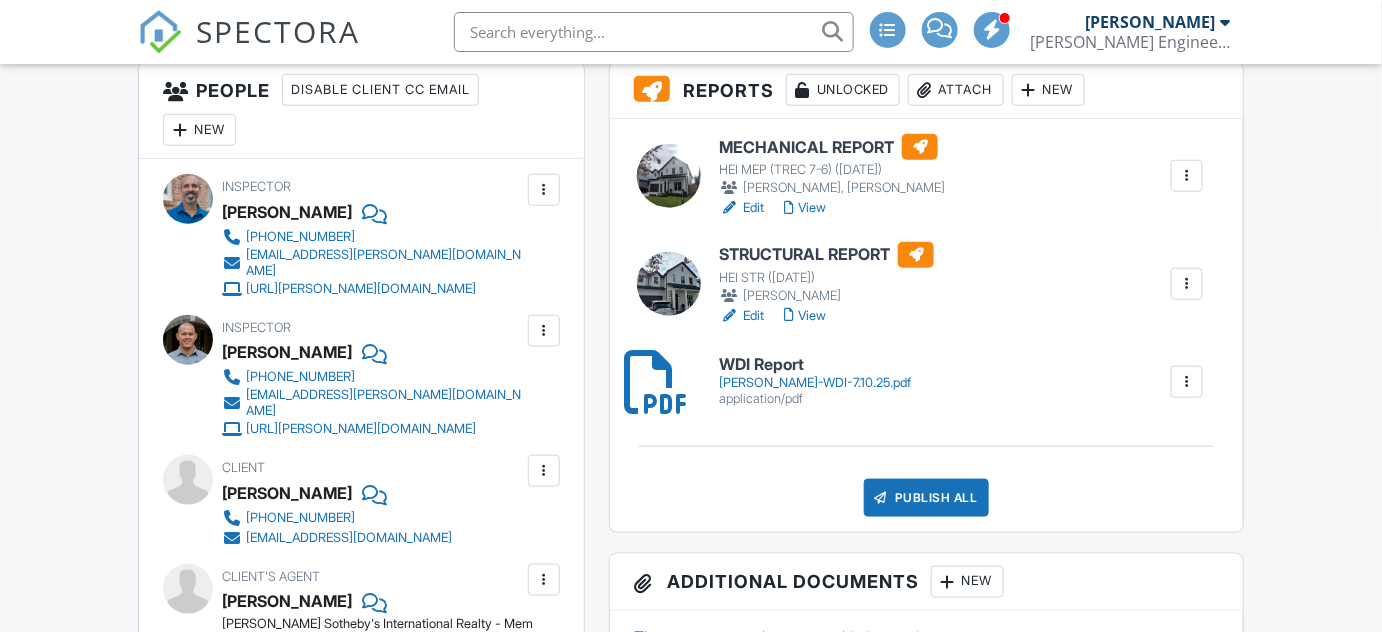 click on "Edit" at bounding box center [741, 316] 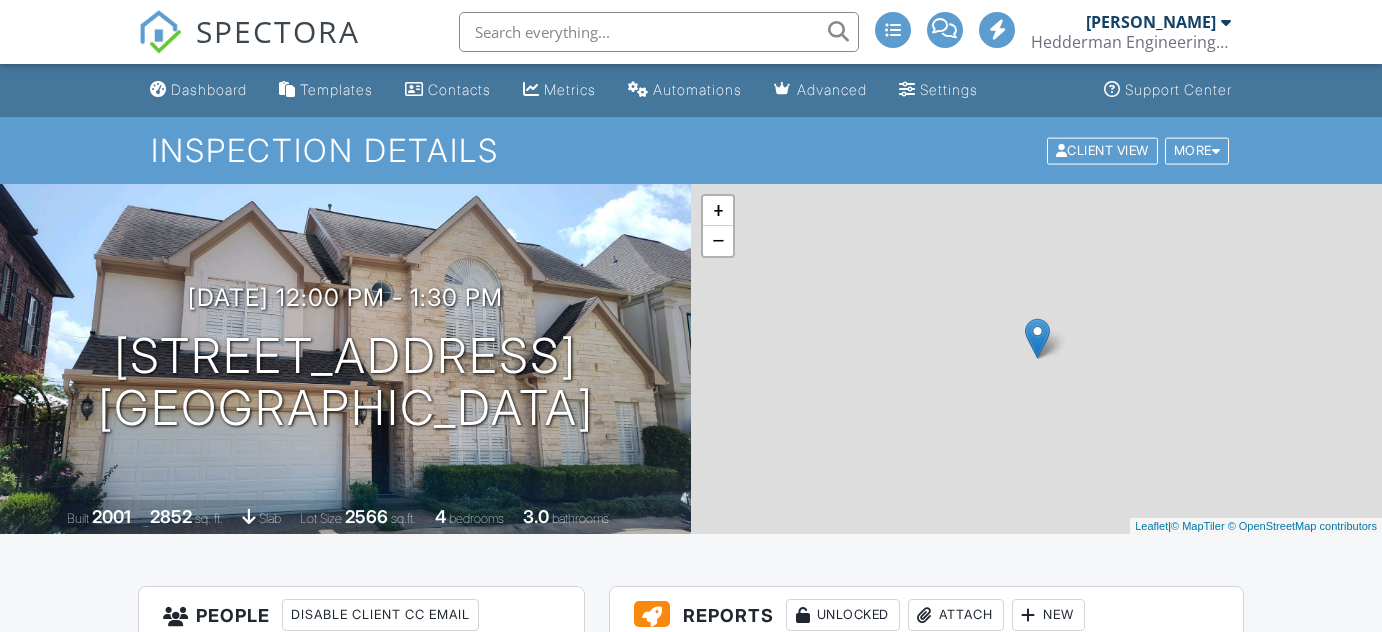 click on "Dechongkit-Wongwannon-WDI-7.10.25.pdf" at bounding box center (839, 1016) 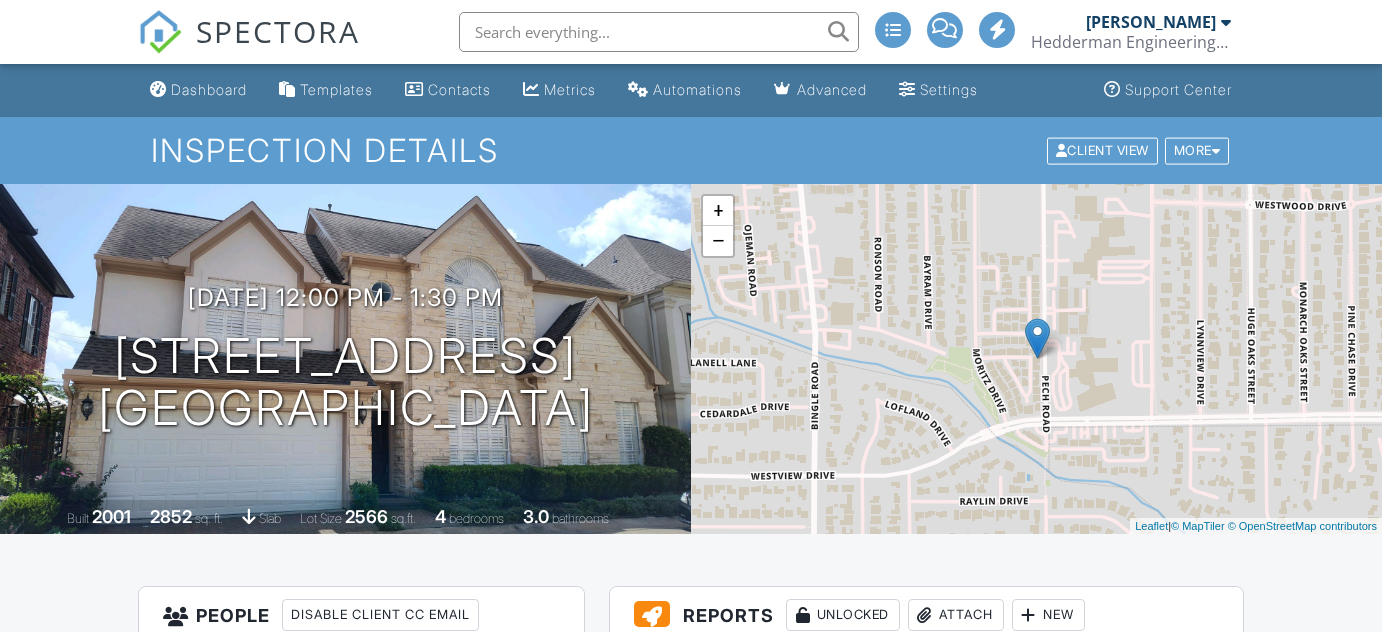 scroll, scrollTop: 484, scrollLeft: 0, axis: vertical 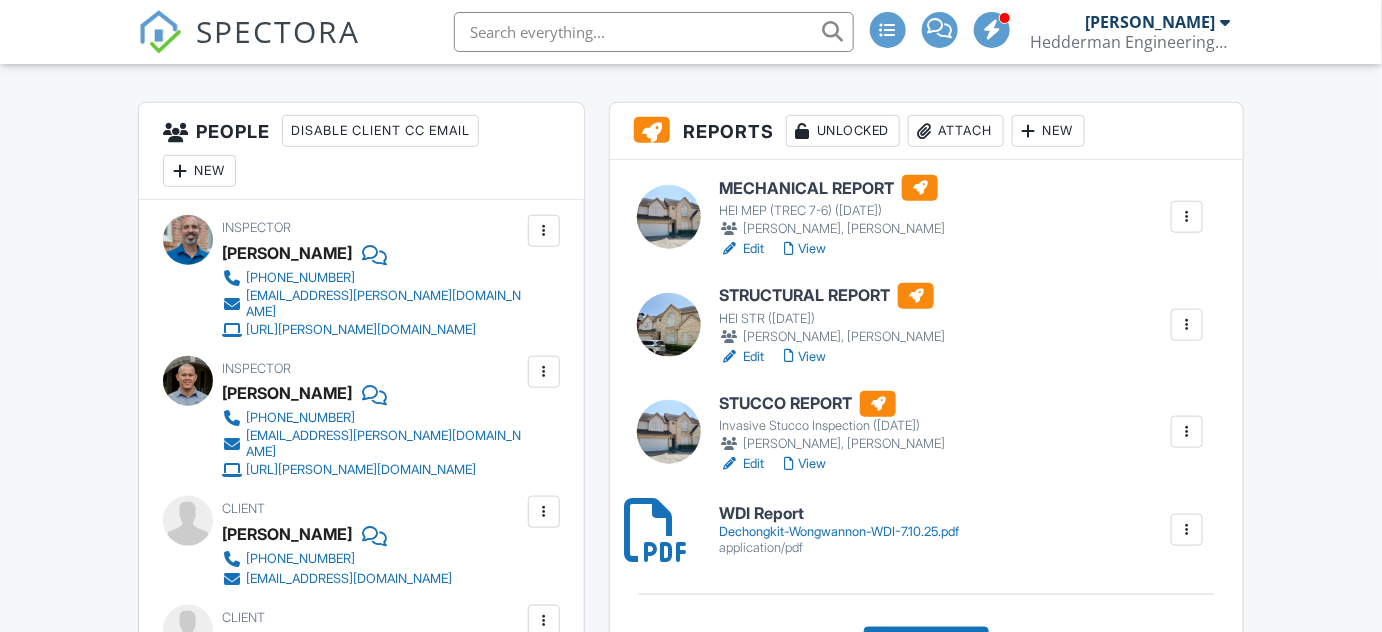 click at bounding box center (1187, 325) 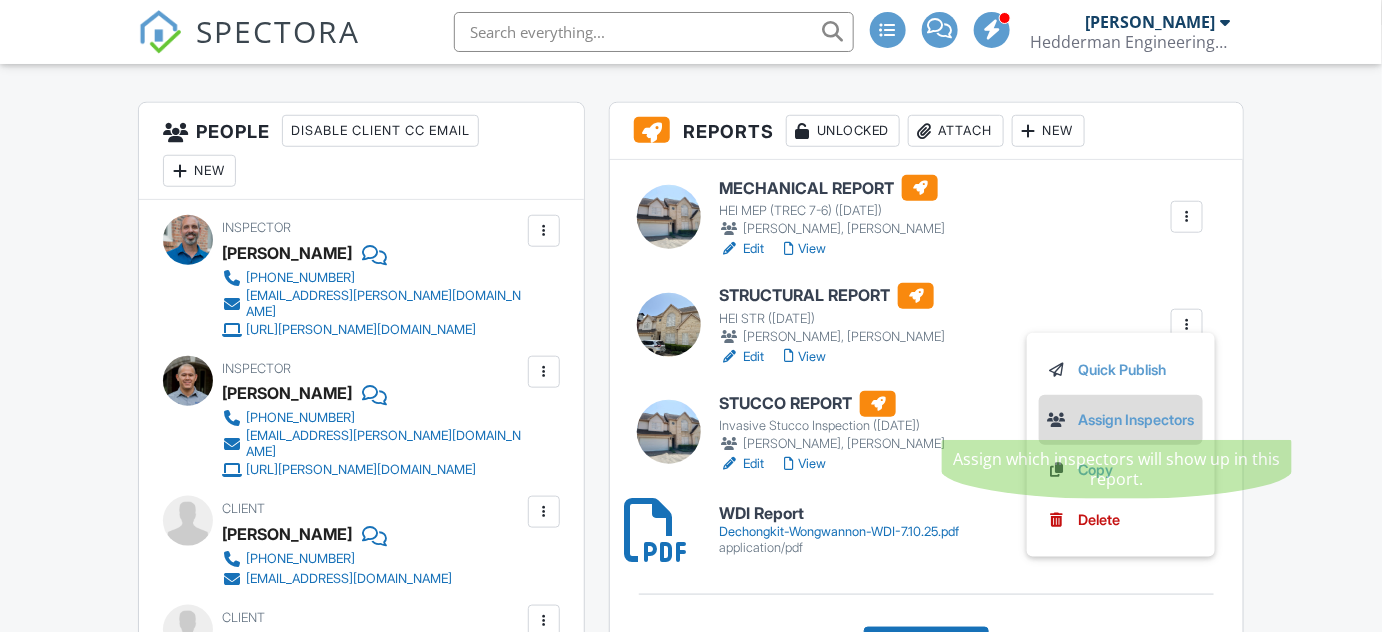 click on "Assign Inspectors" at bounding box center (1121, 420) 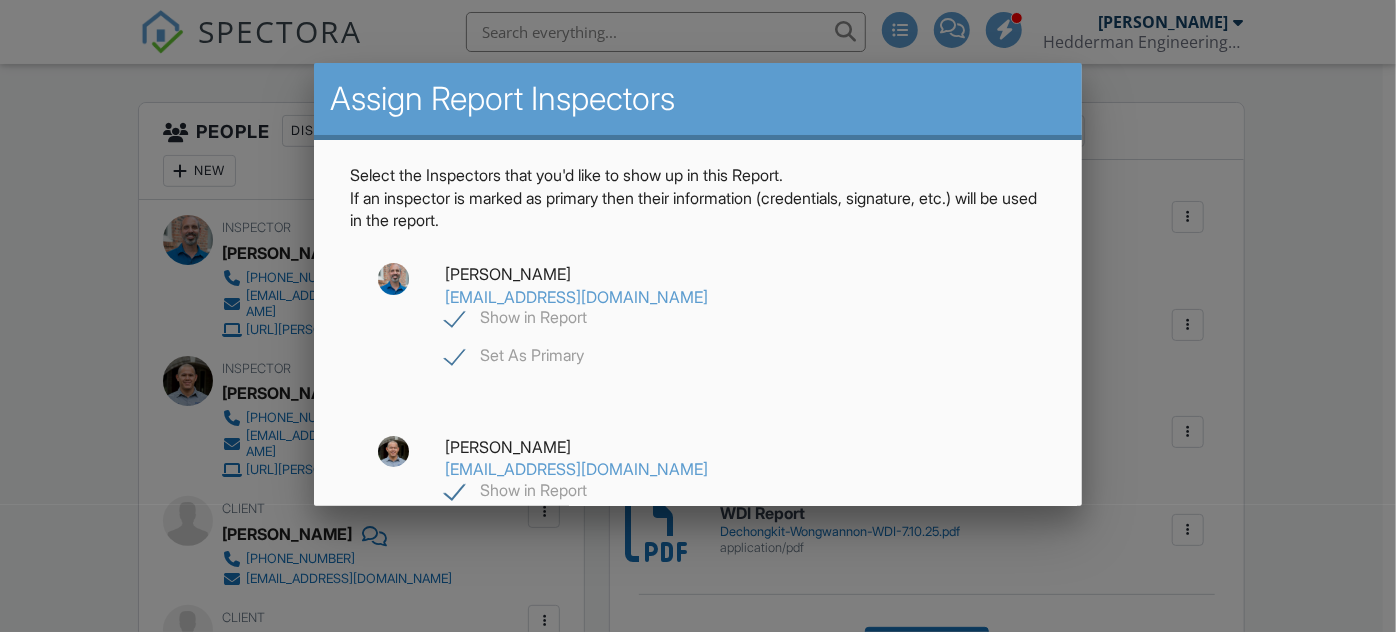 click on "Show in Report" 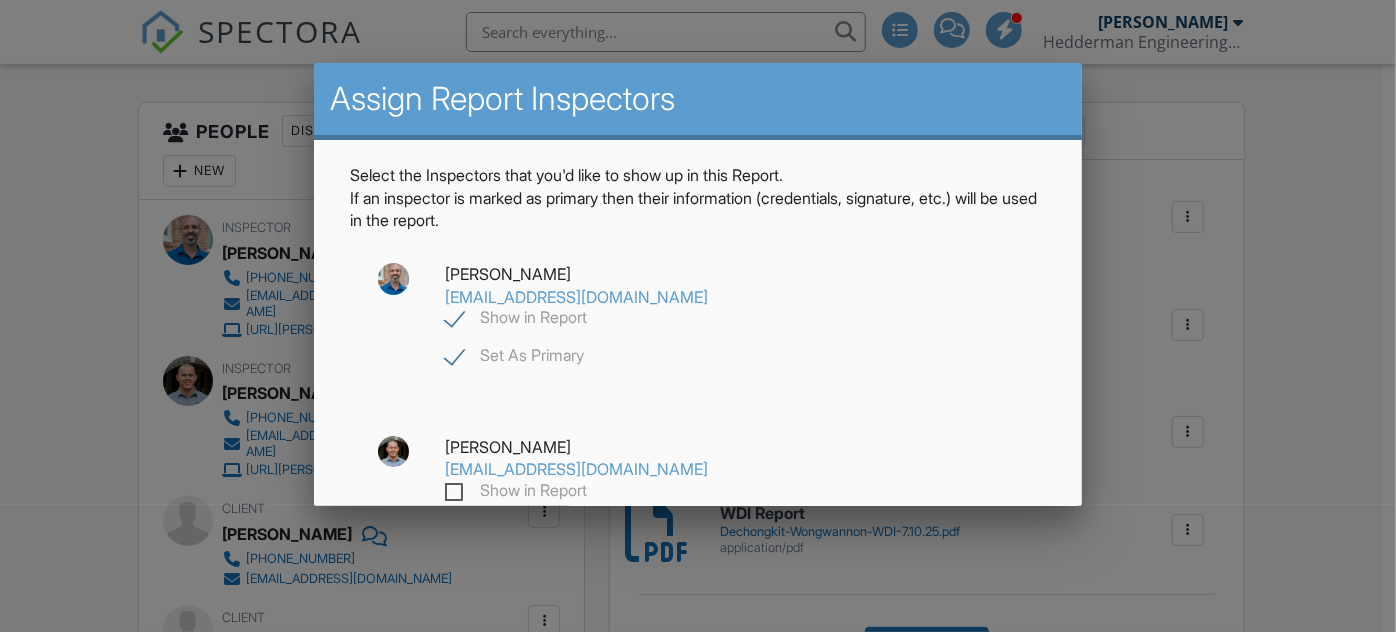 checkbox on "false" 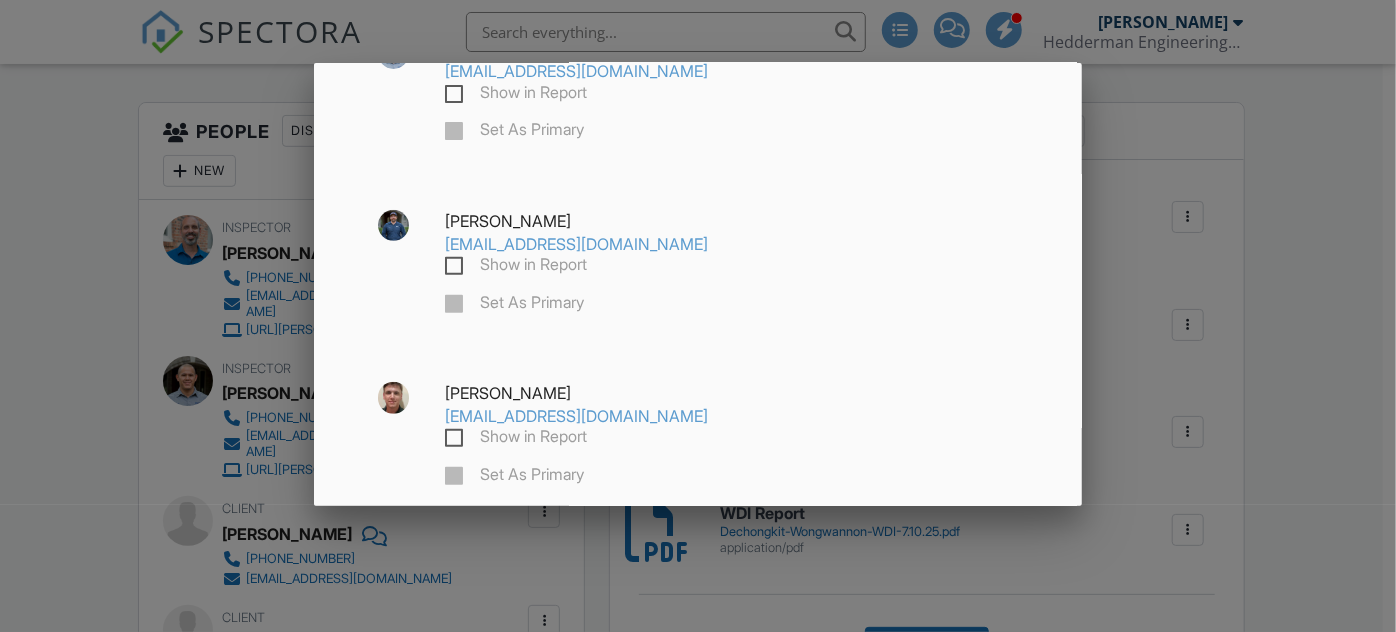 scroll, scrollTop: 409, scrollLeft: 0, axis: vertical 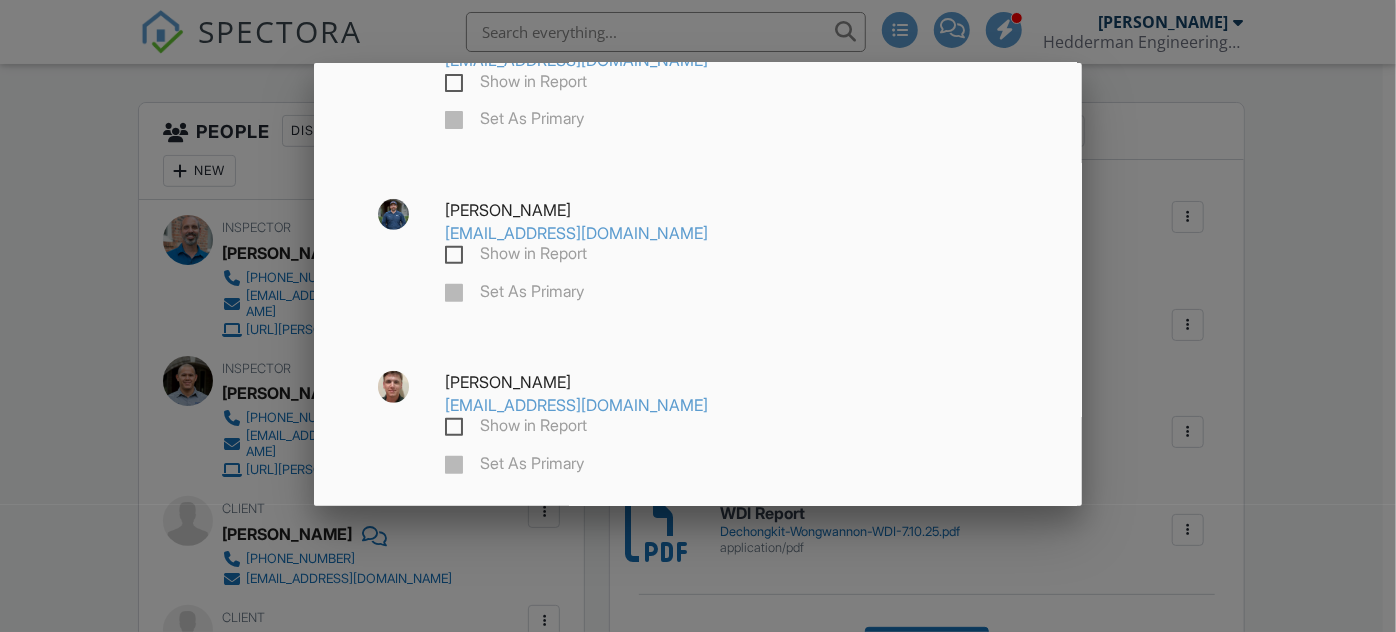 click on "Save" 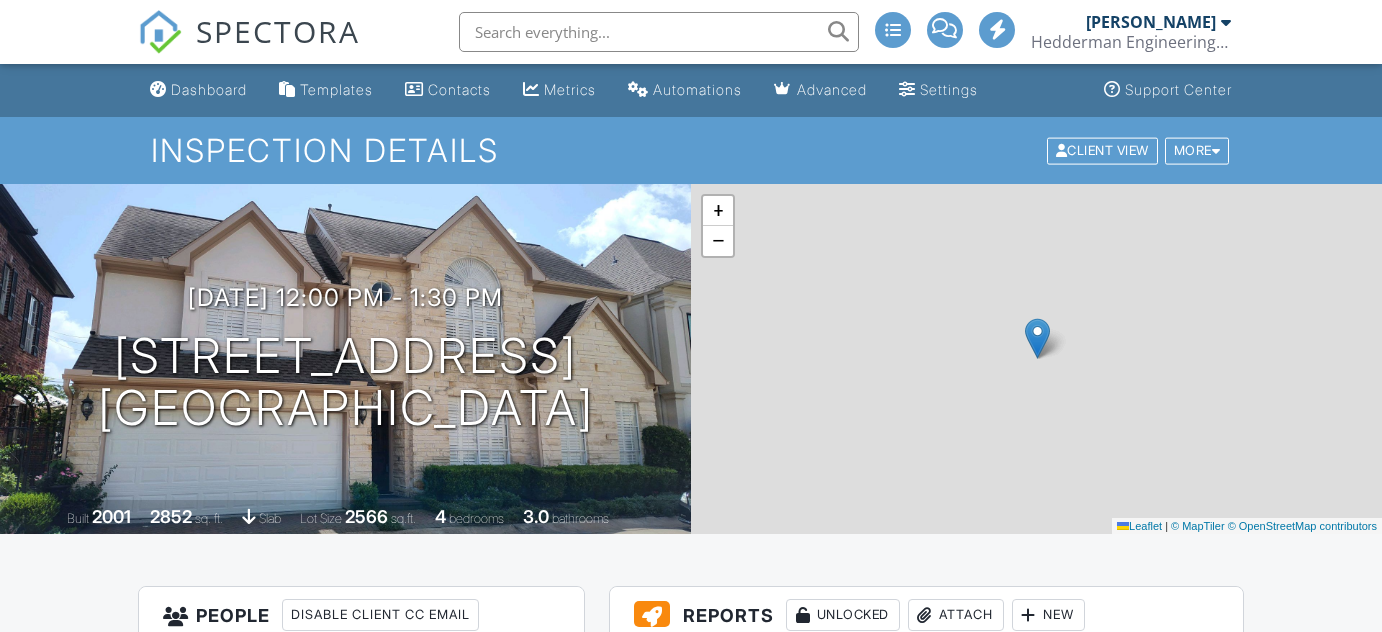 scroll, scrollTop: 484, scrollLeft: 0, axis: vertical 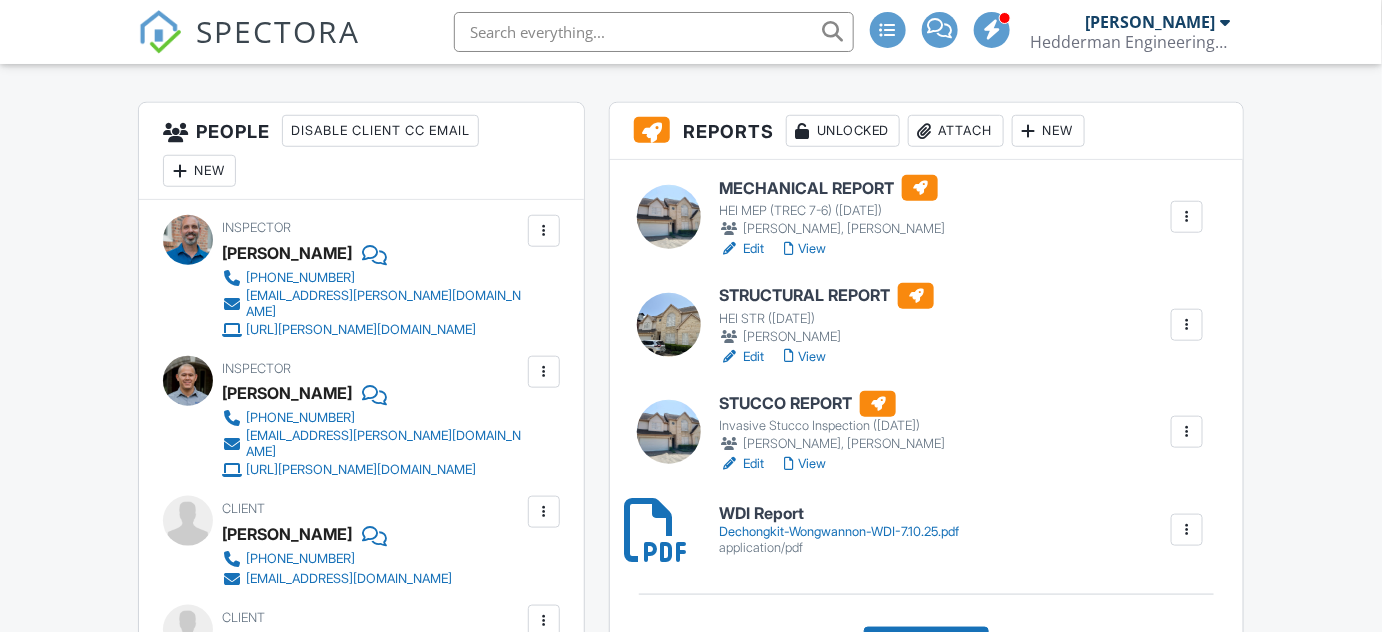 click at bounding box center [1187, 217] 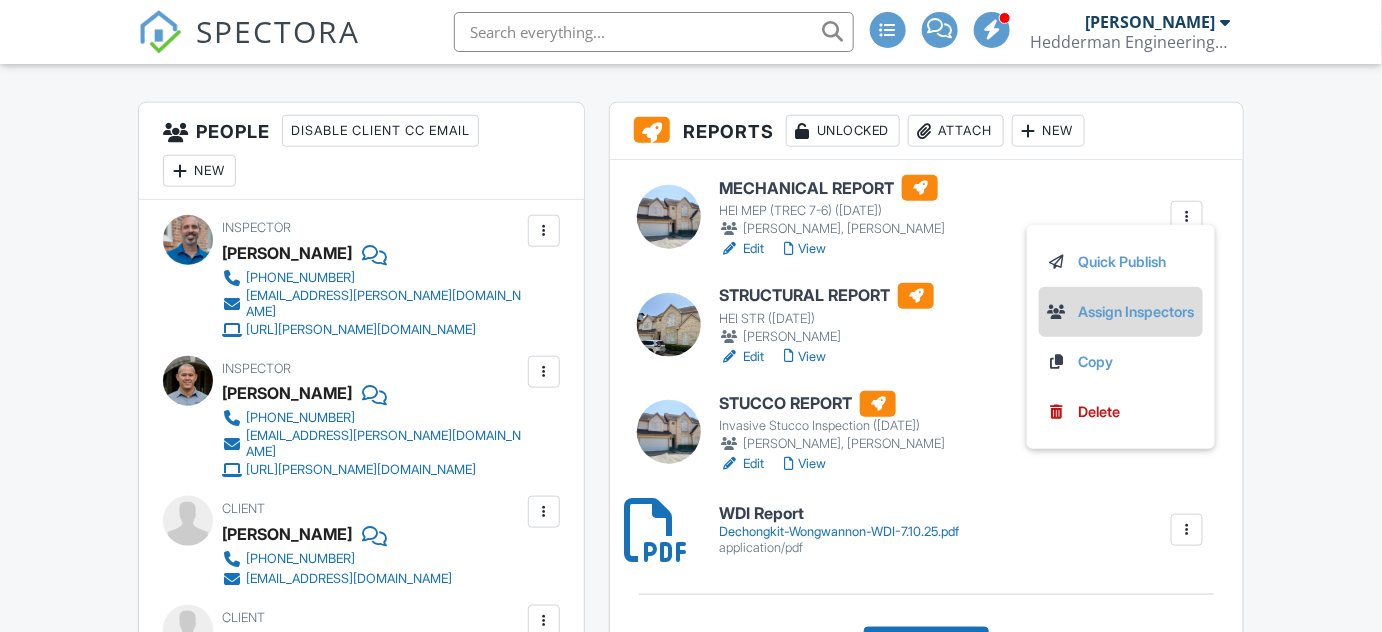 click on "Assign Inspectors" at bounding box center [1121, 312] 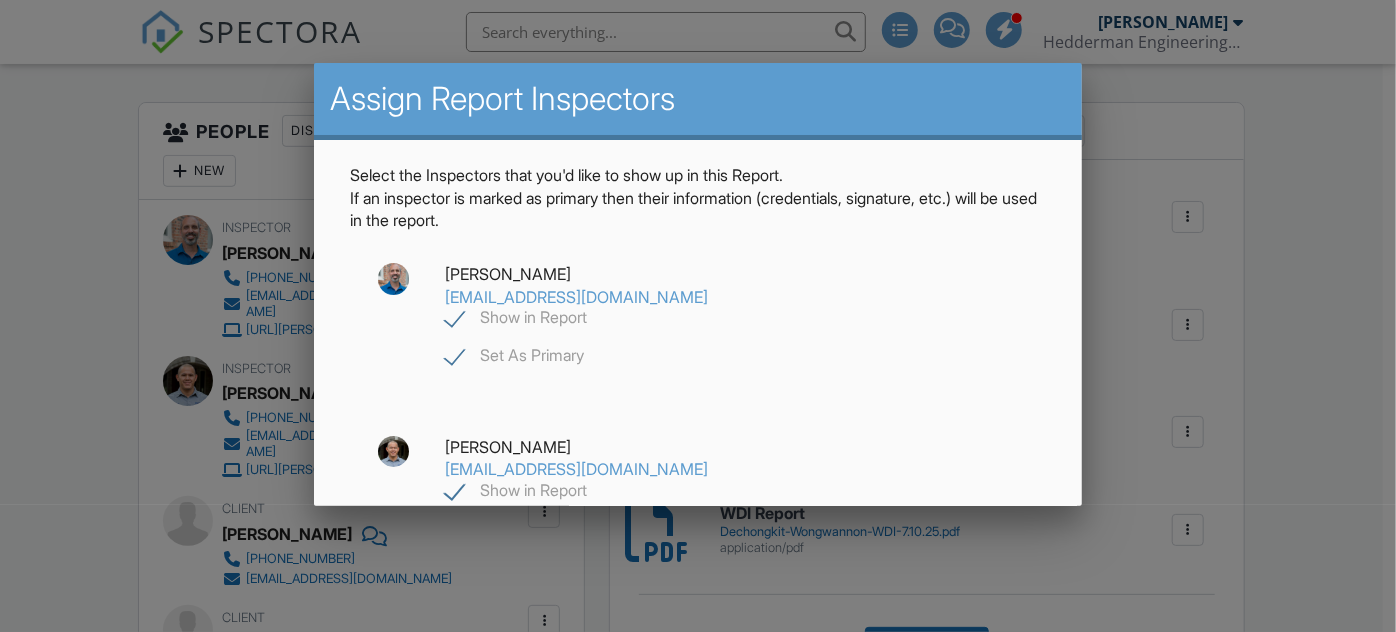 click on "Show in Report" 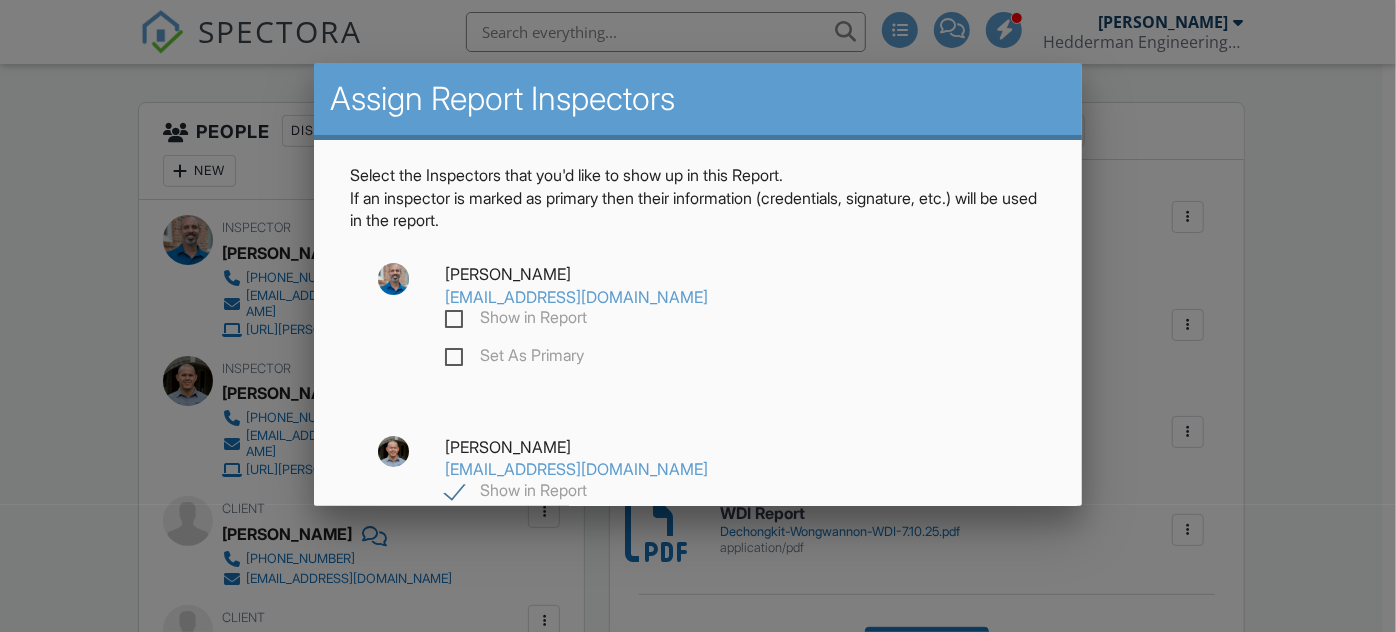 checkbox on "false" 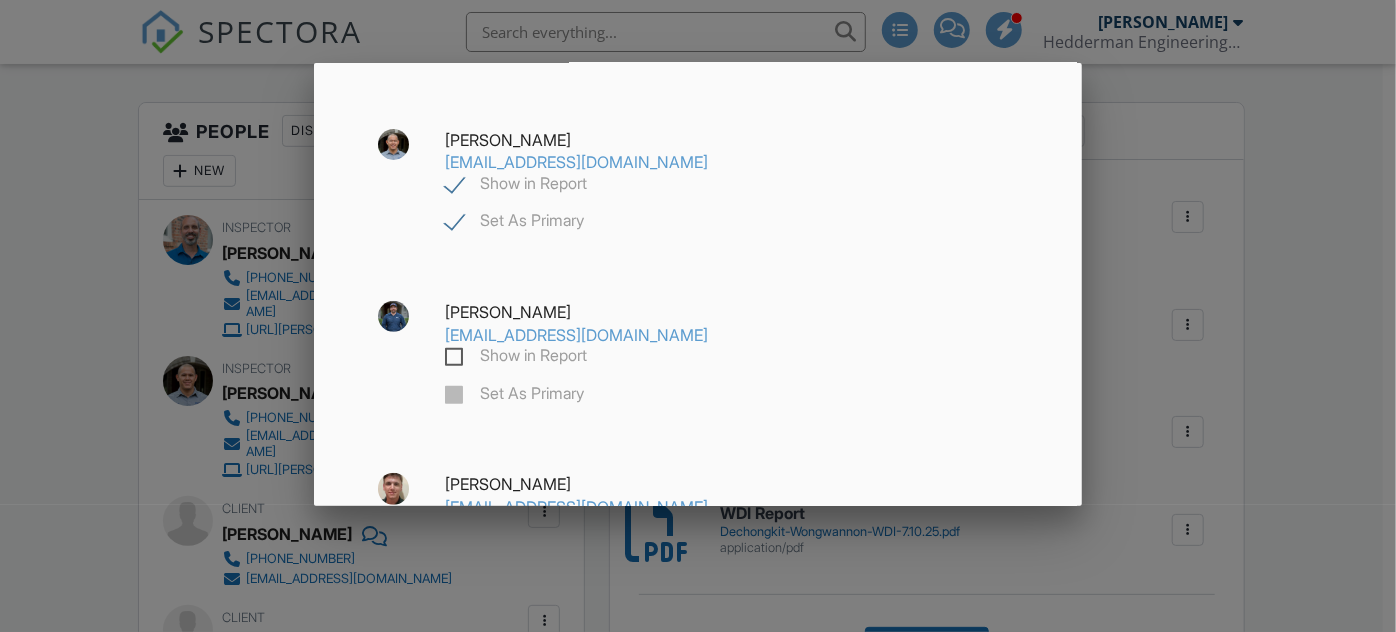 scroll, scrollTop: 409, scrollLeft: 0, axis: vertical 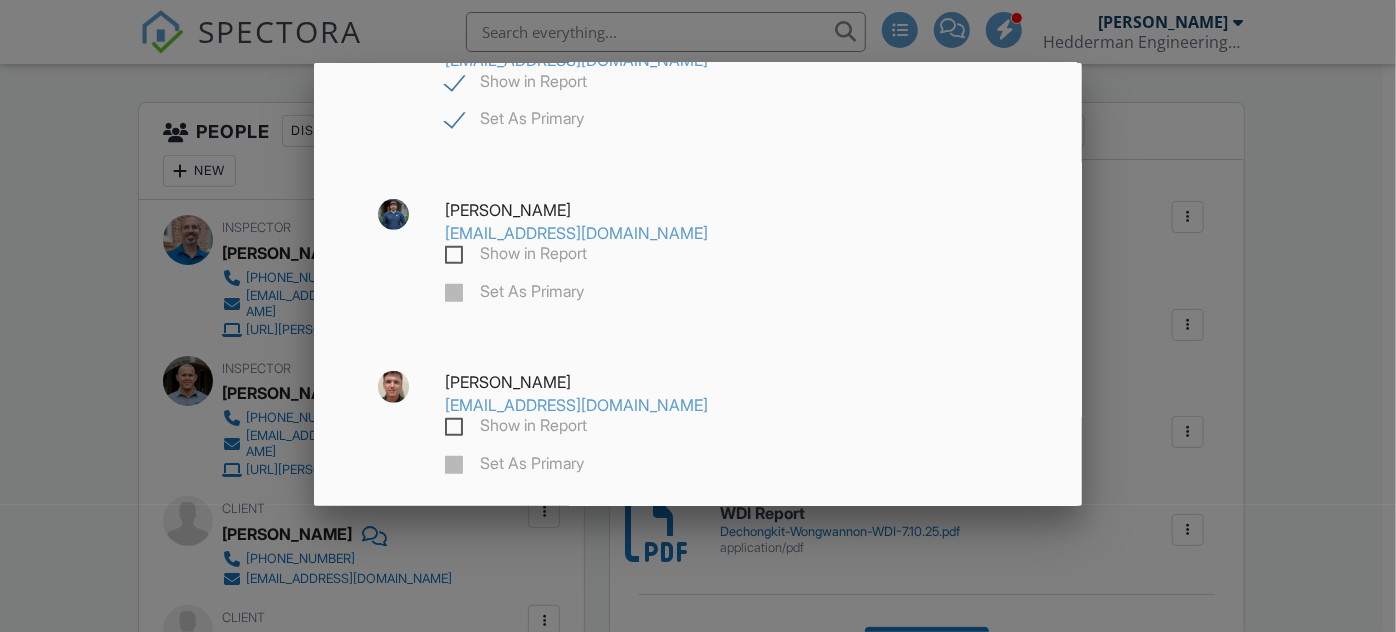 click on "Save" 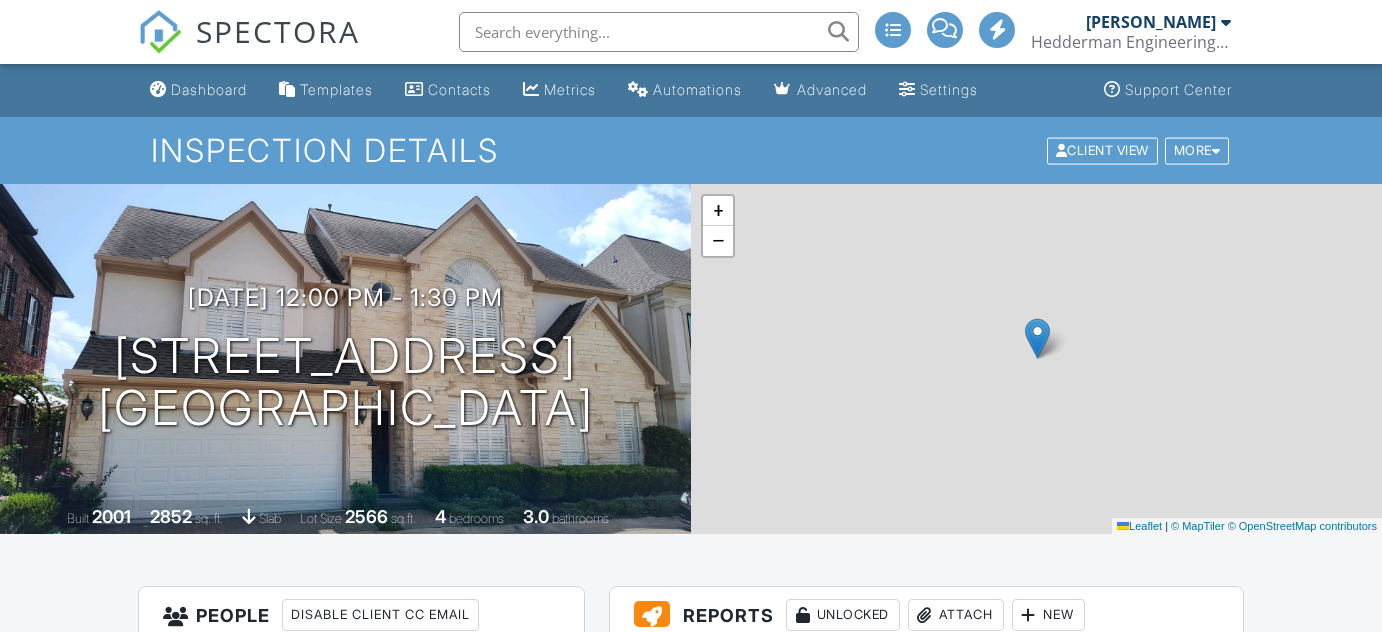scroll, scrollTop: 484, scrollLeft: 0, axis: vertical 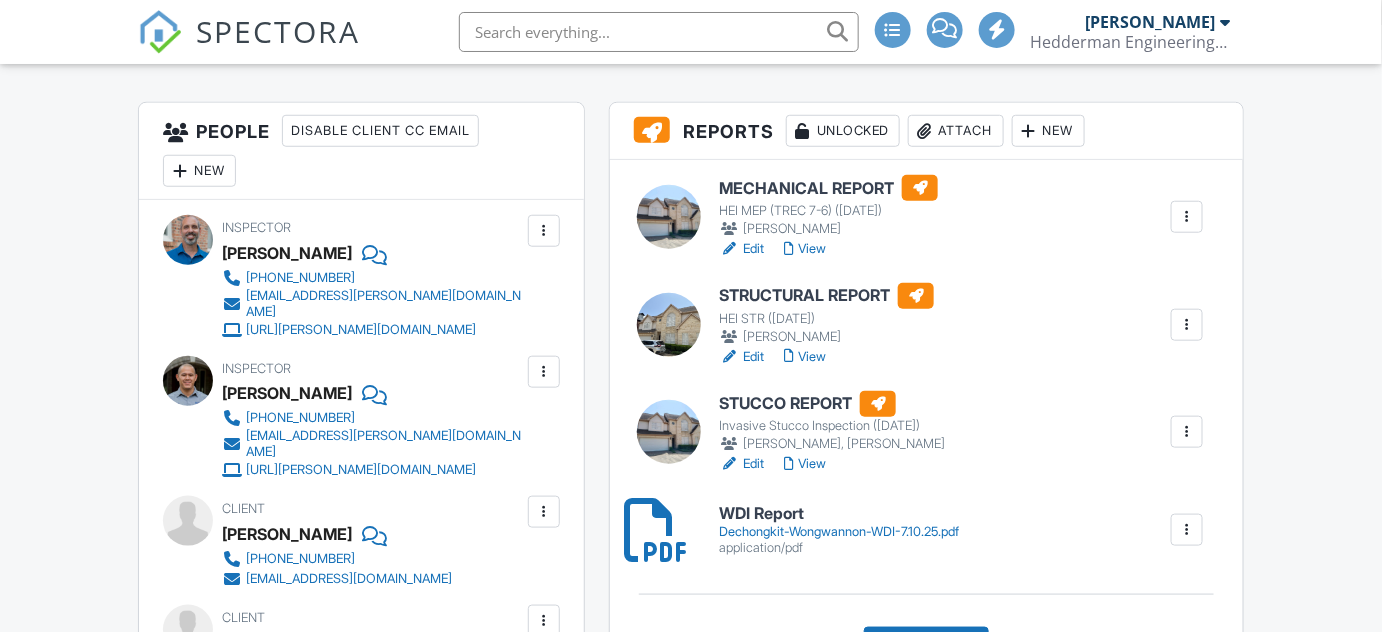 click at bounding box center (1187, 432) 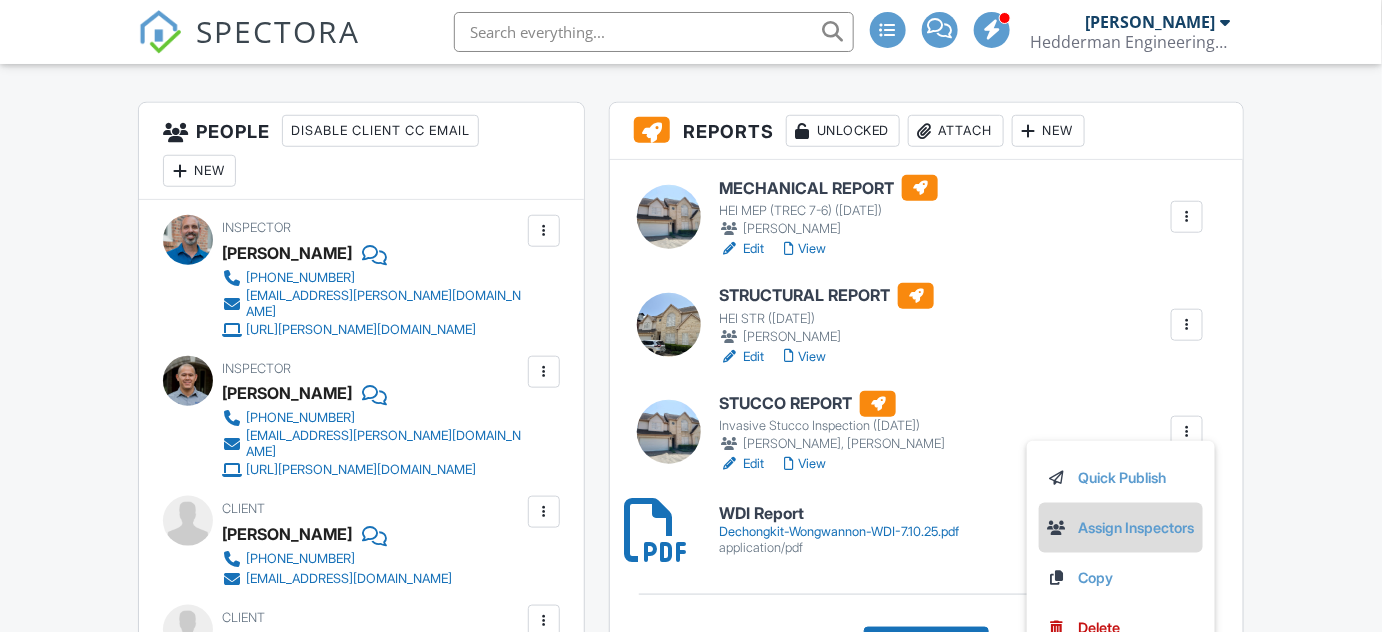 click on "Assign Inspectors" at bounding box center (1121, 528) 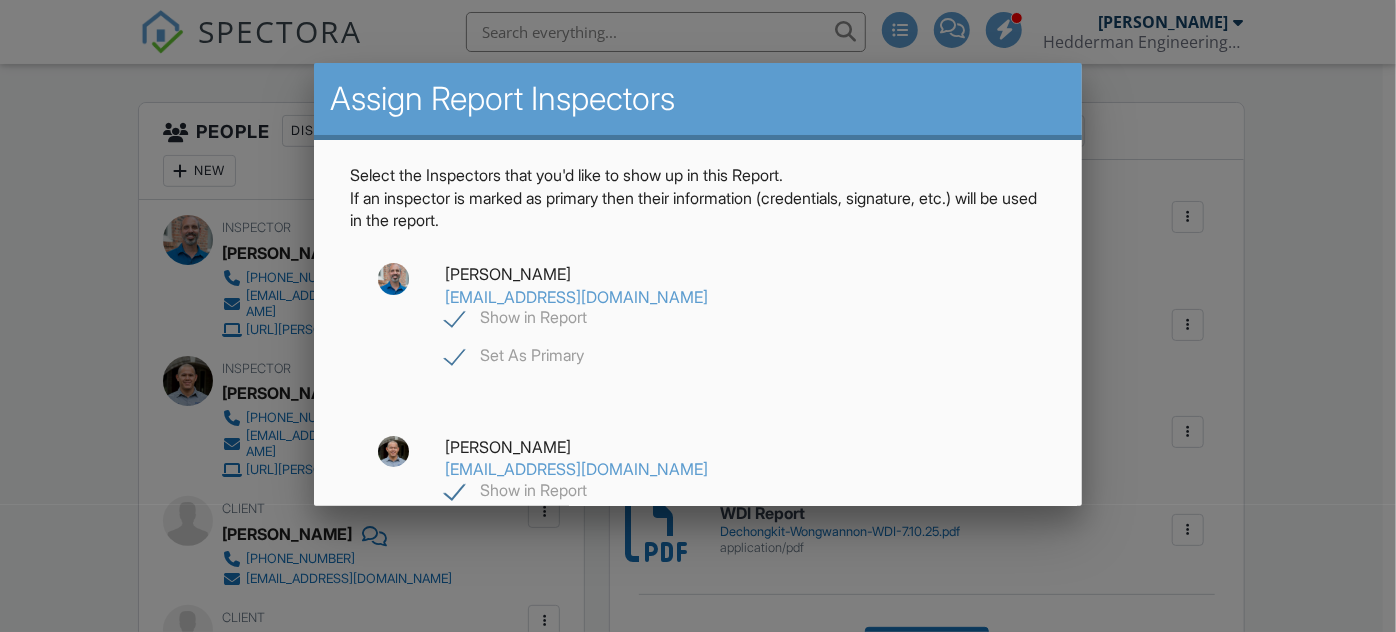 click on "Show in Report" 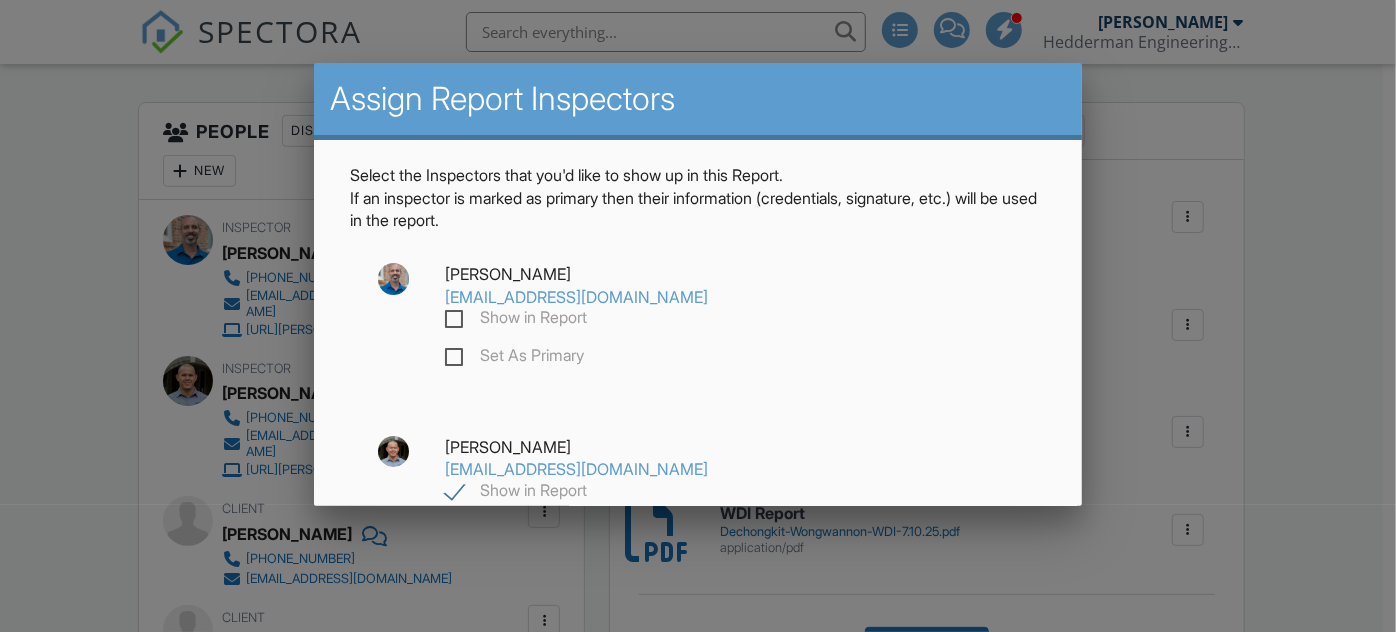 checkbox on "false" 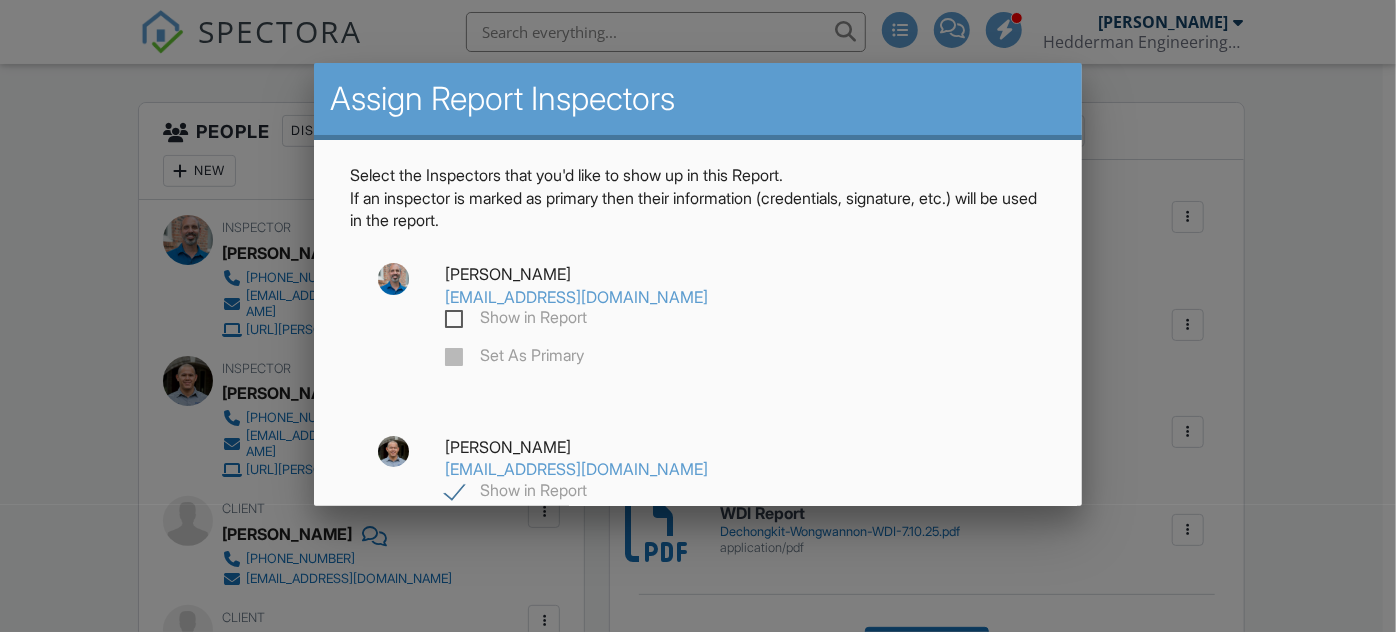 click on "Show in Report" 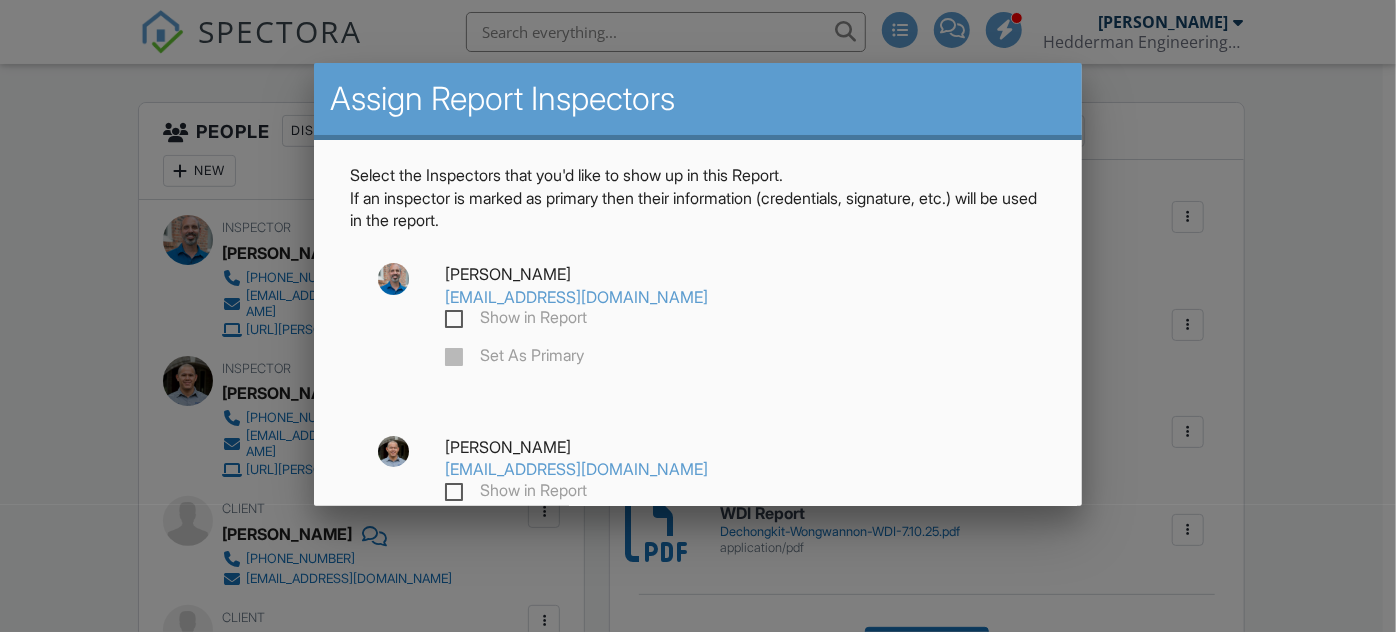 checkbox on "false" 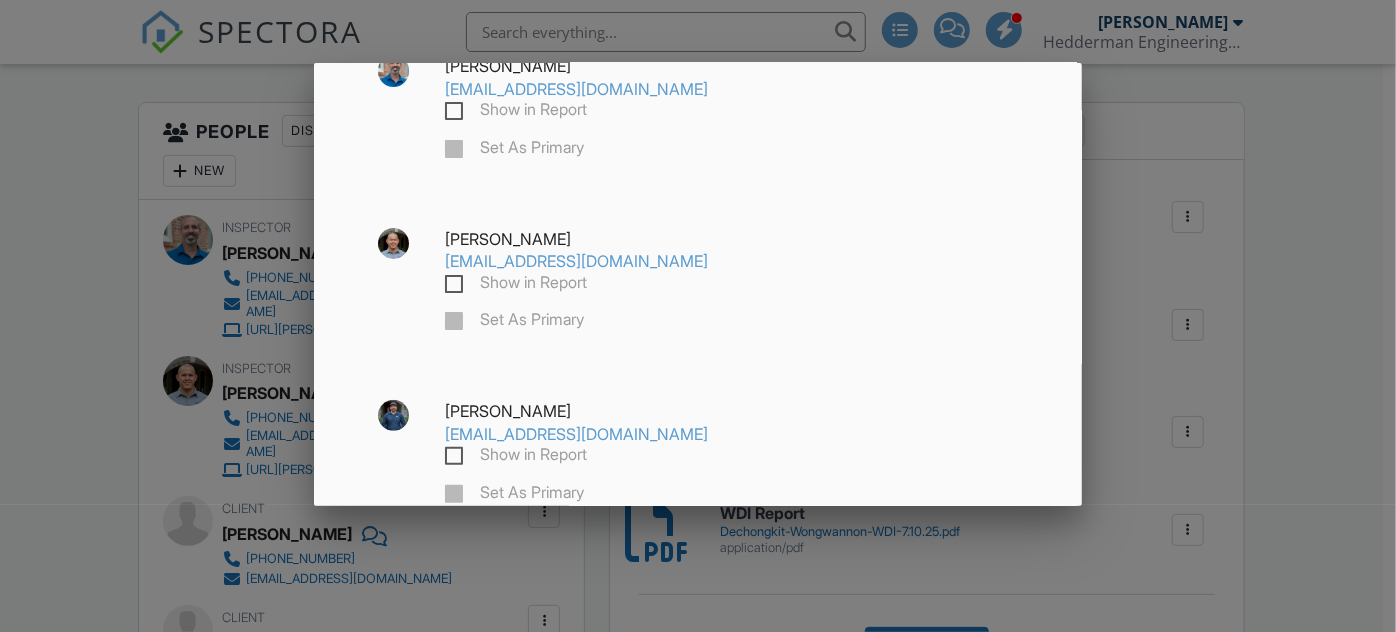 scroll, scrollTop: 272, scrollLeft: 0, axis: vertical 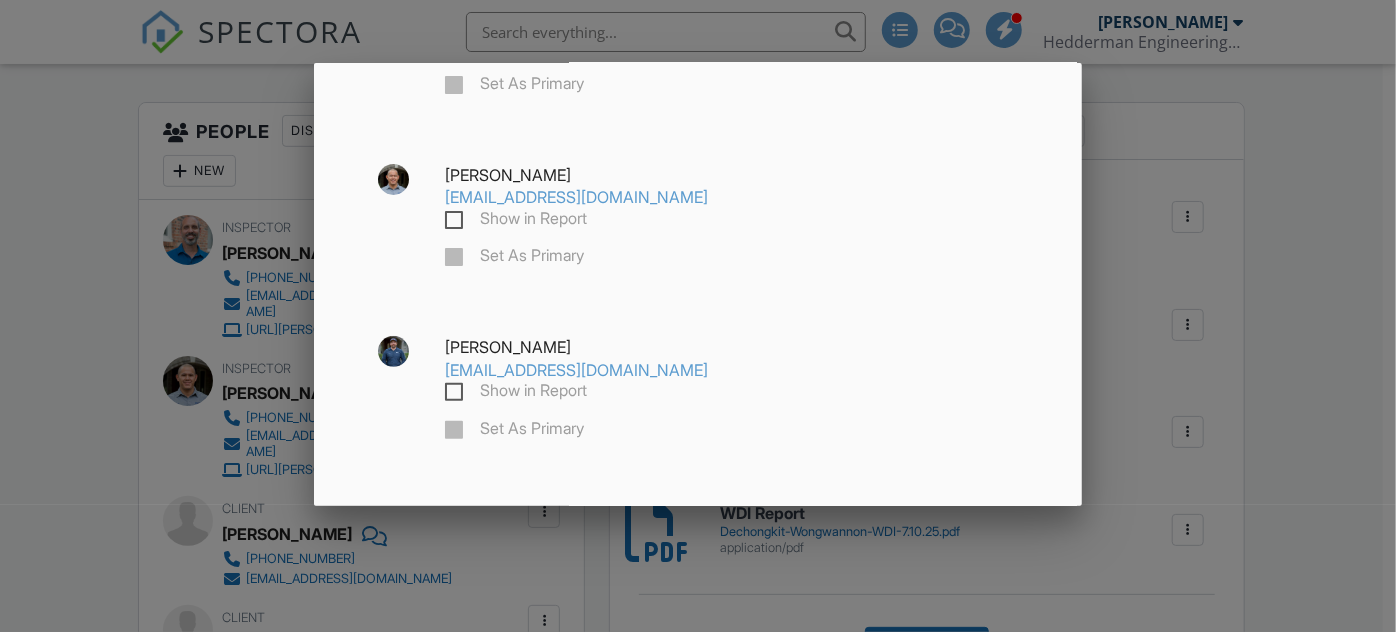 click on "Show in Report" 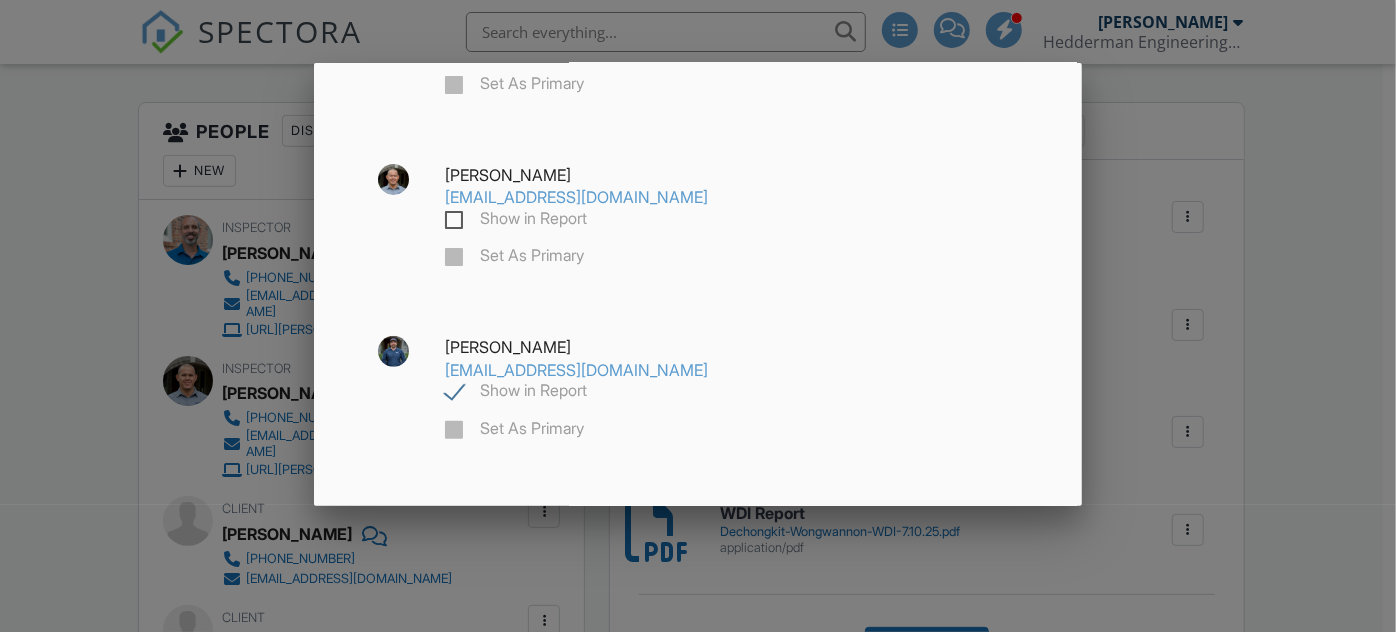 checkbox on "true" 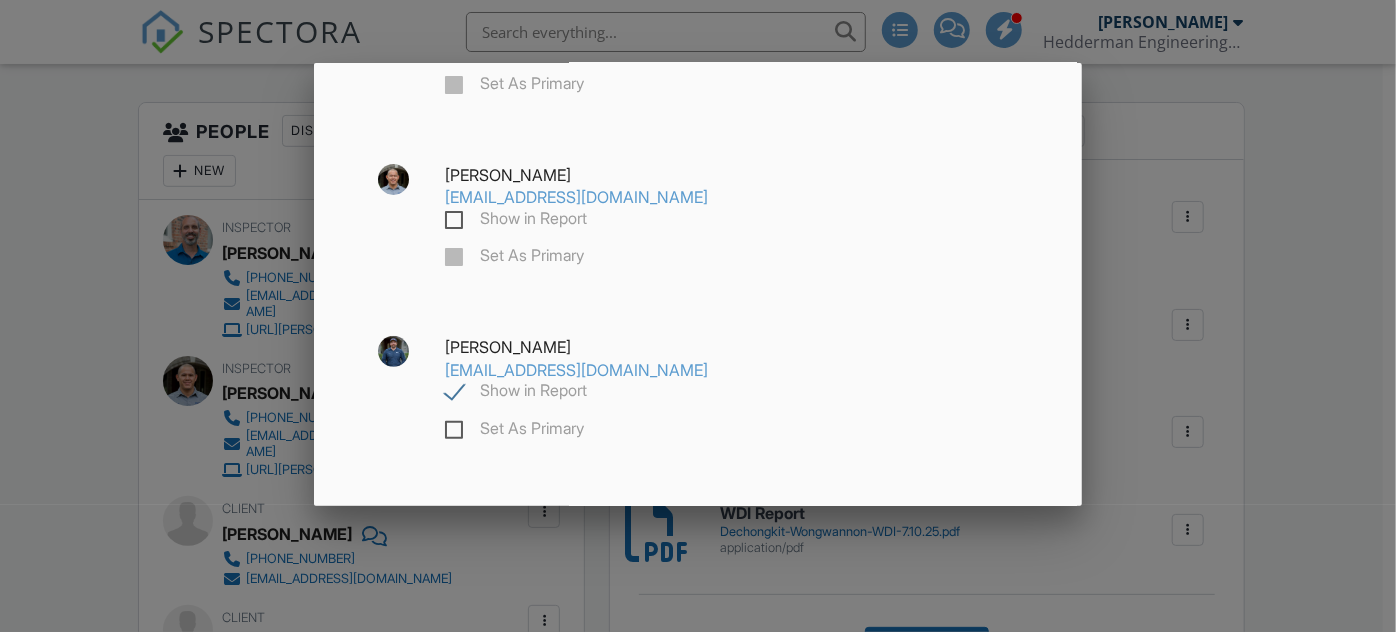 click on "Set As Primary" 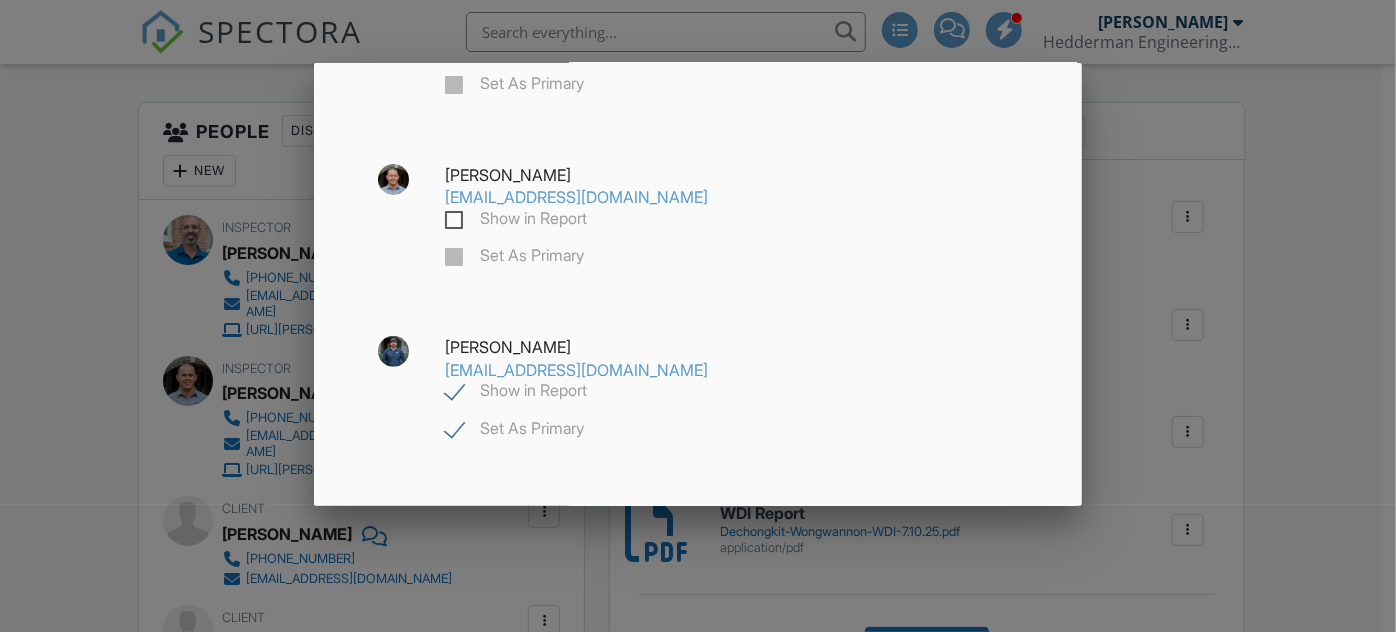checkbox on "true" 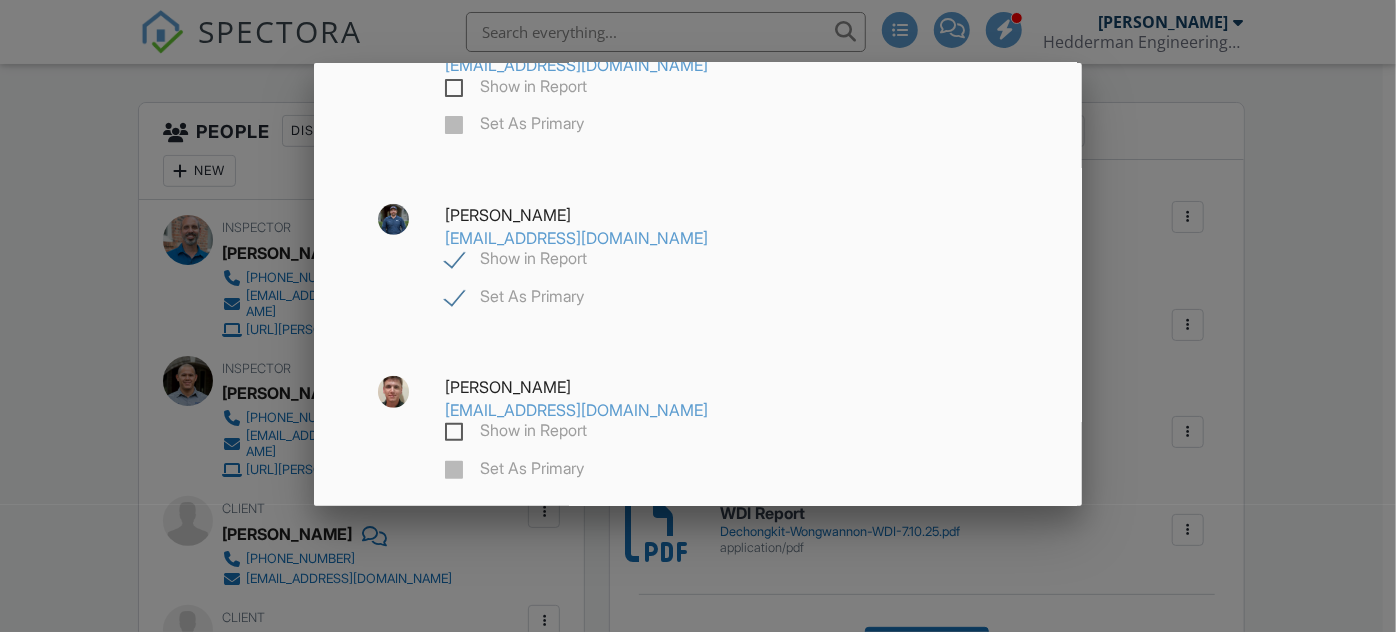 scroll, scrollTop: 409, scrollLeft: 0, axis: vertical 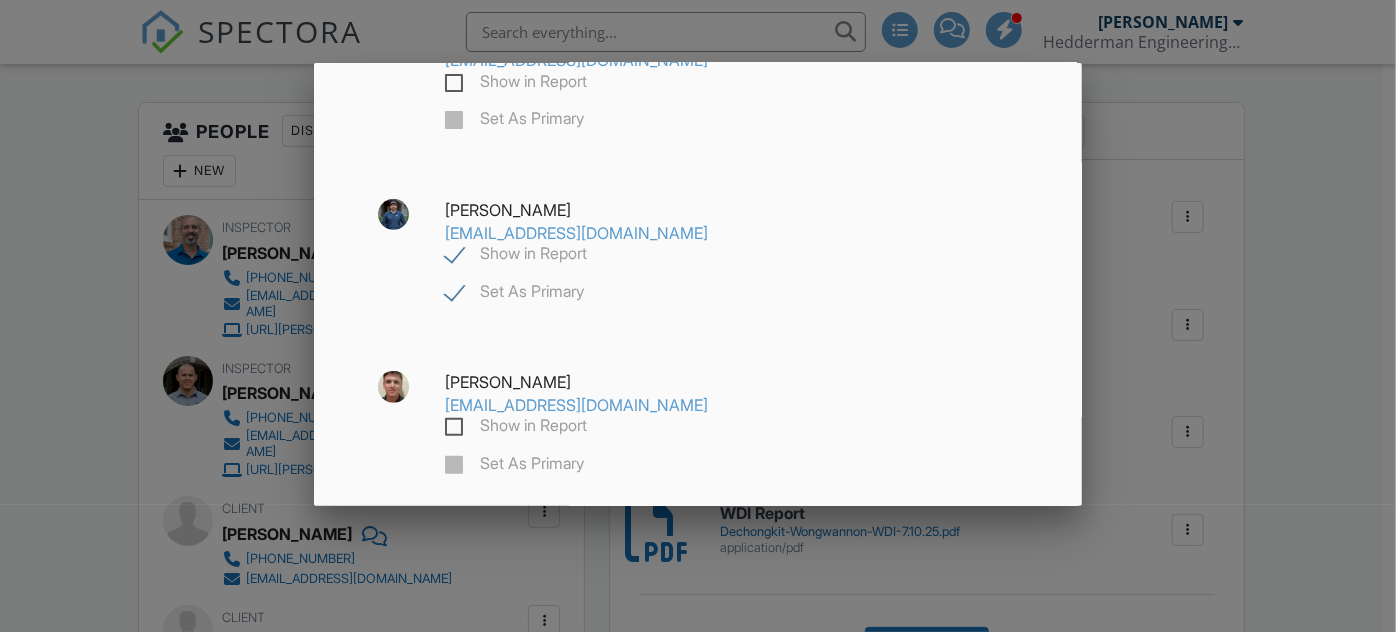 click on "Save" 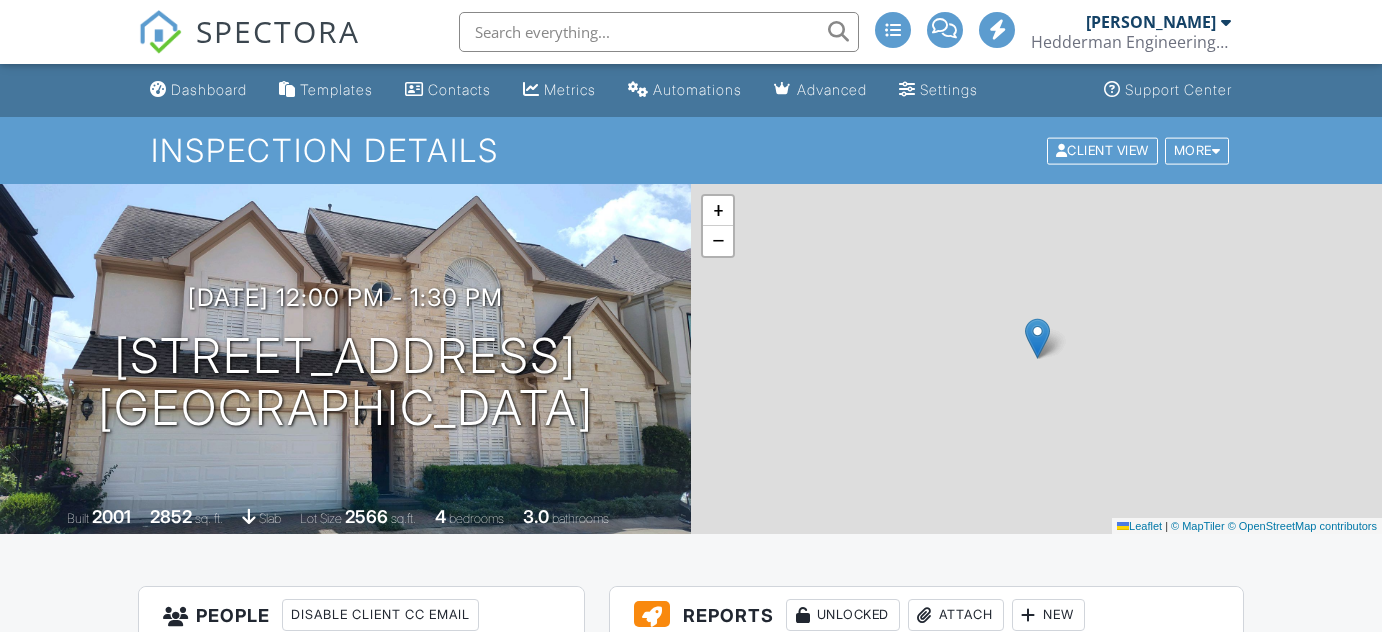 scroll, scrollTop: 484, scrollLeft: 0, axis: vertical 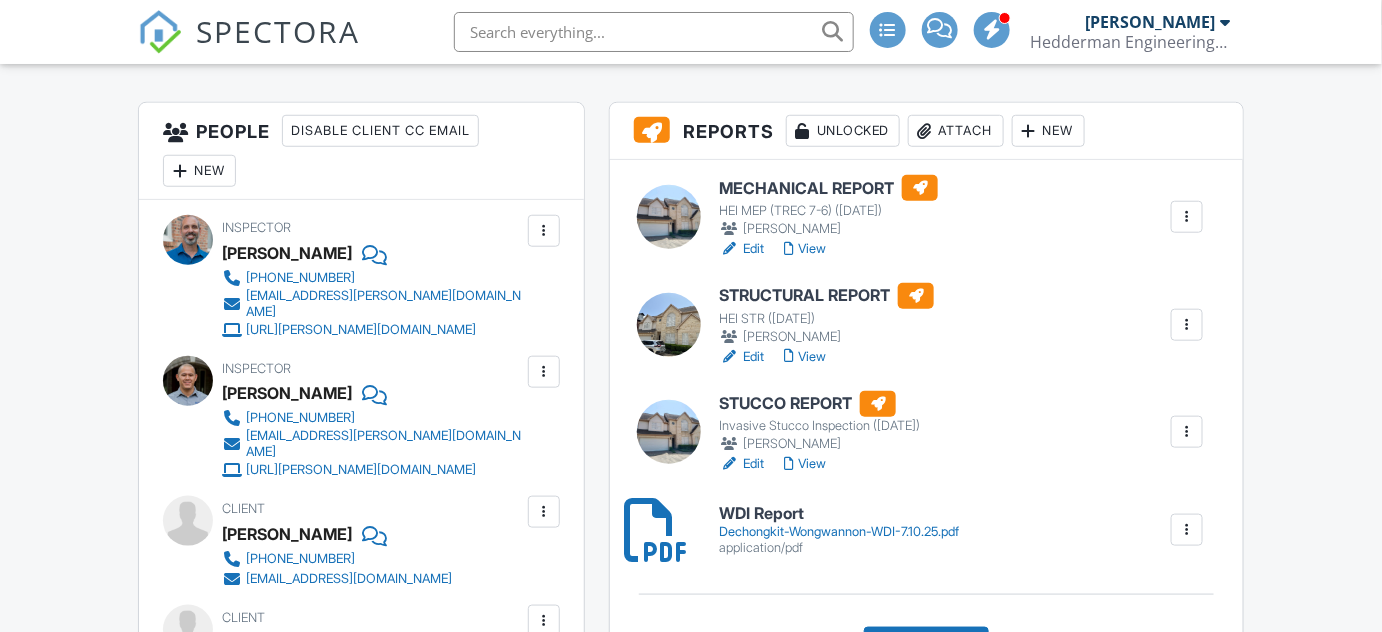 click on "View" at bounding box center [805, 357] 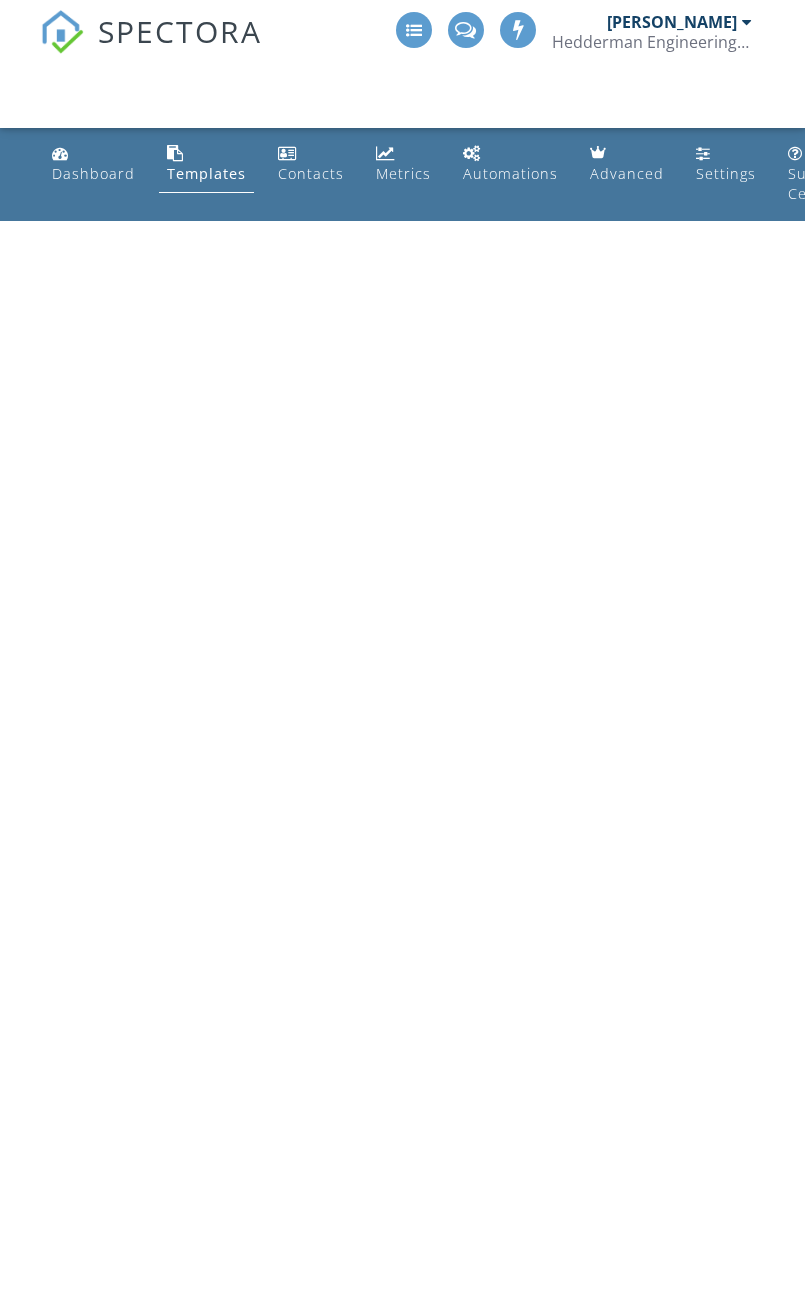 scroll, scrollTop: 0, scrollLeft: 0, axis: both 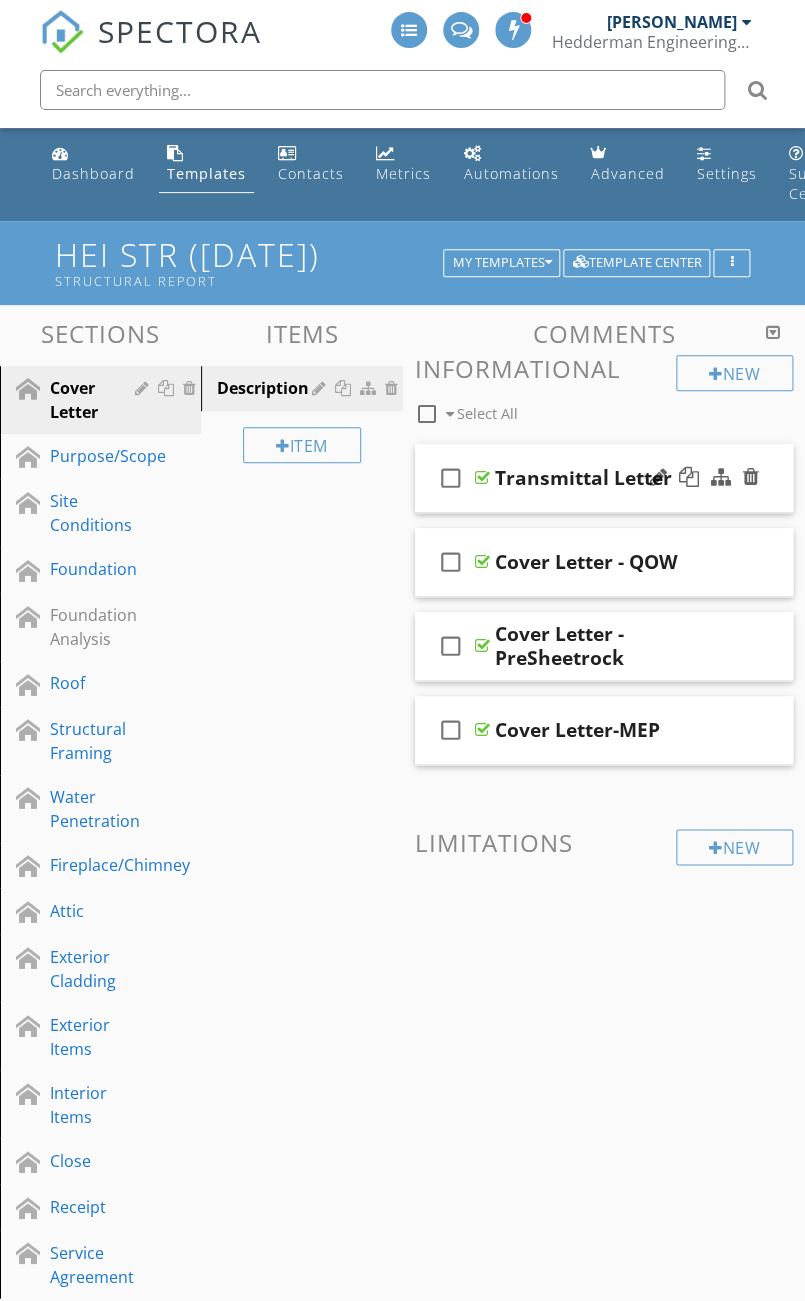 click at bounding box center [482, 478] 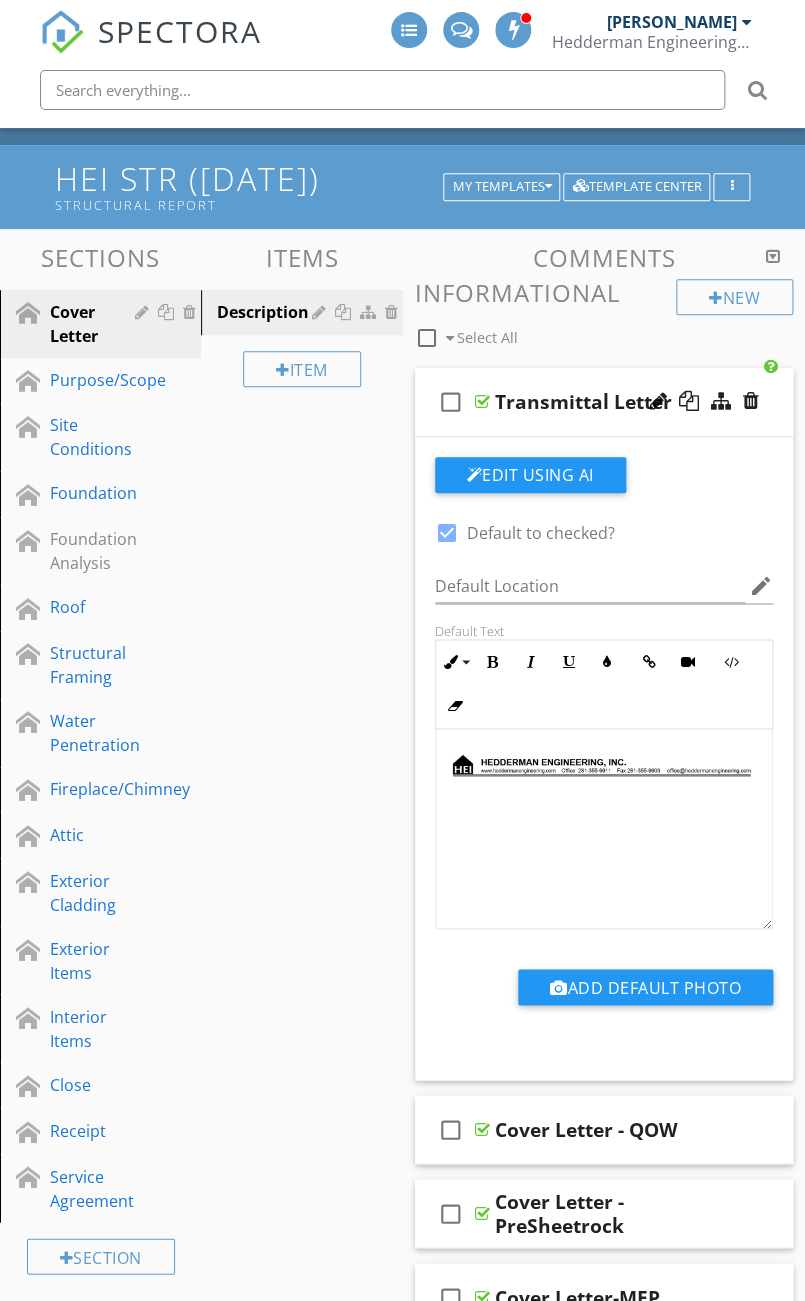 scroll, scrollTop: 90, scrollLeft: 0, axis: vertical 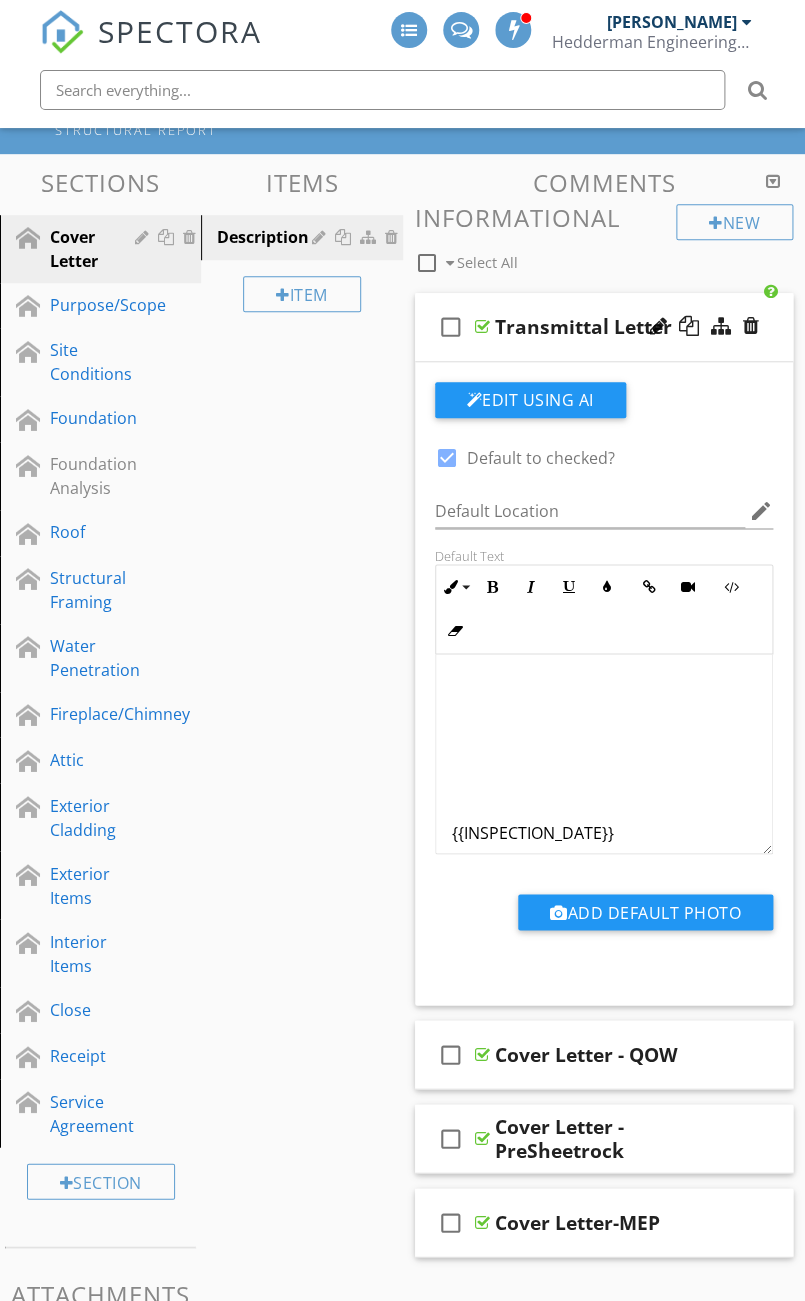 click at bounding box center [604, 736] 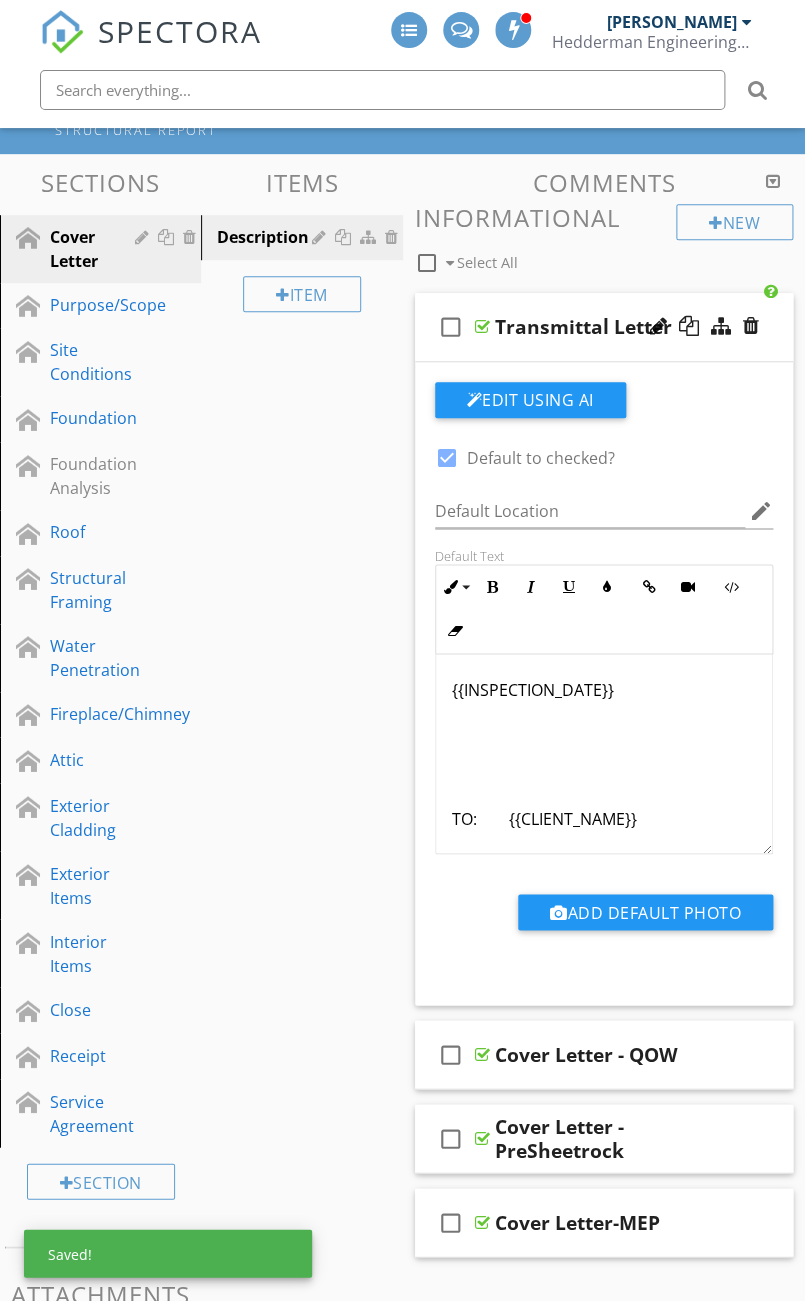 scroll, scrollTop: 454, scrollLeft: 0, axis: vertical 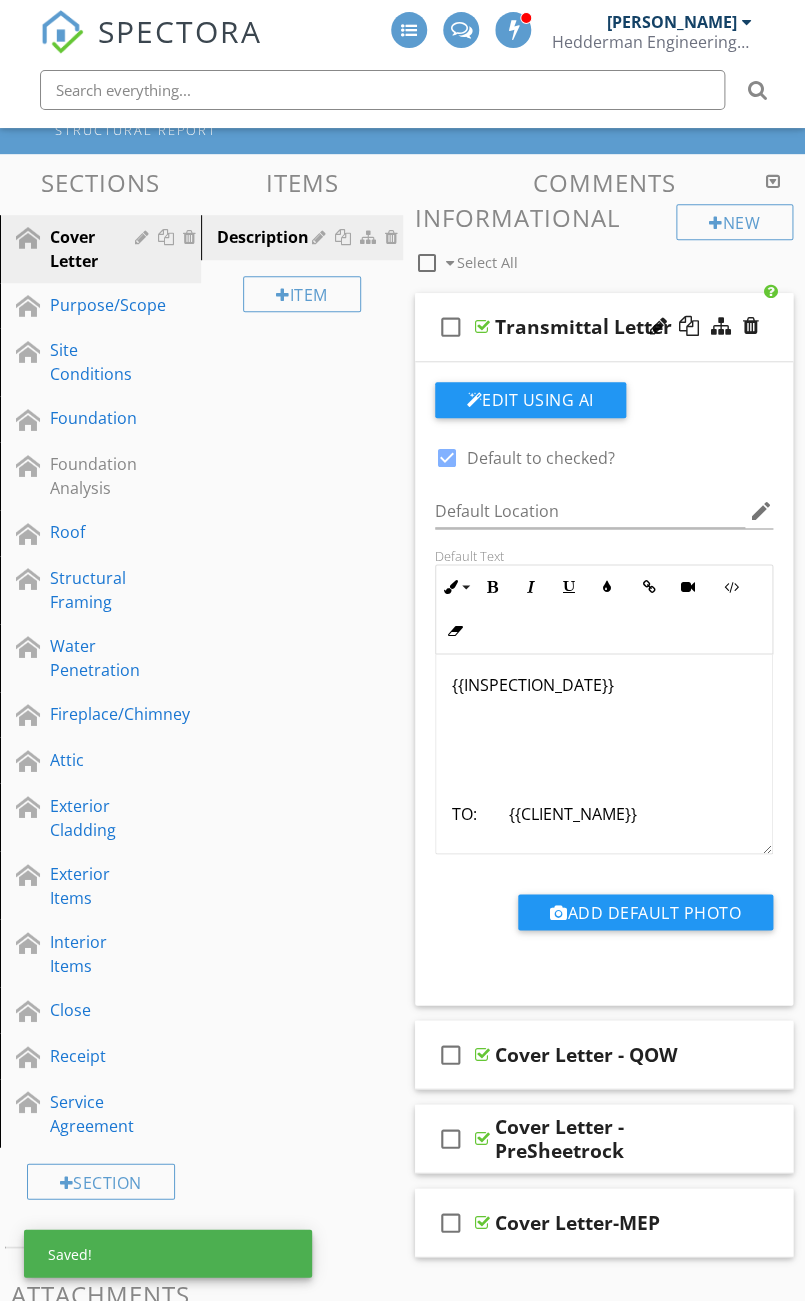 click at bounding box center [604, 749] 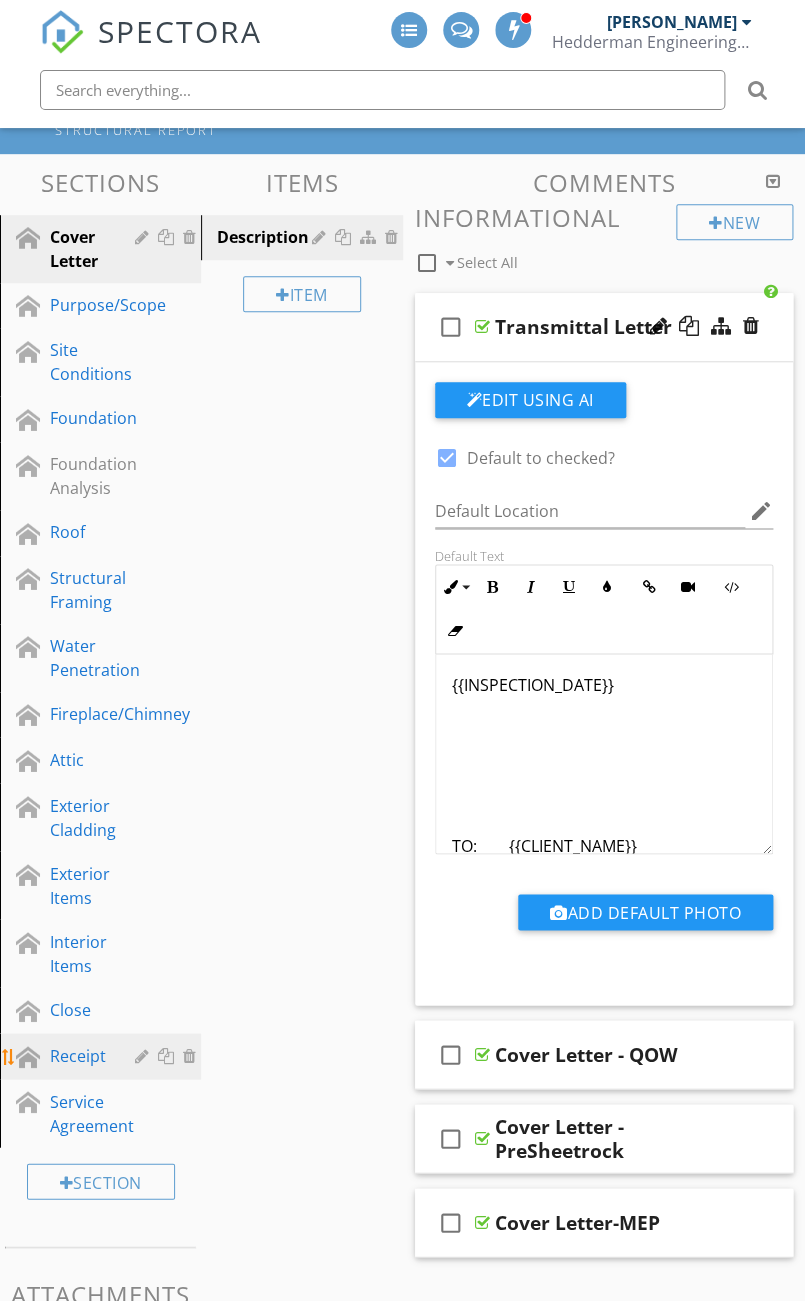 click on "Receipt" at bounding box center (78, 1055) 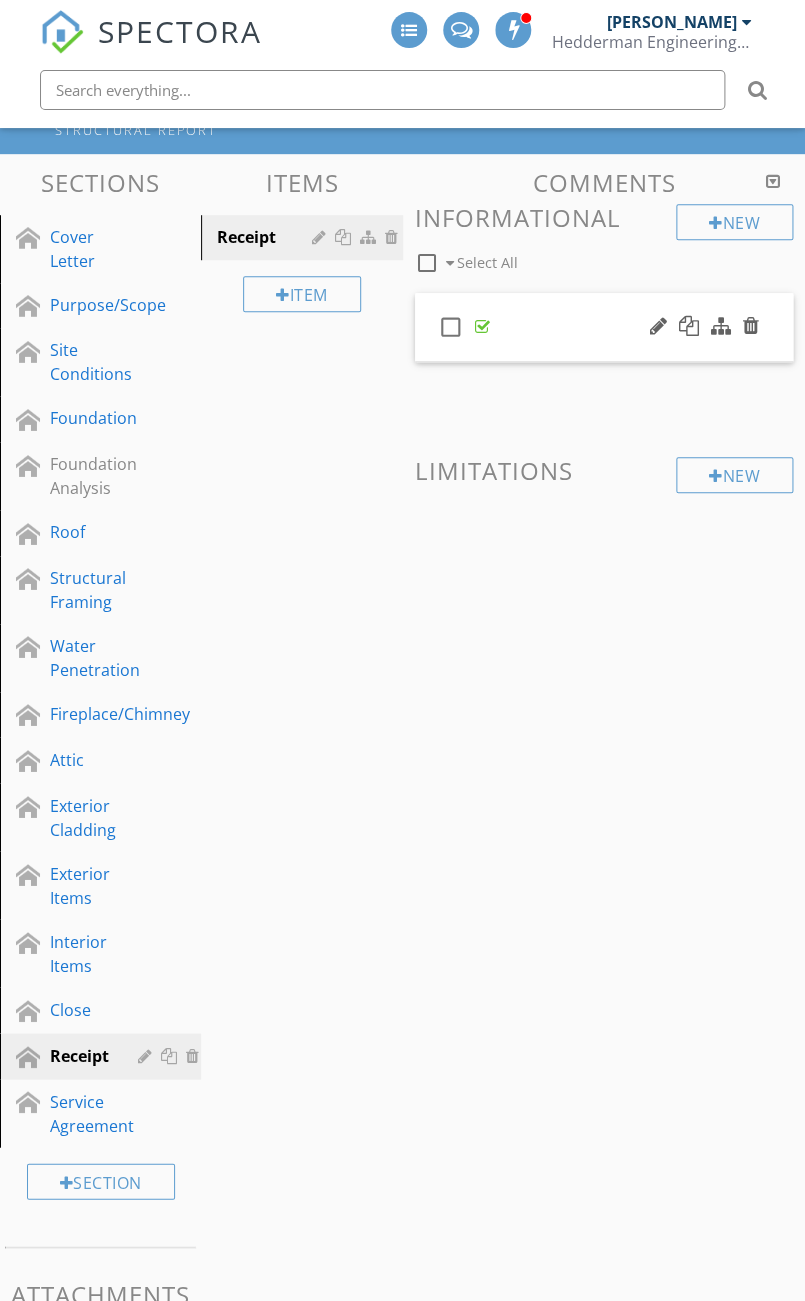 click at bounding box center (482, 327) 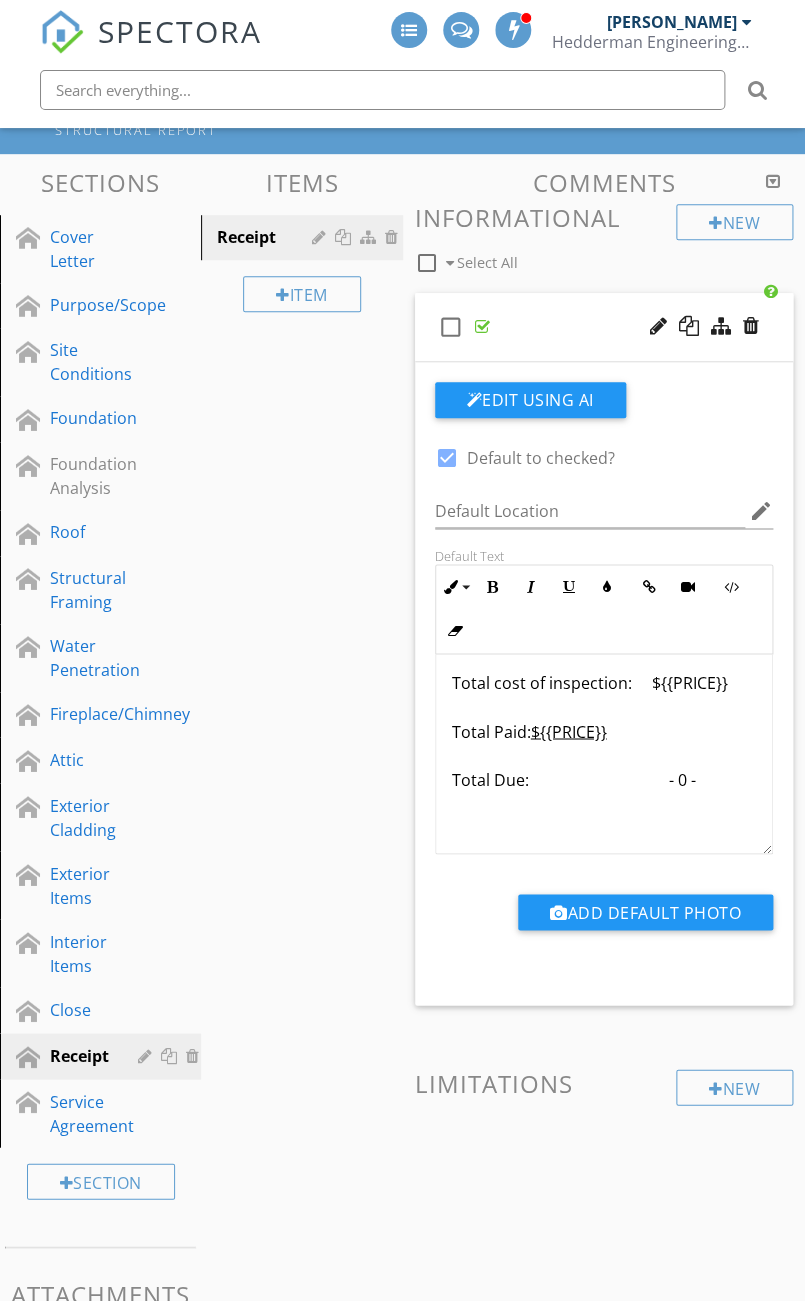scroll, scrollTop: 545, scrollLeft: 0, axis: vertical 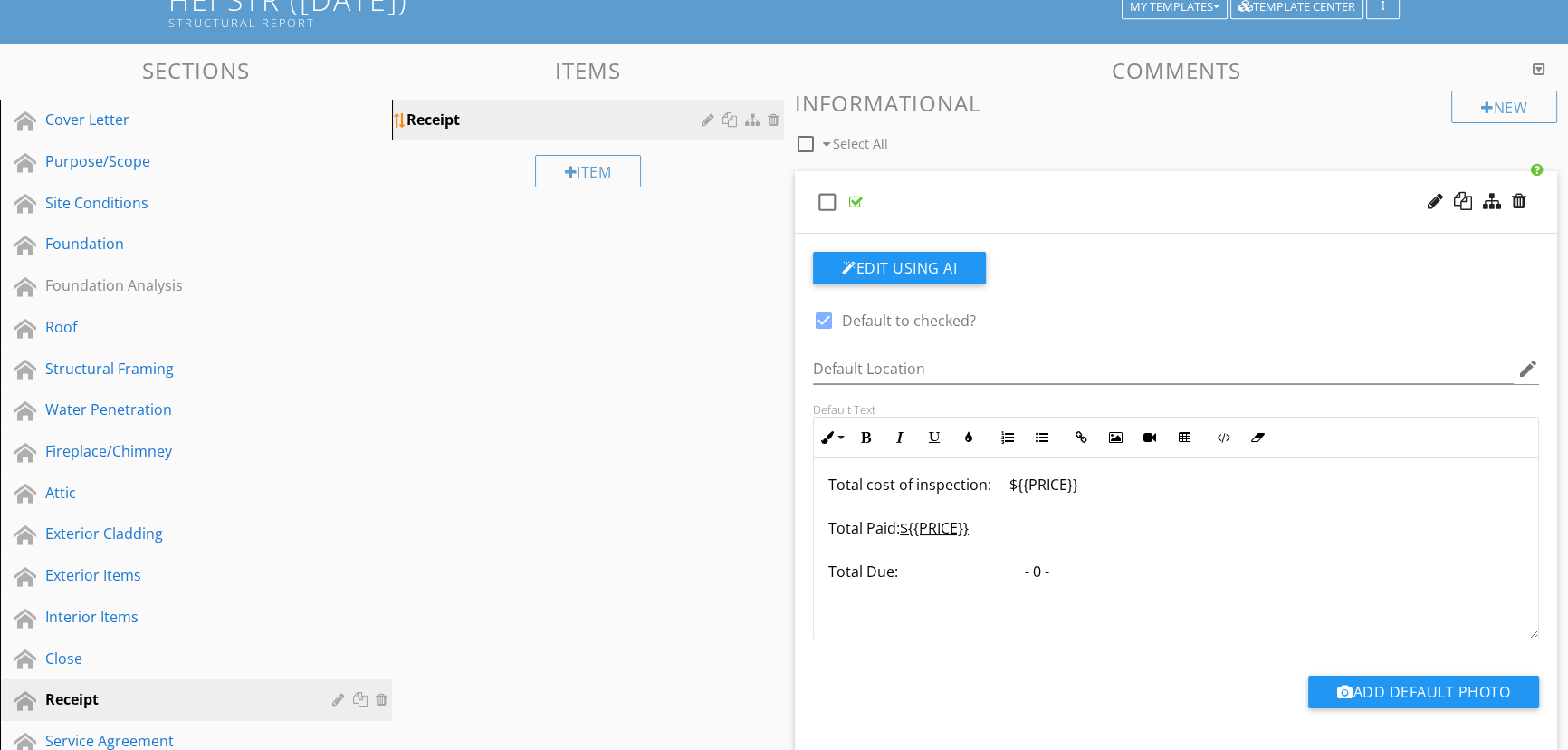 click on "Receipt" at bounding box center (557, 120) 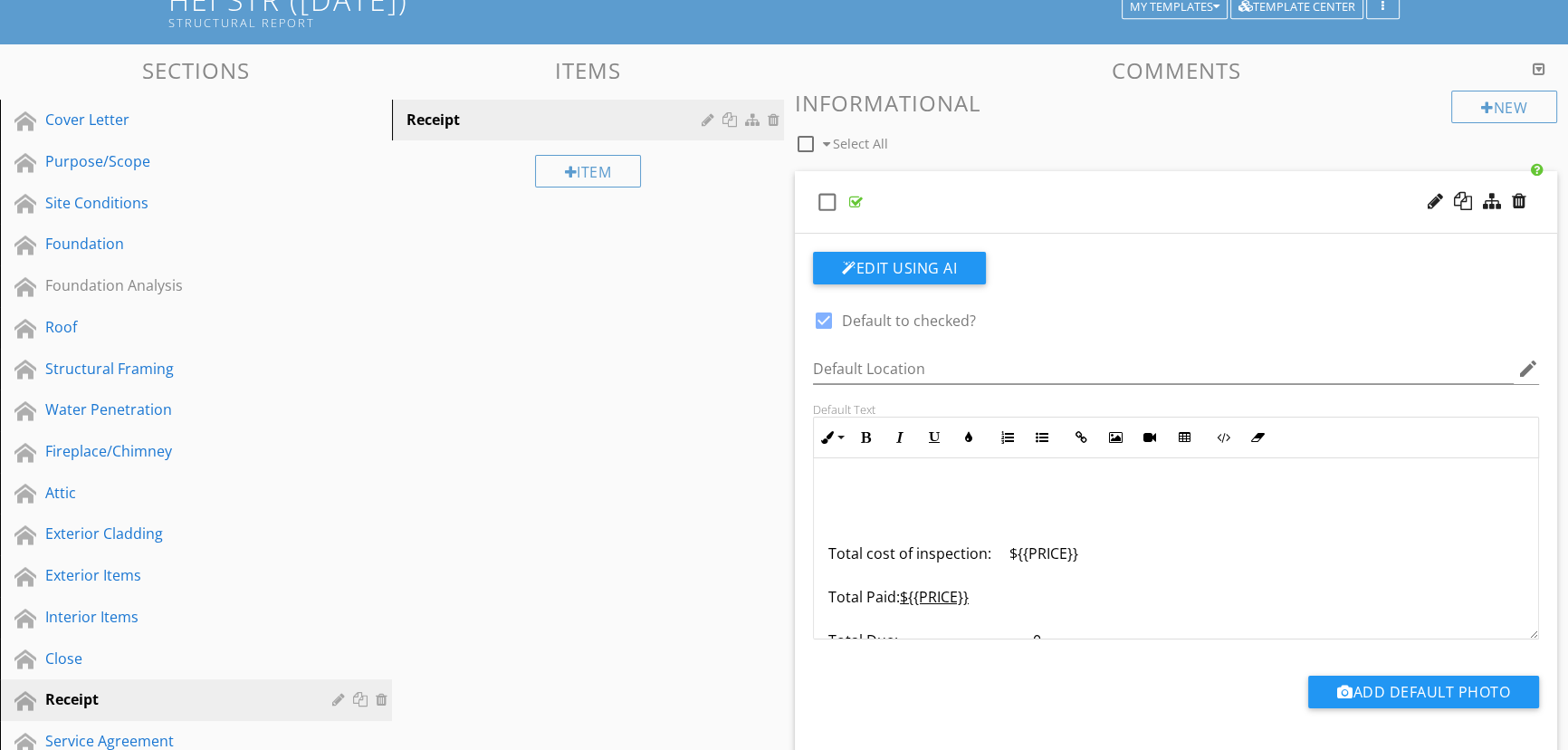 scroll, scrollTop: 411, scrollLeft: 0, axis: vertical 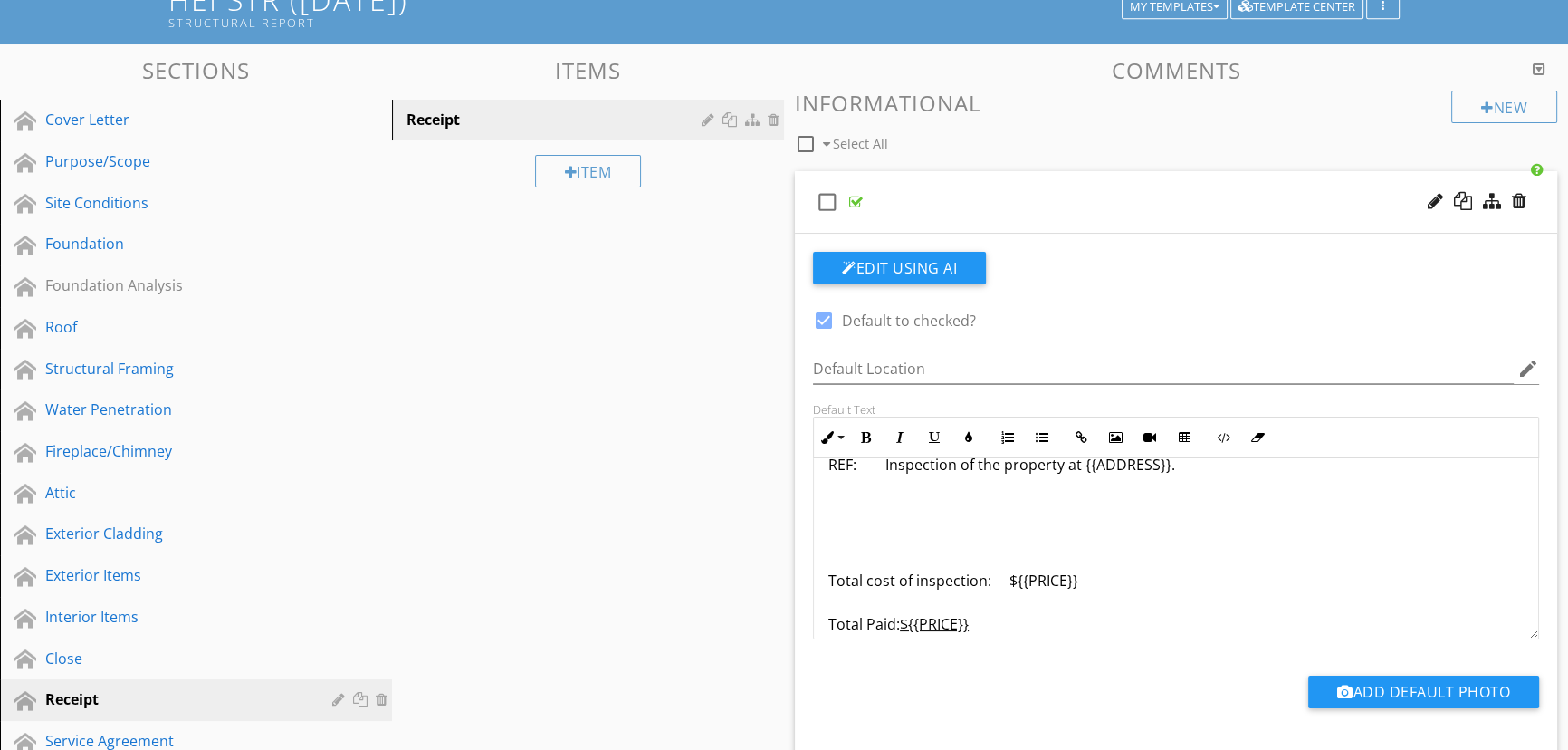 click on "Total cost of inspection:     ${{PRICE}}                 Total Paid:                               ${{PRICE}}                 Total Due:                                   - 0 -" at bounding box center (1176, 635) 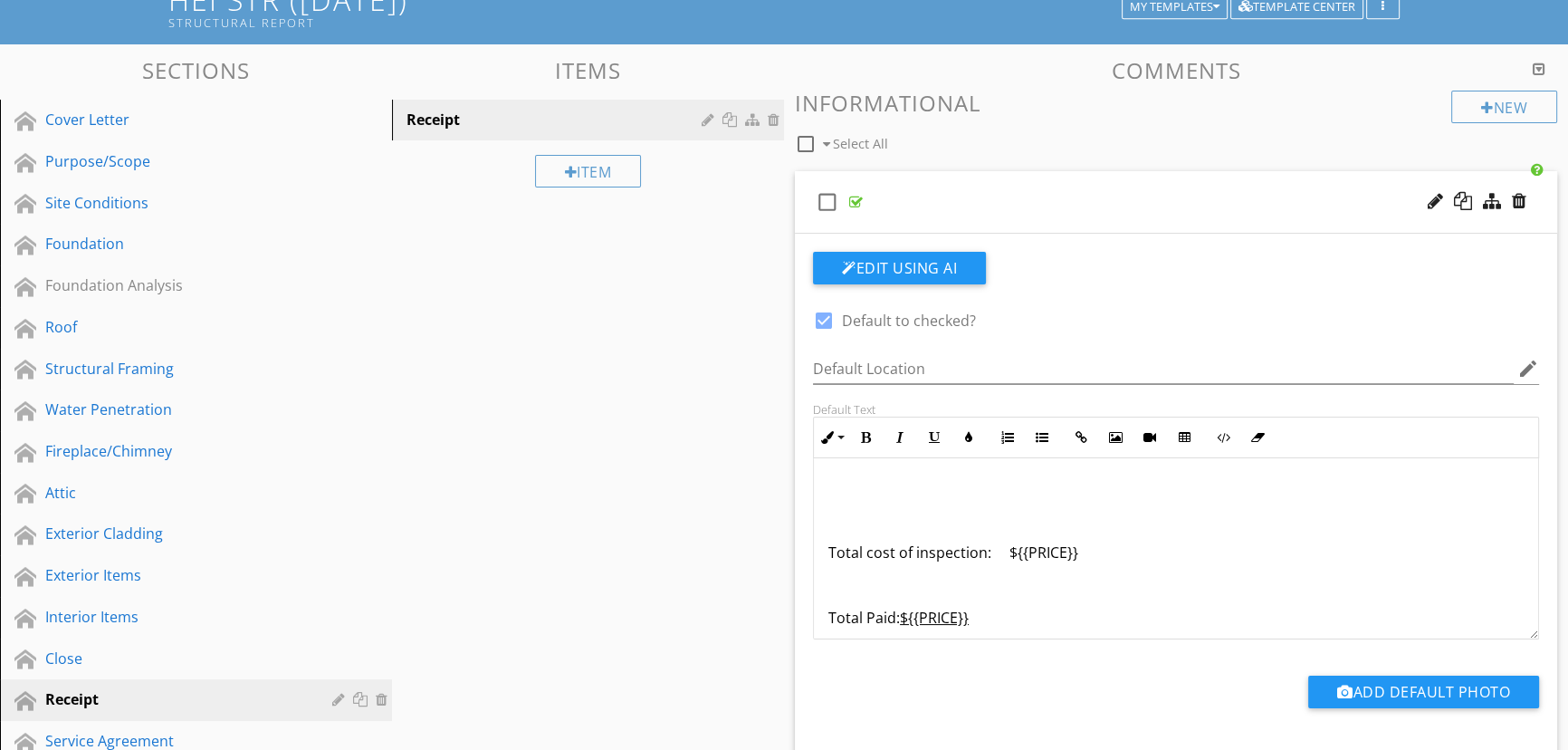 scroll, scrollTop: 543, scrollLeft: 0, axis: vertical 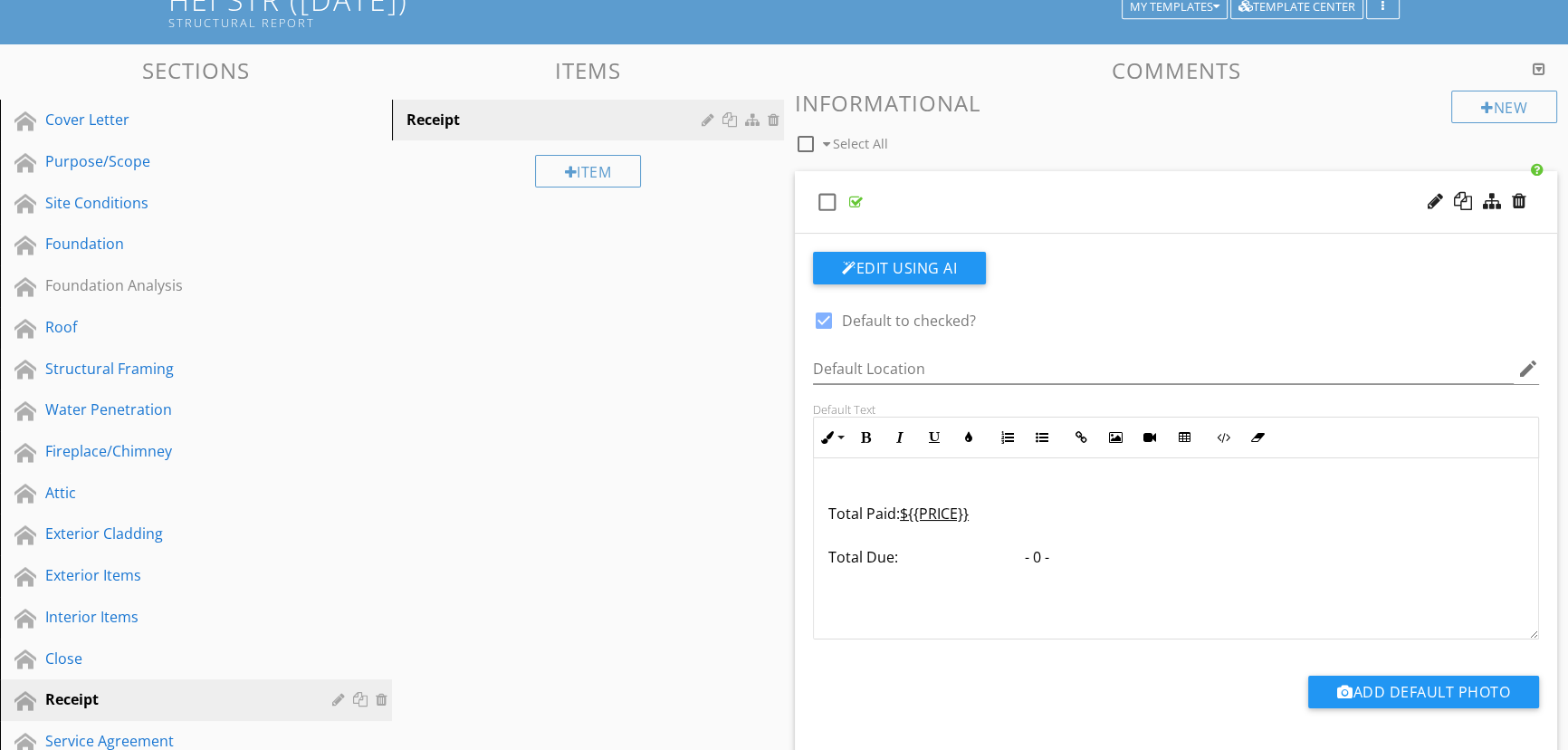 click on "Total cost of inspection:     ${{PRICE}}                 Total Paid:                               ${{PRICE}}                 Total Due:                                   - 0 -" at bounding box center (1176, 514) 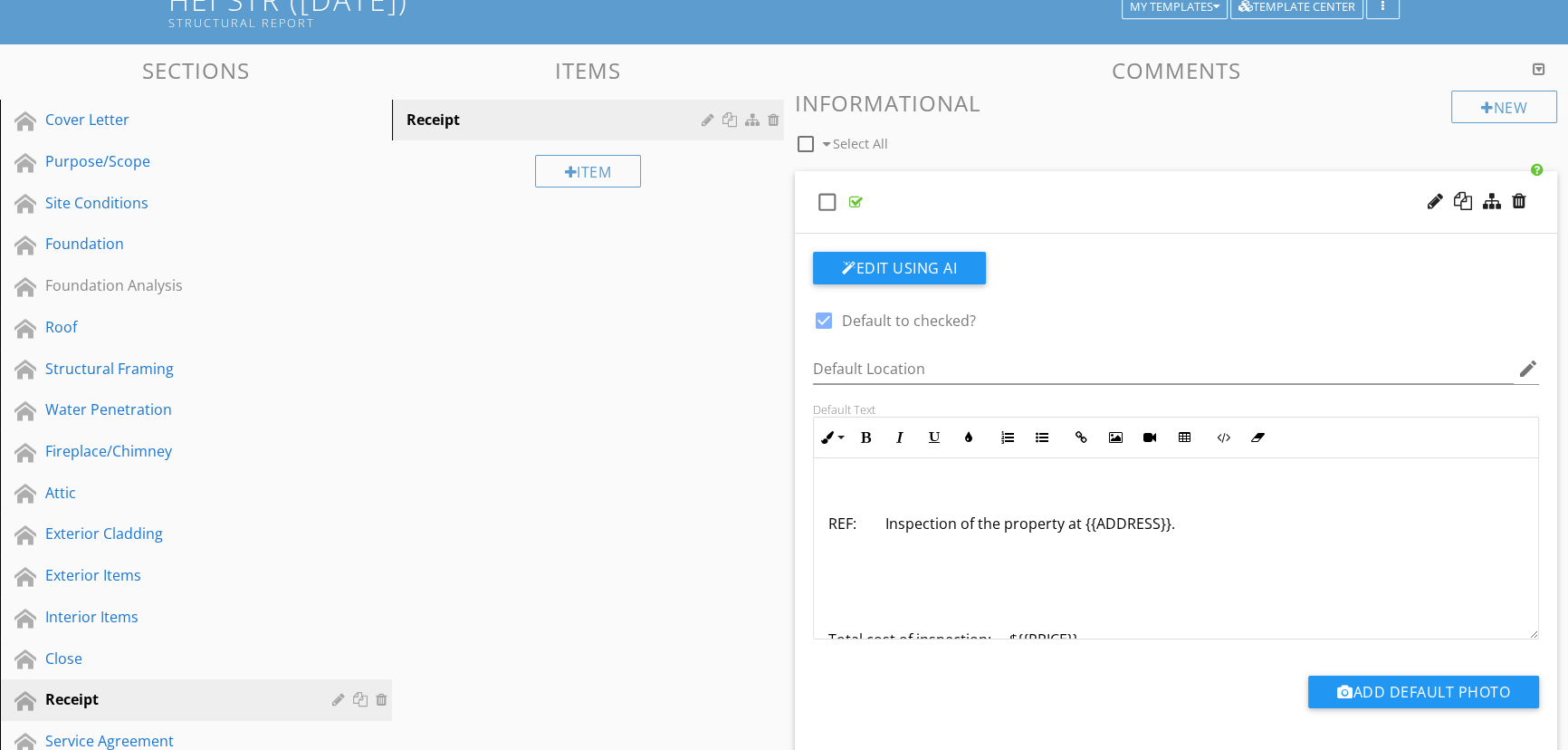scroll, scrollTop: 351, scrollLeft: 0, axis: vertical 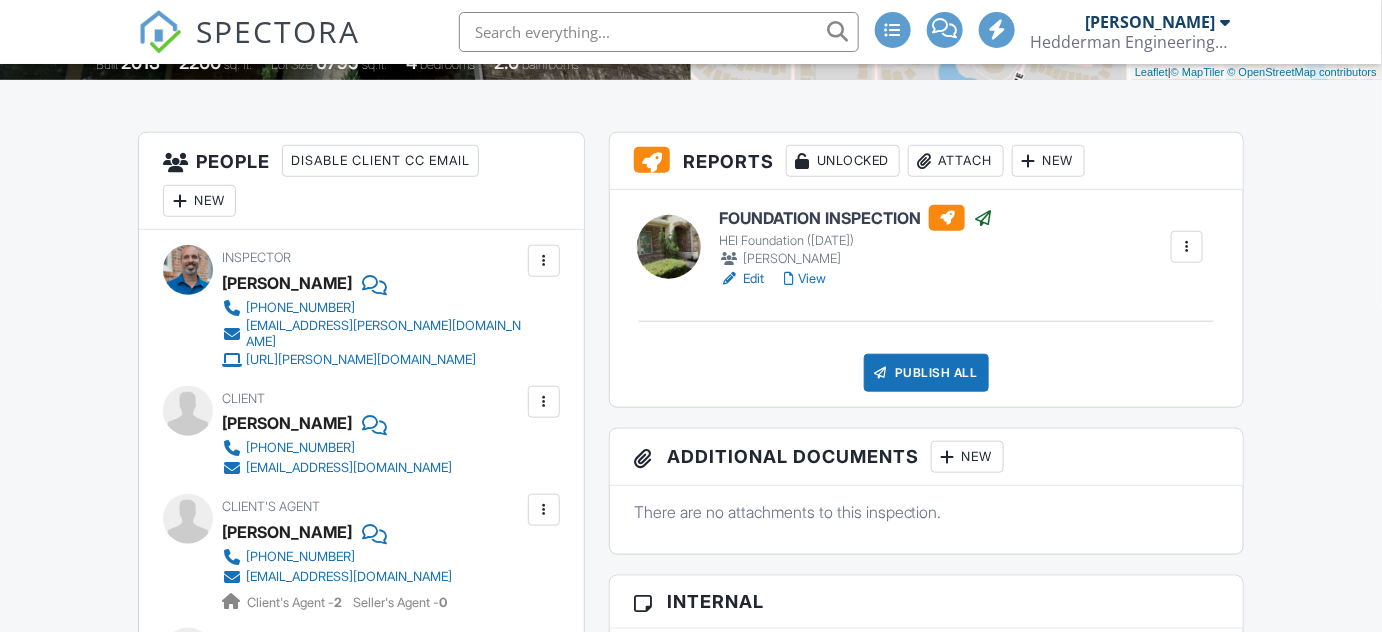 click on "View" at bounding box center (805, 279) 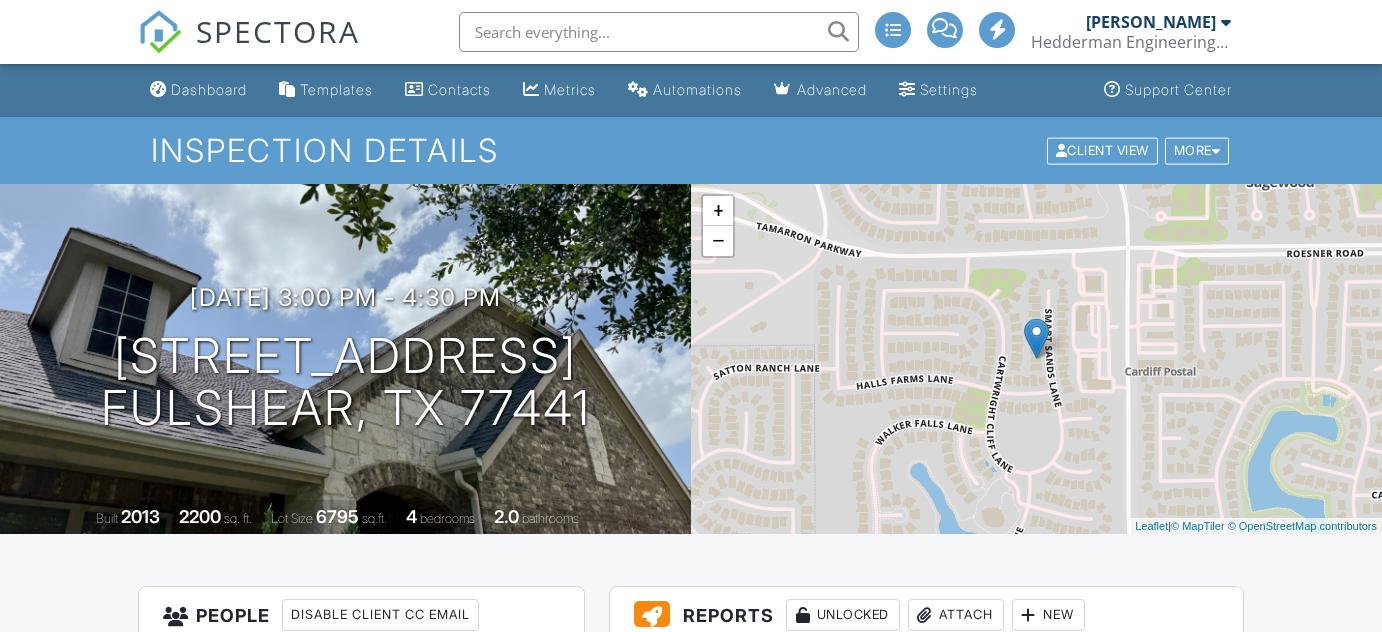 scroll, scrollTop: 0, scrollLeft: 0, axis: both 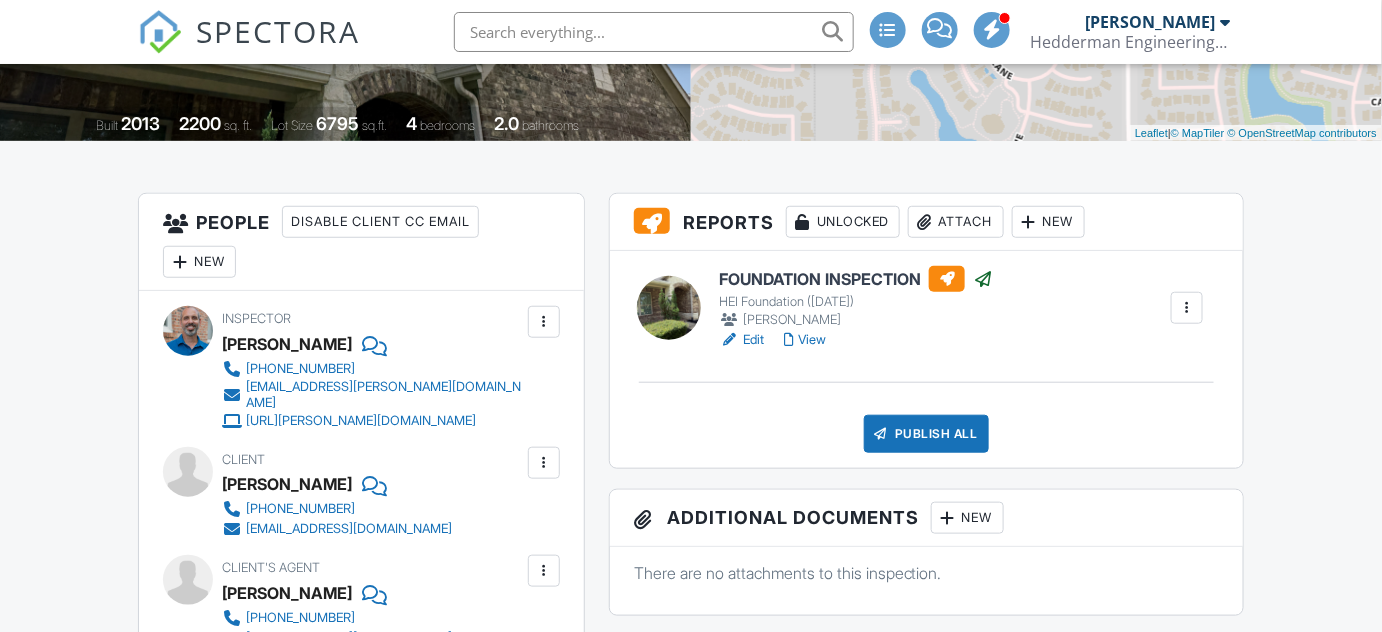 click on "Publish All" at bounding box center (926, 434) 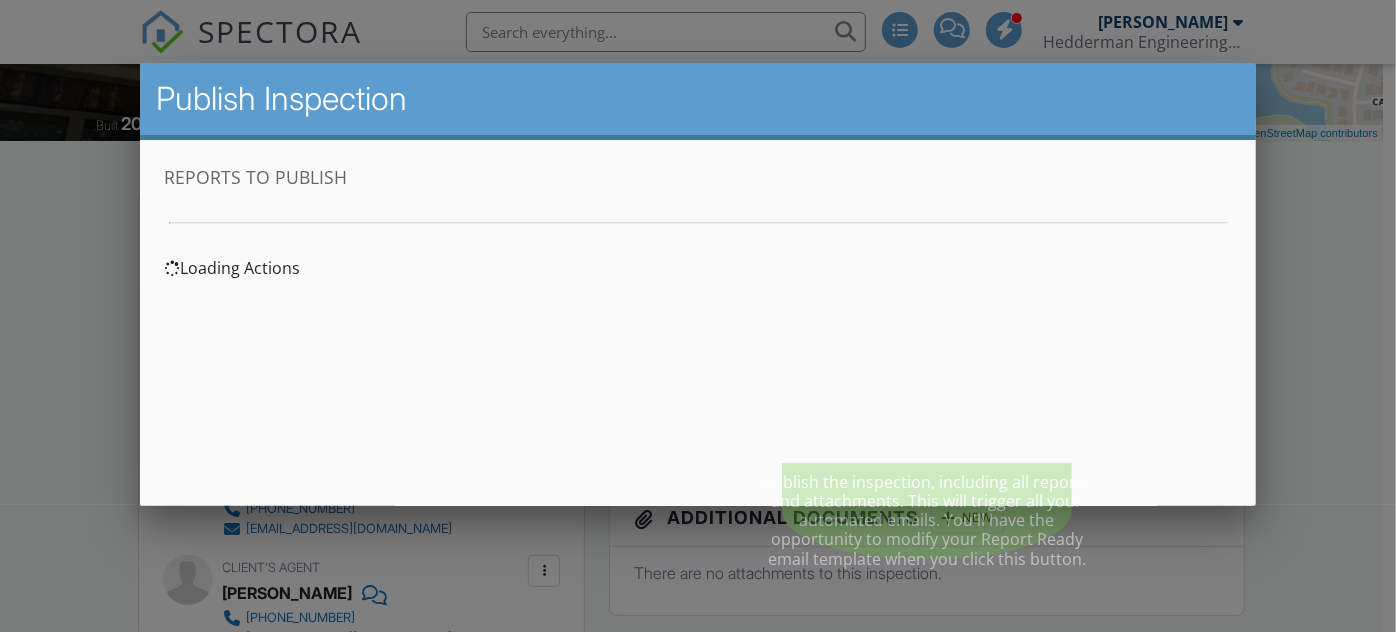scroll, scrollTop: 0, scrollLeft: 0, axis: both 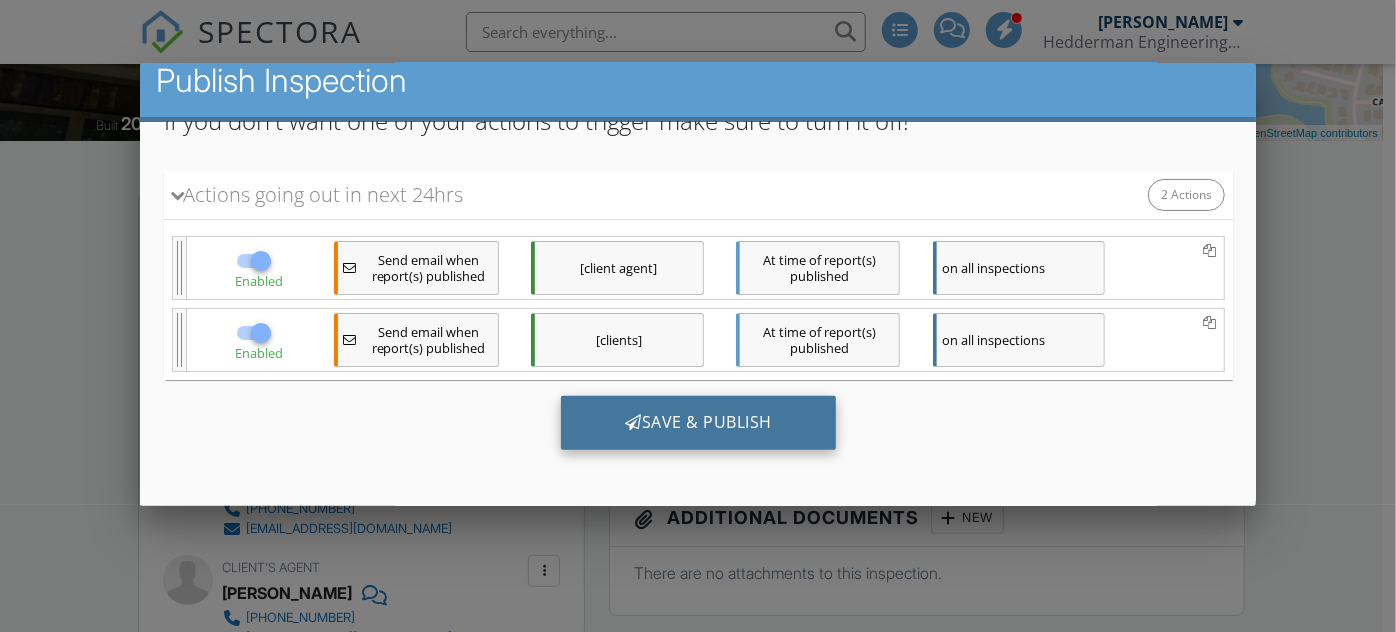 click on "Save & Publish" at bounding box center (697, 423) 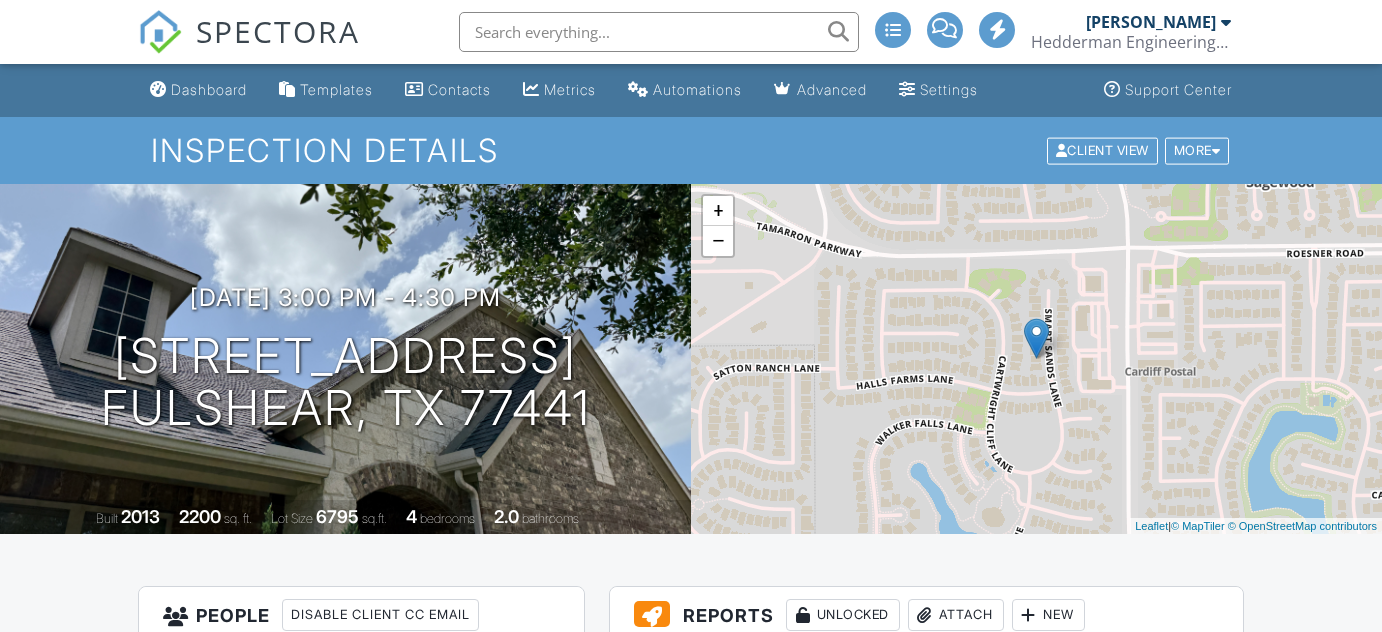 scroll, scrollTop: 0, scrollLeft: 0, axis: both 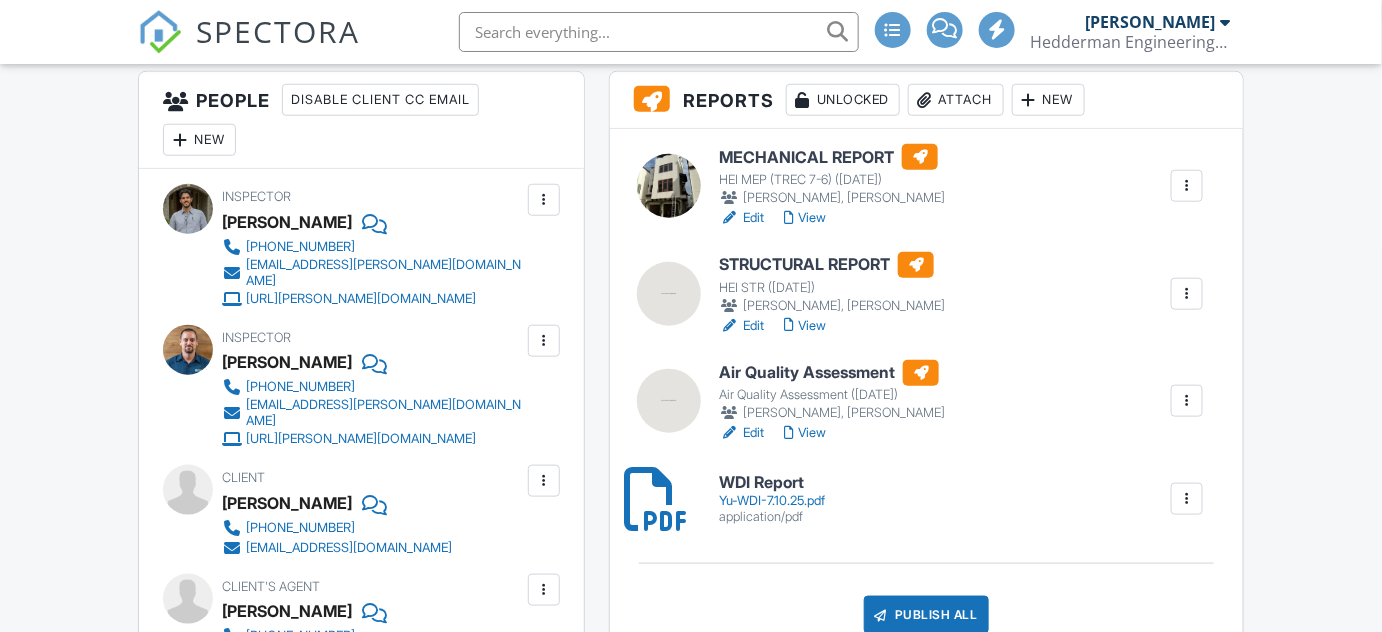 click on "WDI Report" at bounding box center (772, 483) 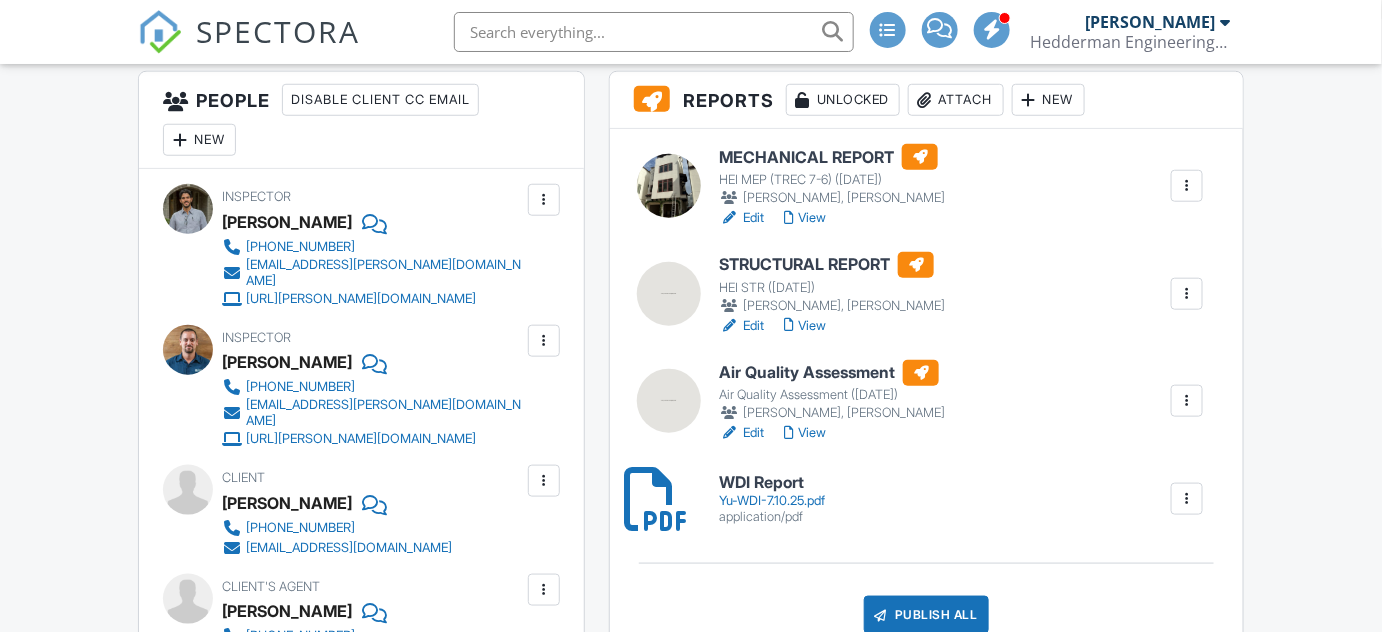 scroll, scrollTop: 0, scrollLeft: 0, axis: both 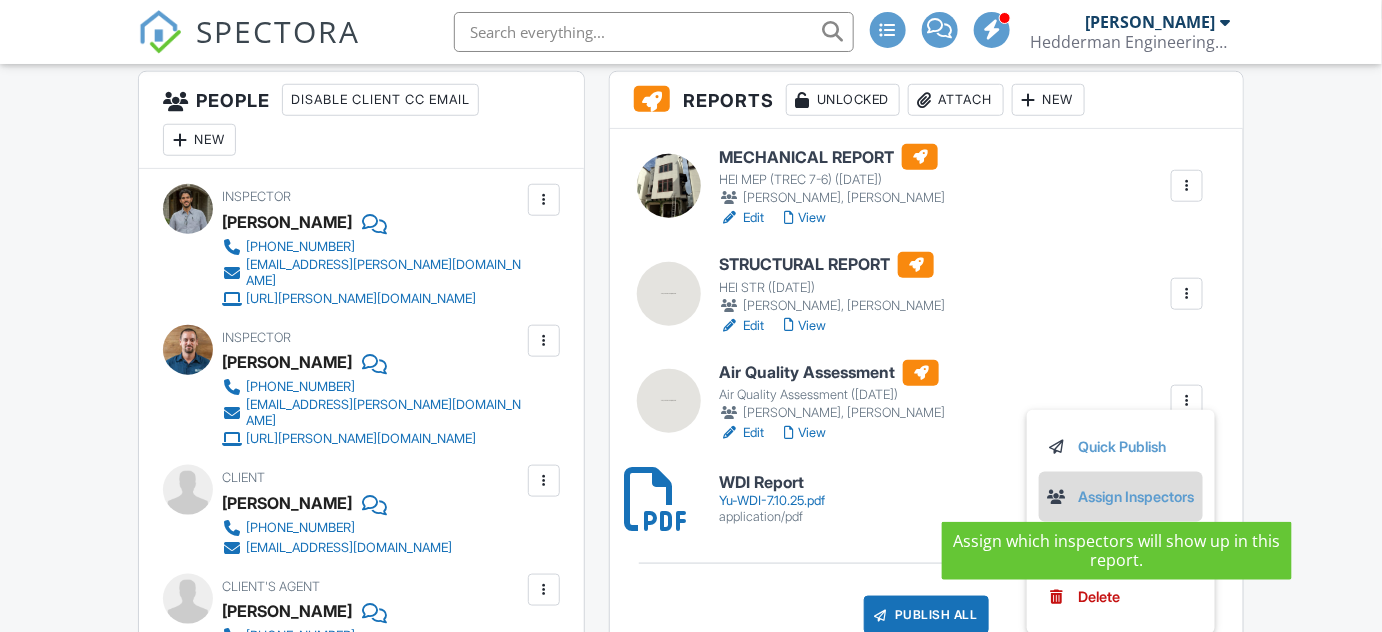click on "Assign Inspectors" at bounding box center [1121, 497] 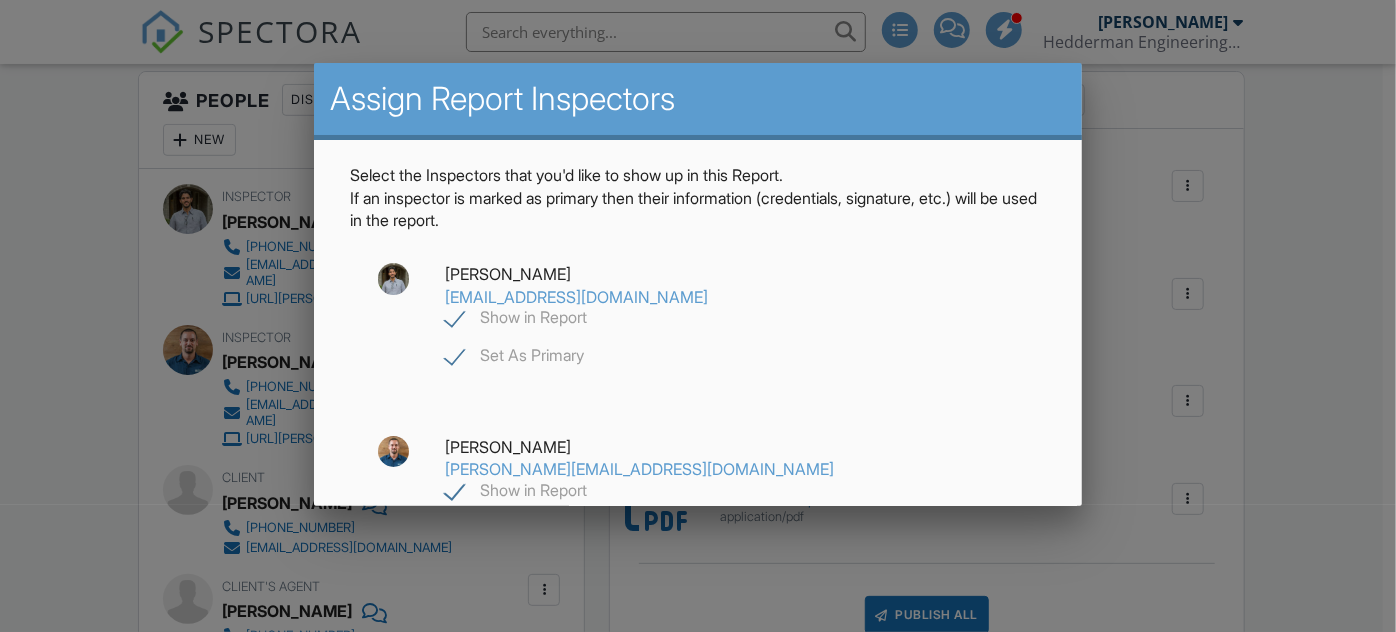 drag, startPoint x: 453, startPoint y: 313, endPoint x: 548, endPoint y: 391, distance: 122.91867 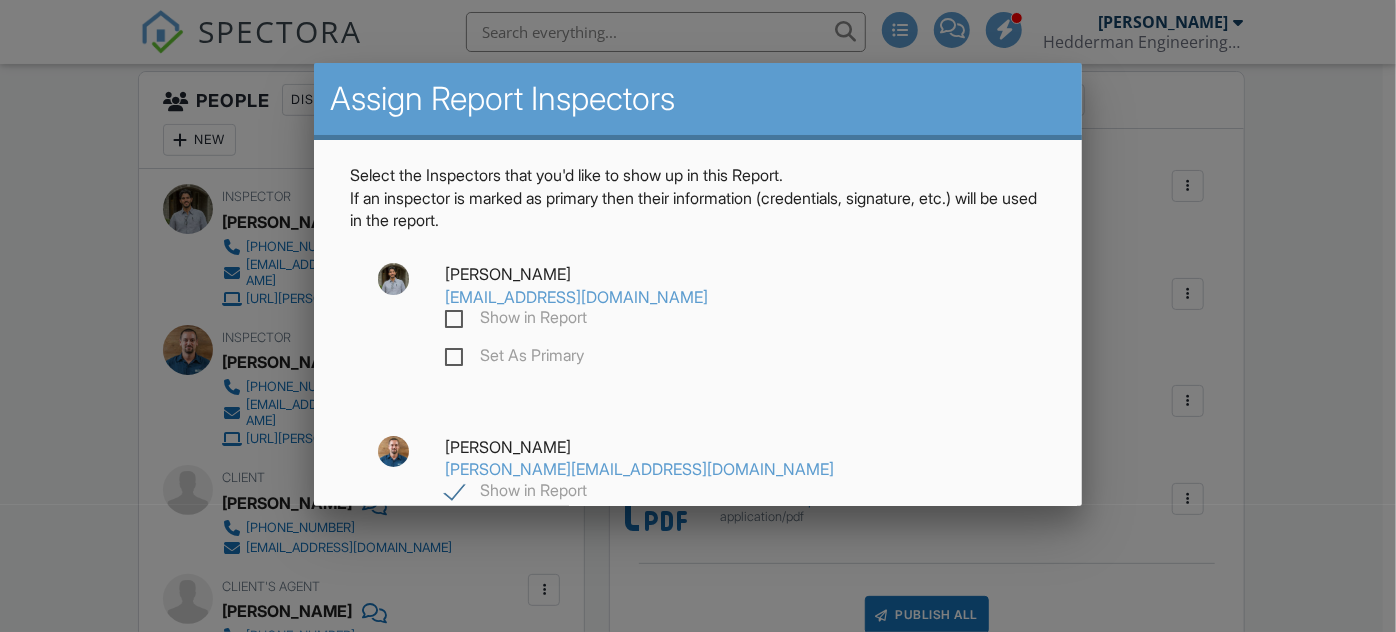 checkbox on "false" 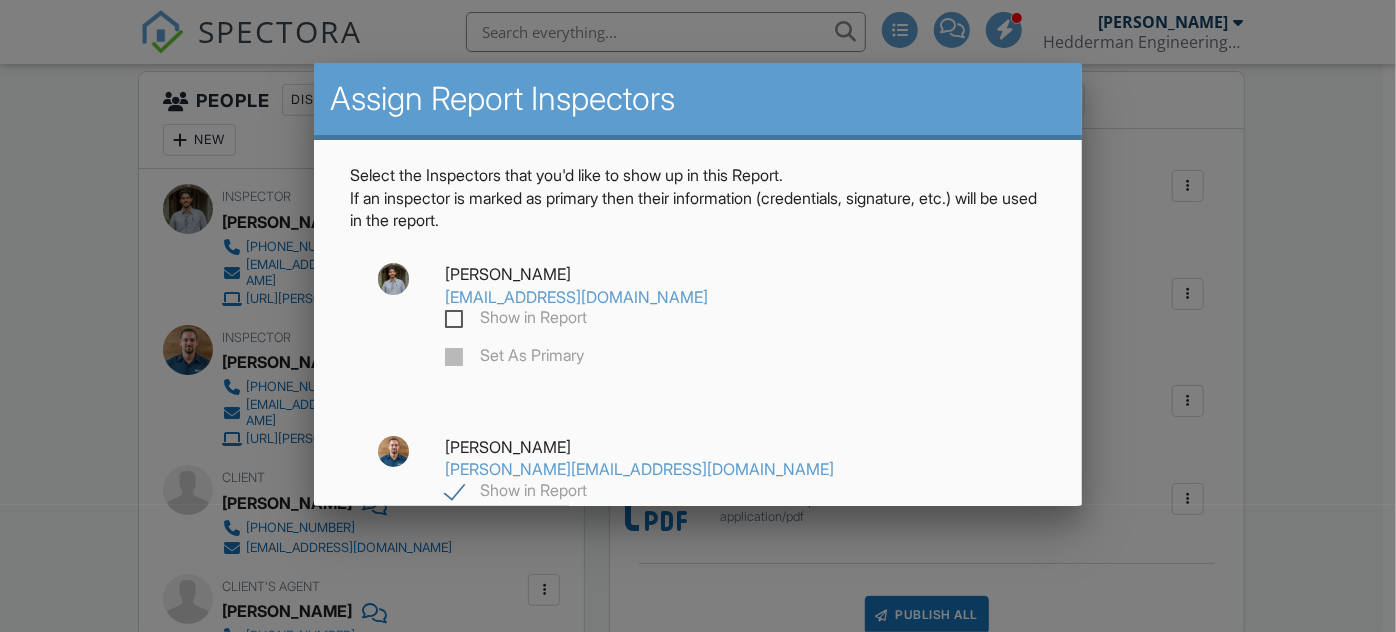 click on "Show in Report" 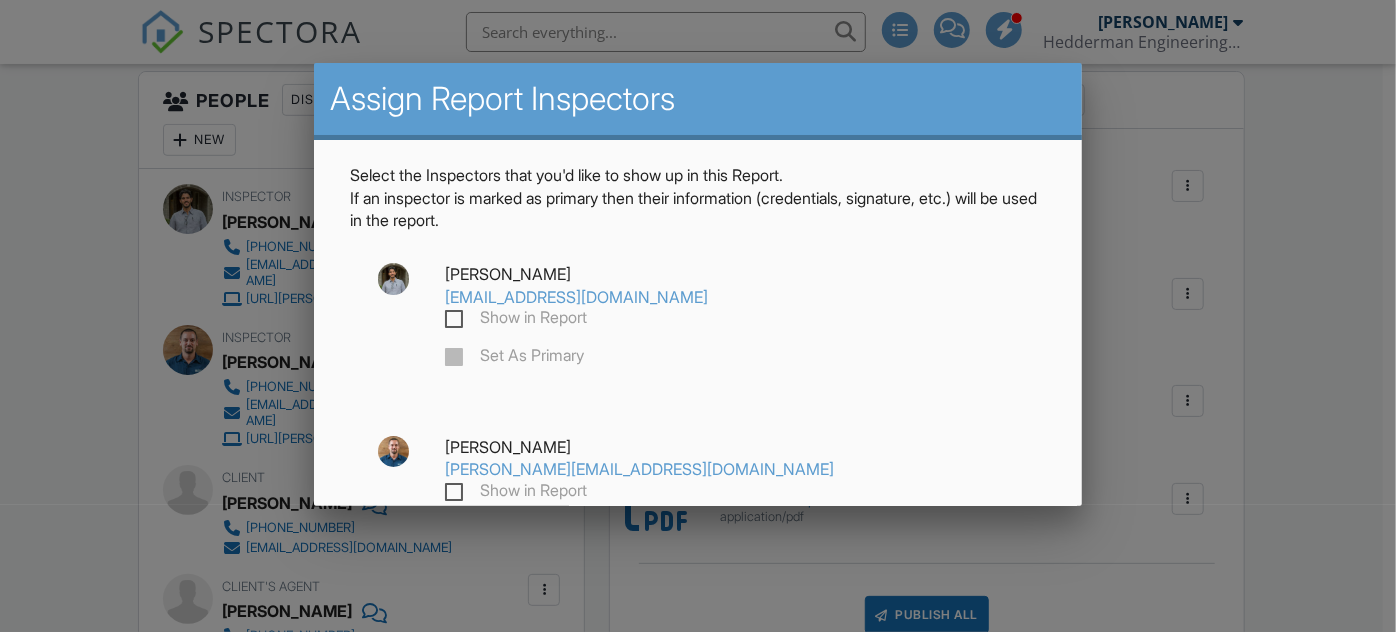 checkbox on "false" 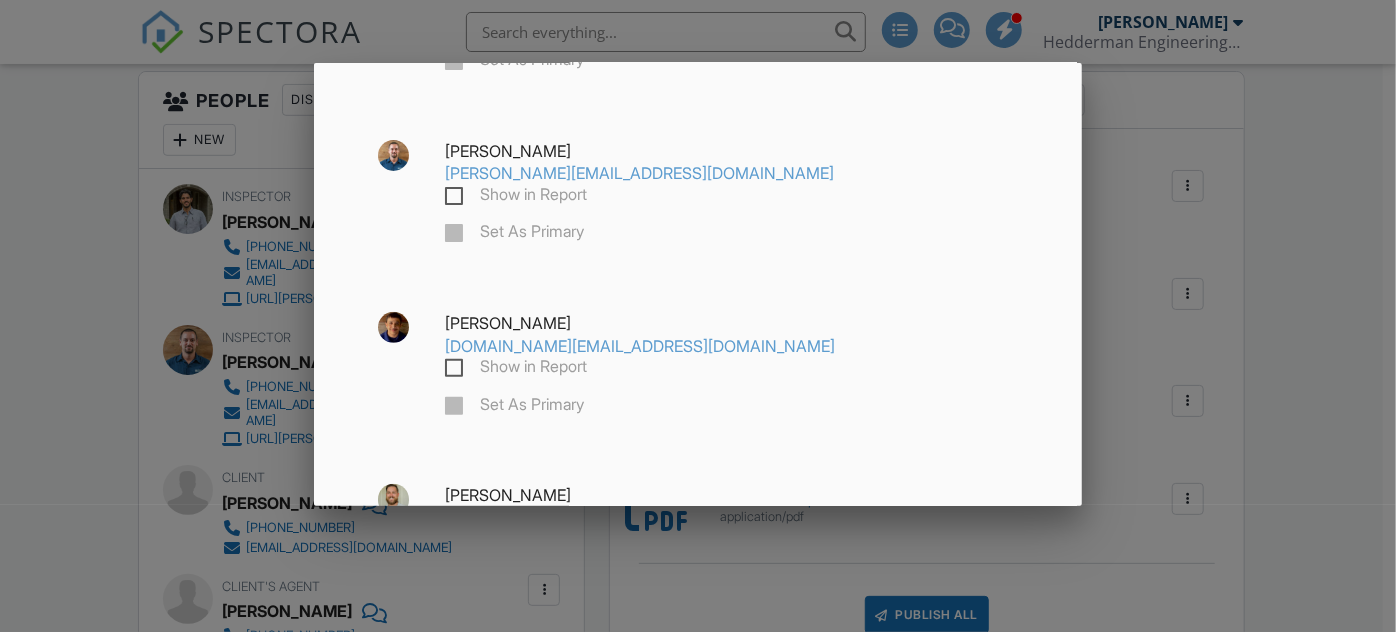 scroll, scrollTop: 302, scrollLeft: 0, axis: vertical 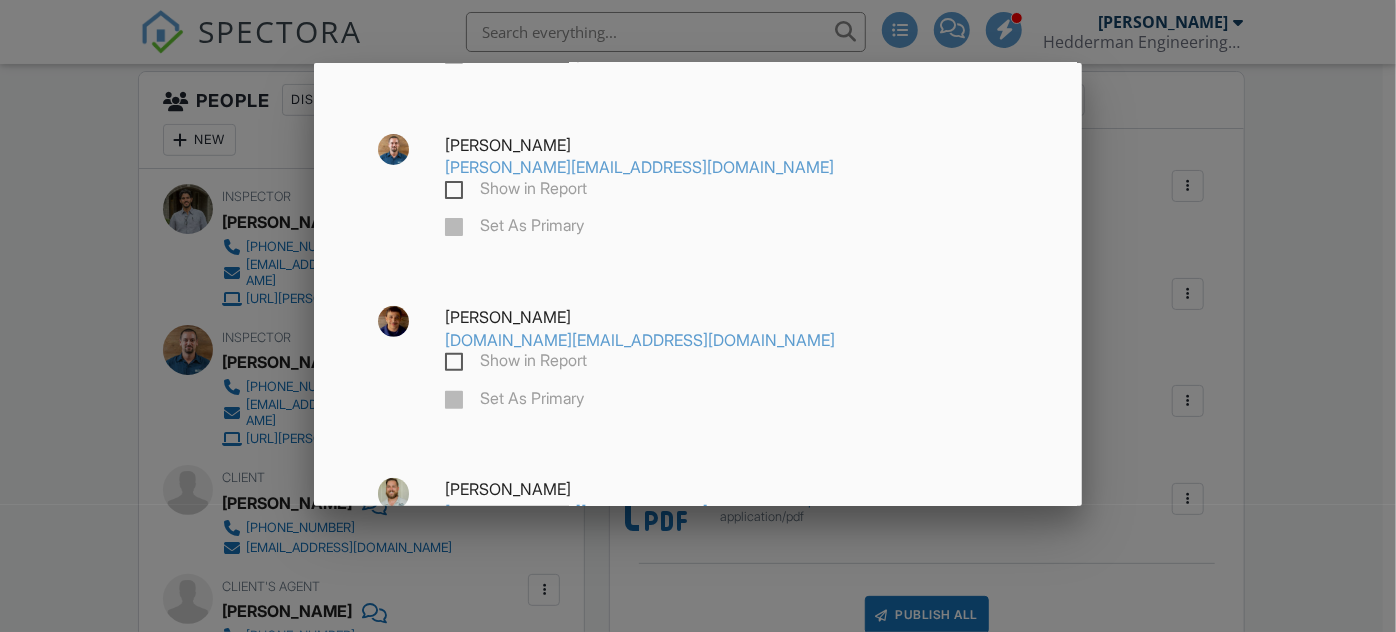 drag, startPoint x: 454, startPoint y: 441, endPoint x: 454, endPoint y: 460, distance: 19 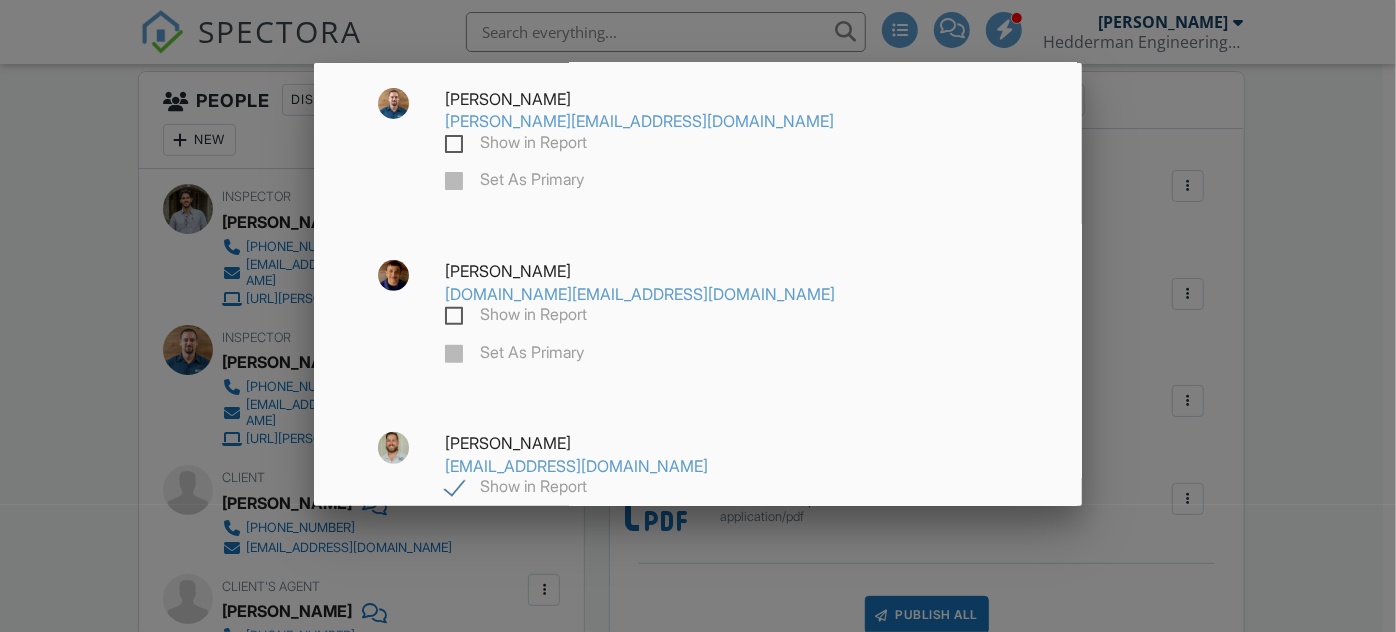 scroll, scrollTop: 454, scrollLeft: 0, axis: vertical 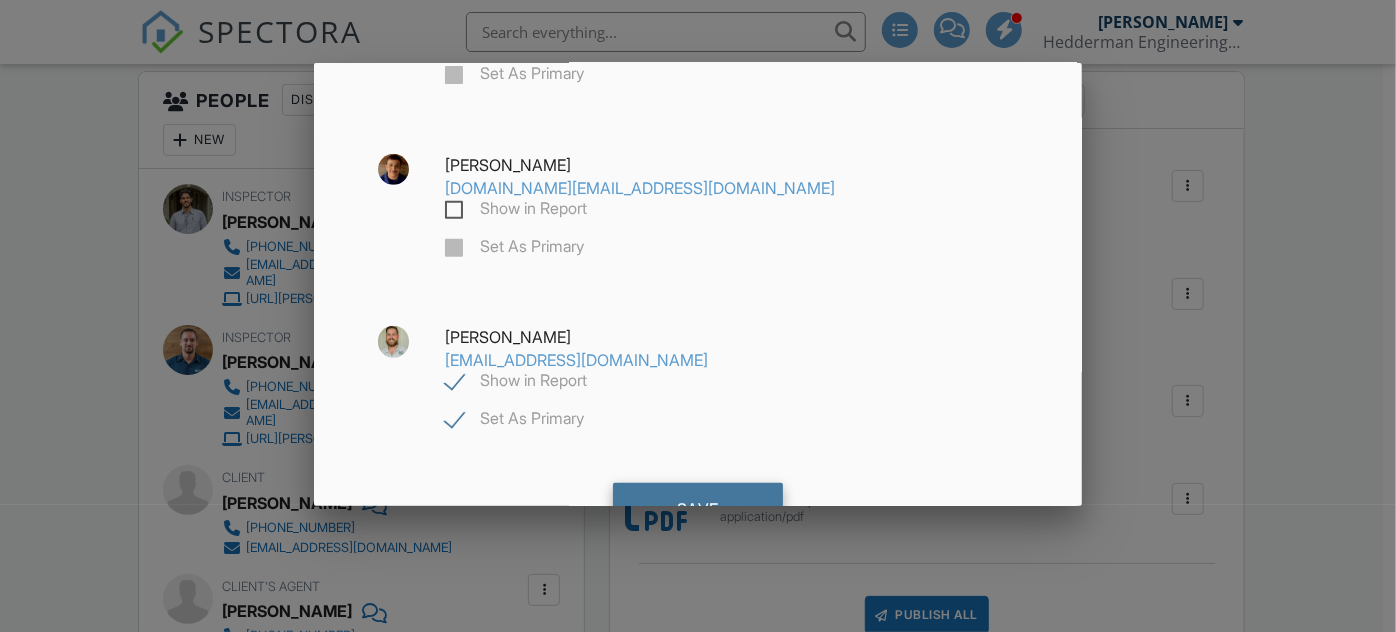click on "Save" 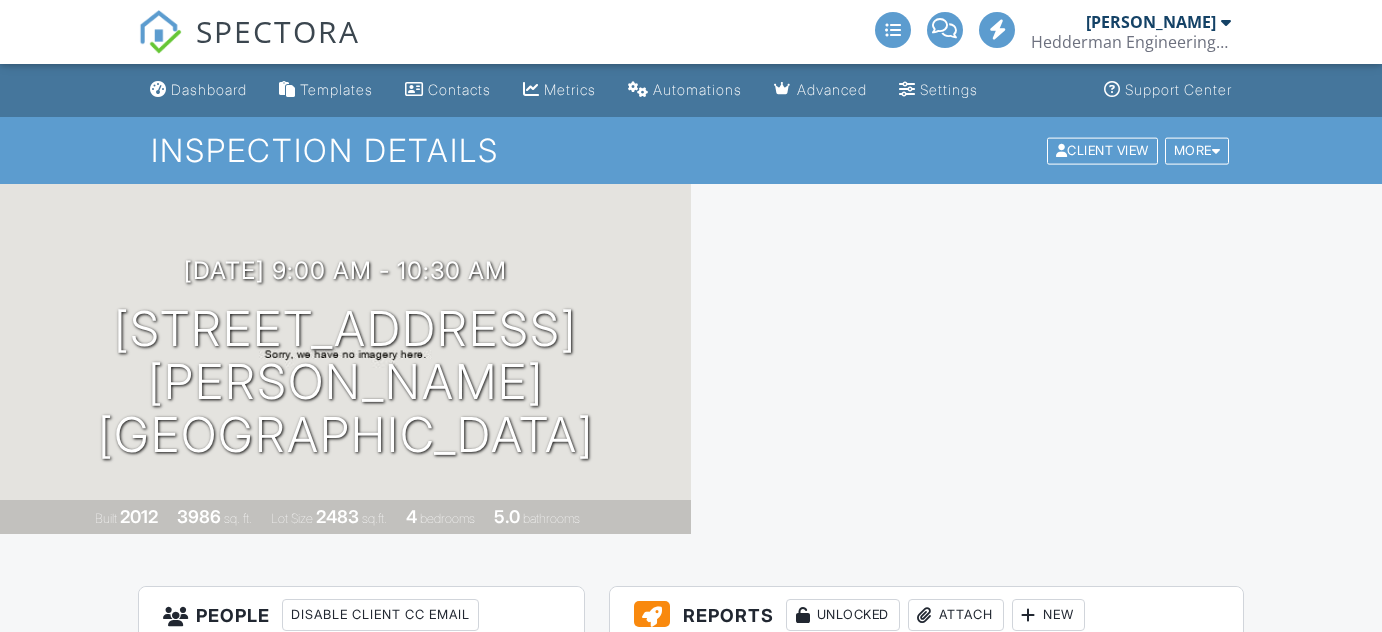 scroll, scrollTop: 515, scrollLeft: 0, axis: vertical 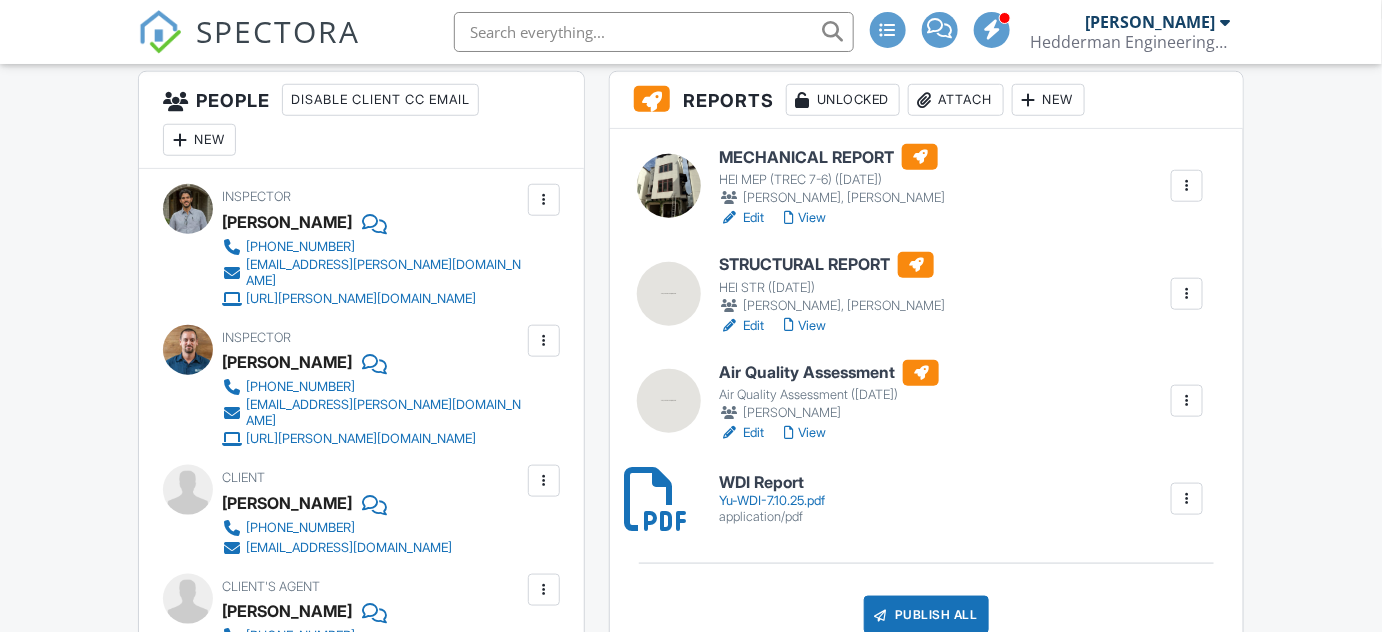 click at bounding box center (1187, 294) 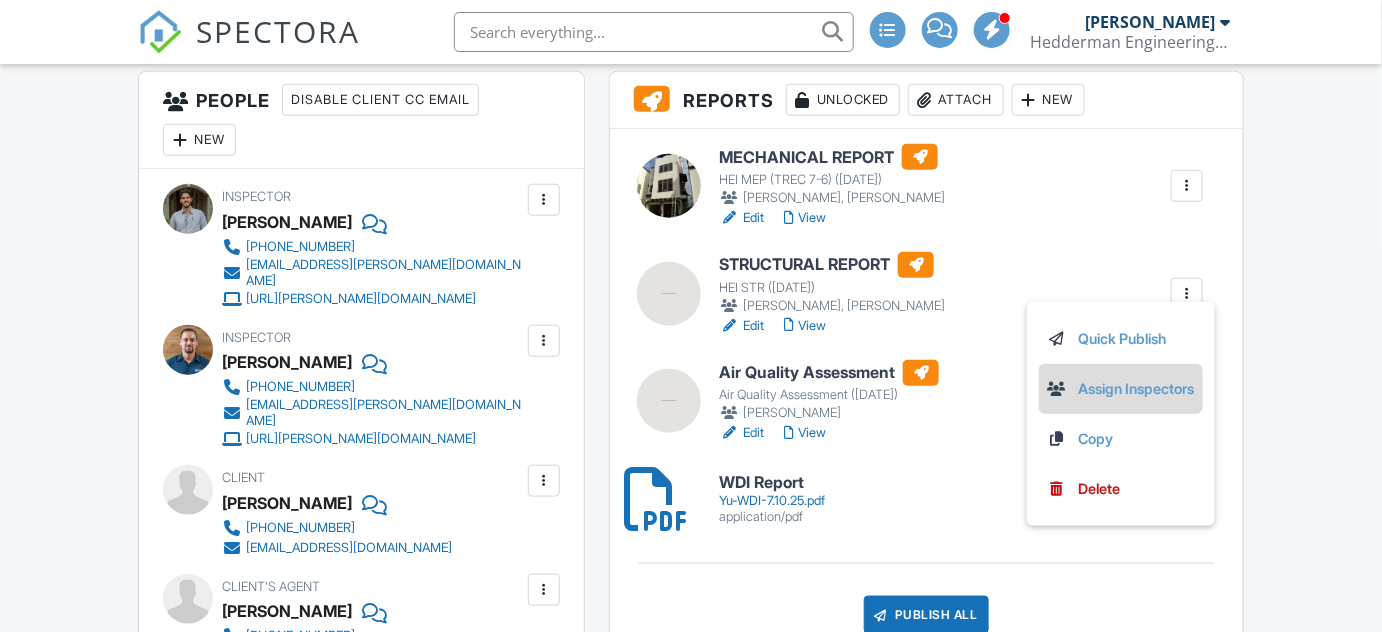 click on "Assign Inspectors" at bounding box center (1121, 389) 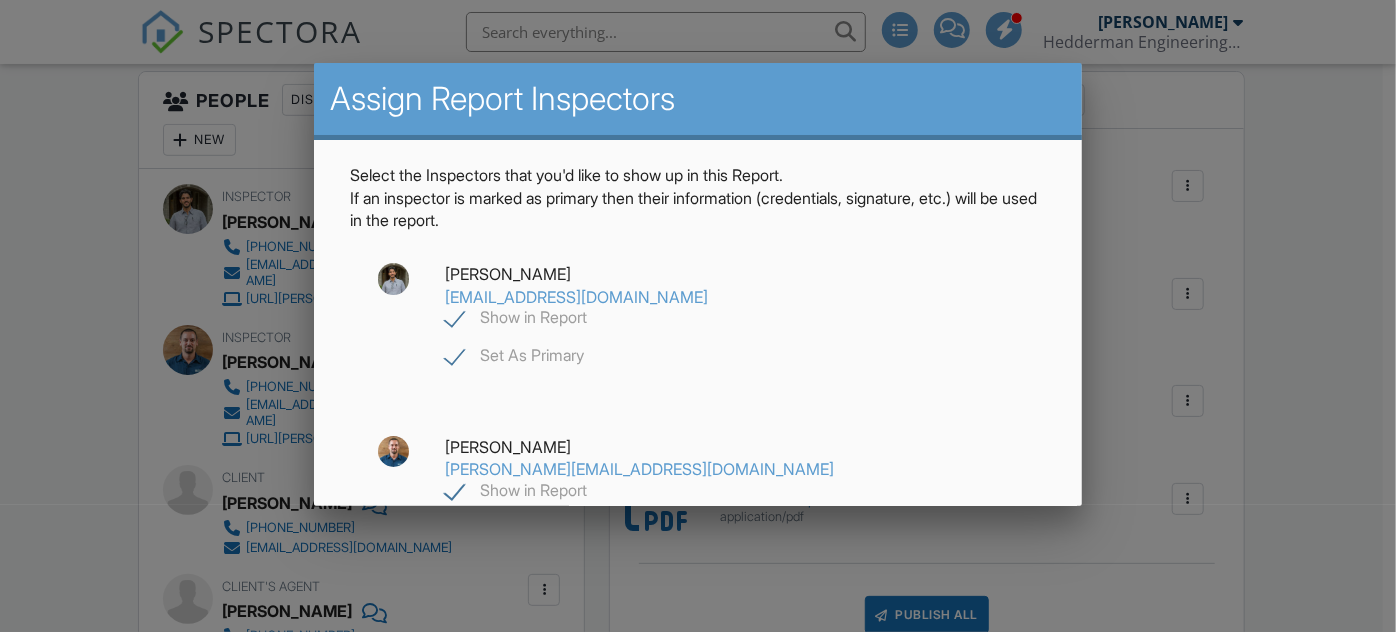 click on "Show in Report" 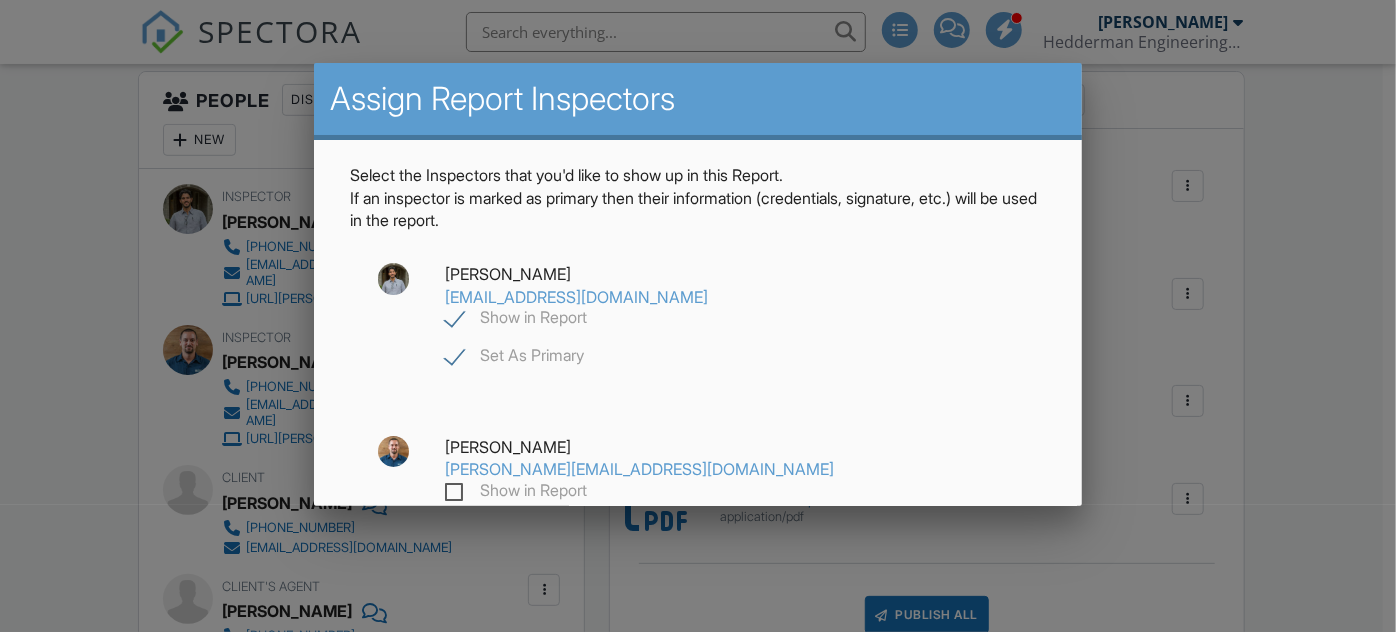 checkbox on "false" 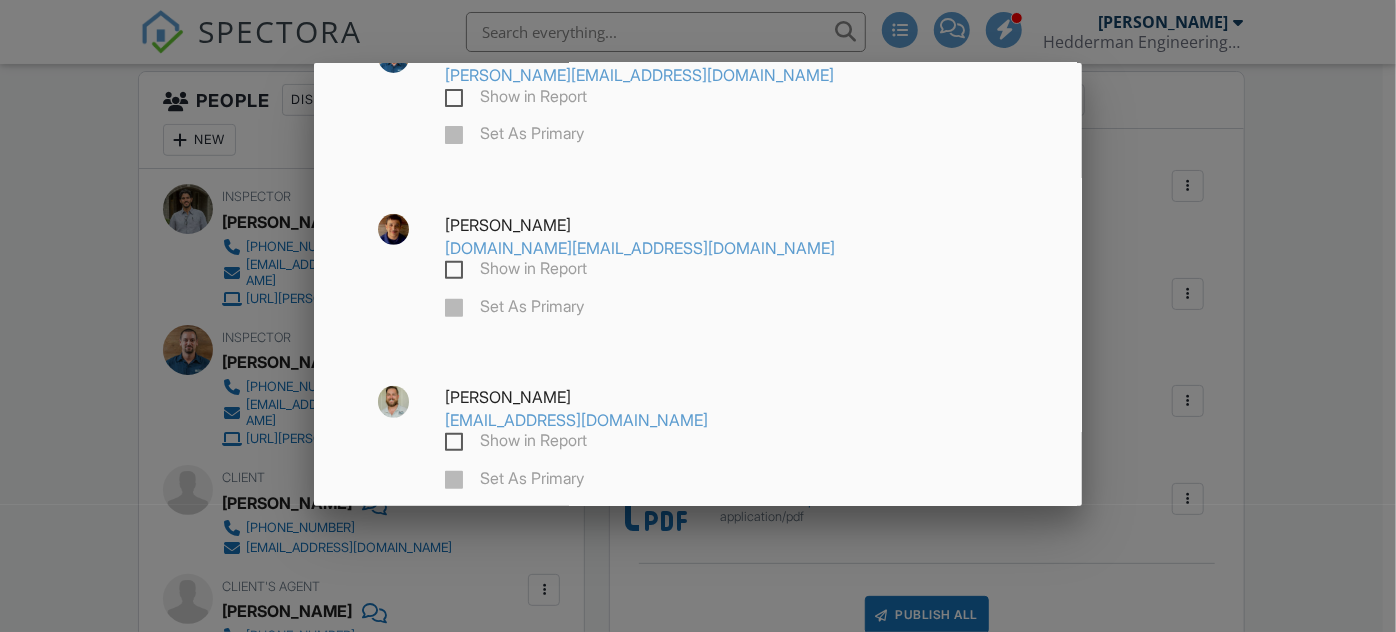 scroll, scrollTop: 454, scrollLeft: 0, axis: vertical 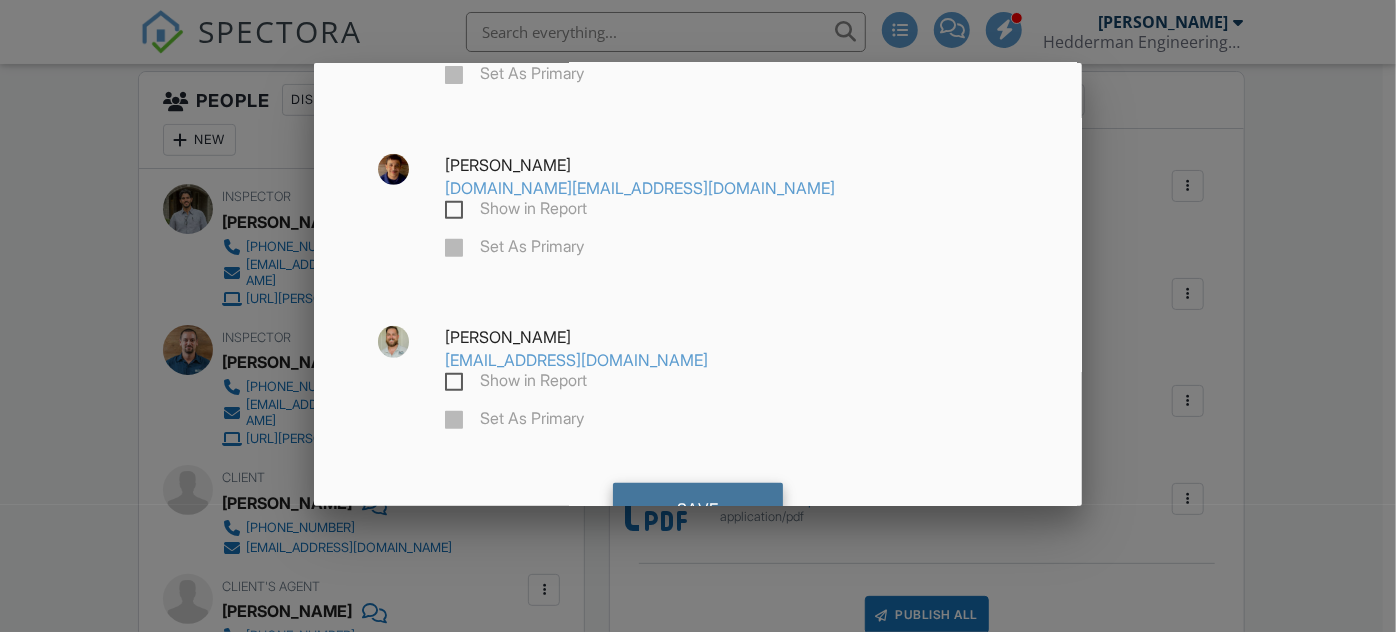 click on "Save" 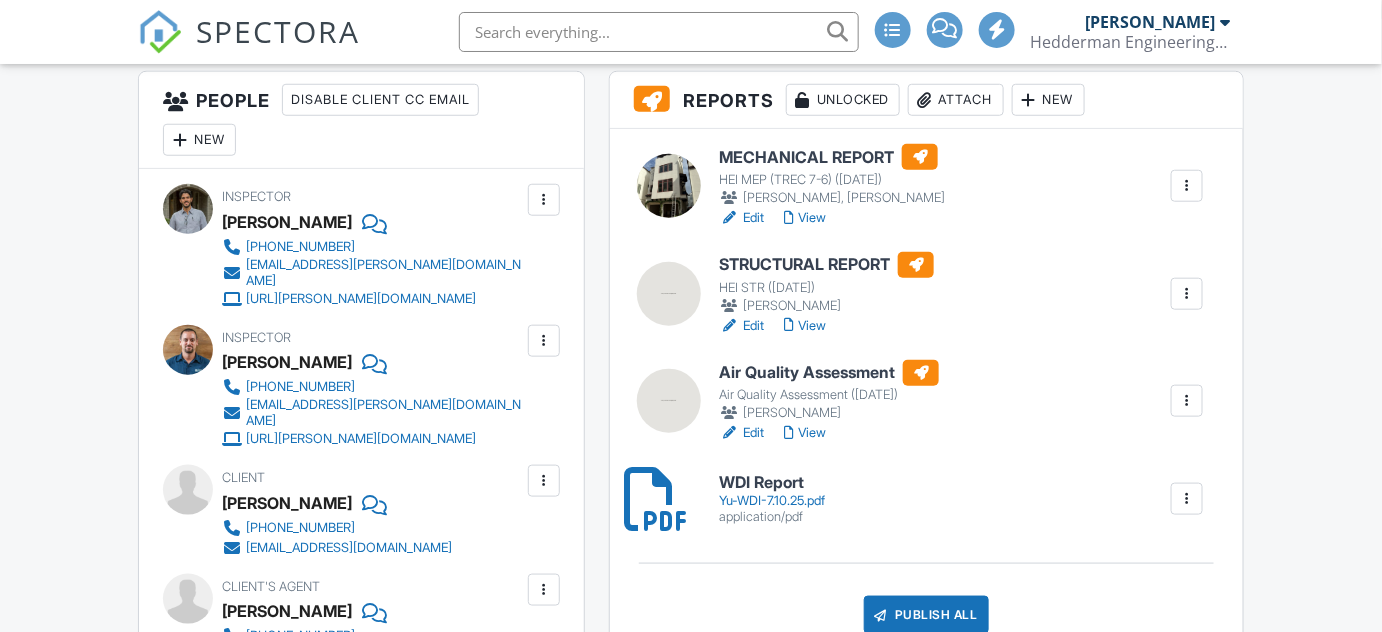 scroll, scrollTop: 515, scrollLeft: 0, axis: vertical 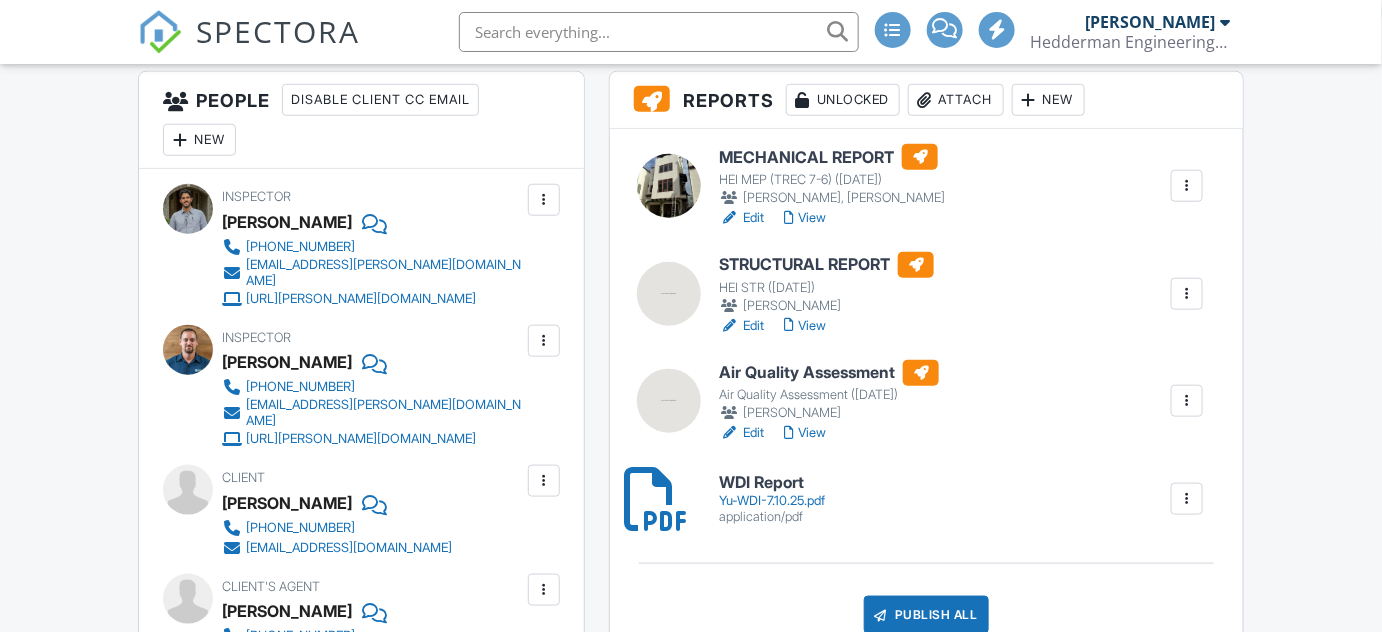click at bounding box center (1187, 186) 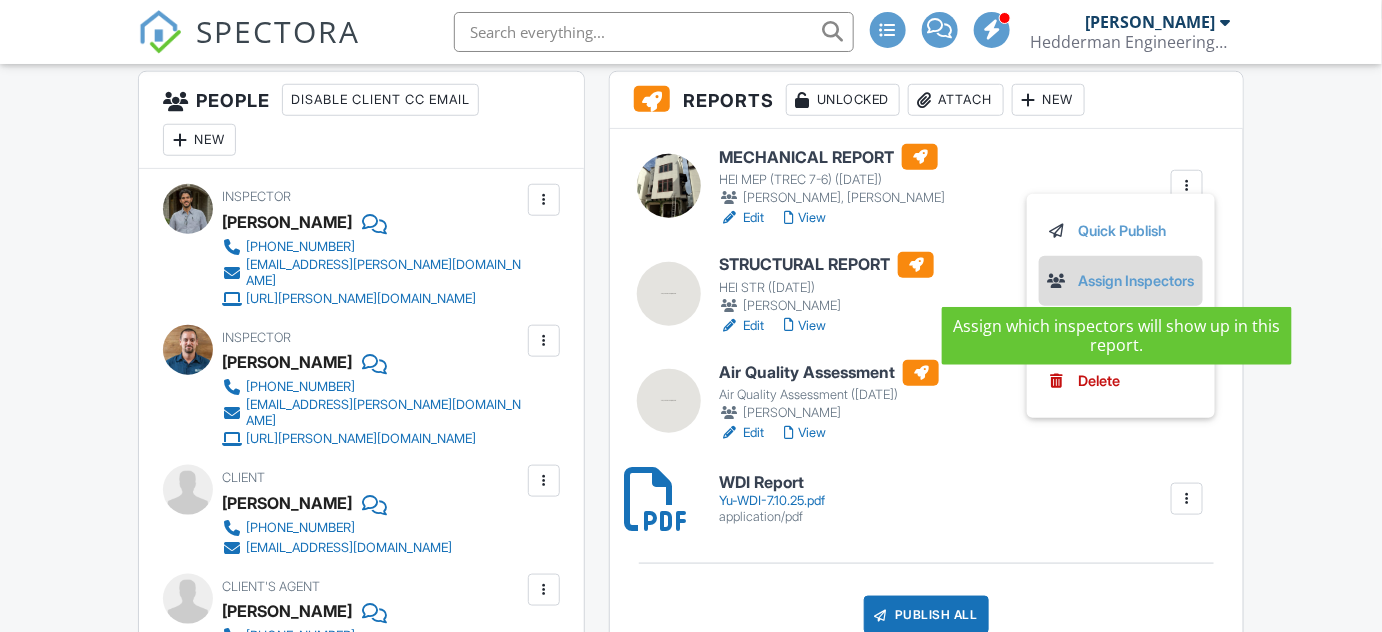 click on "Assign Inspectors" at bounding box center (1121, 281) 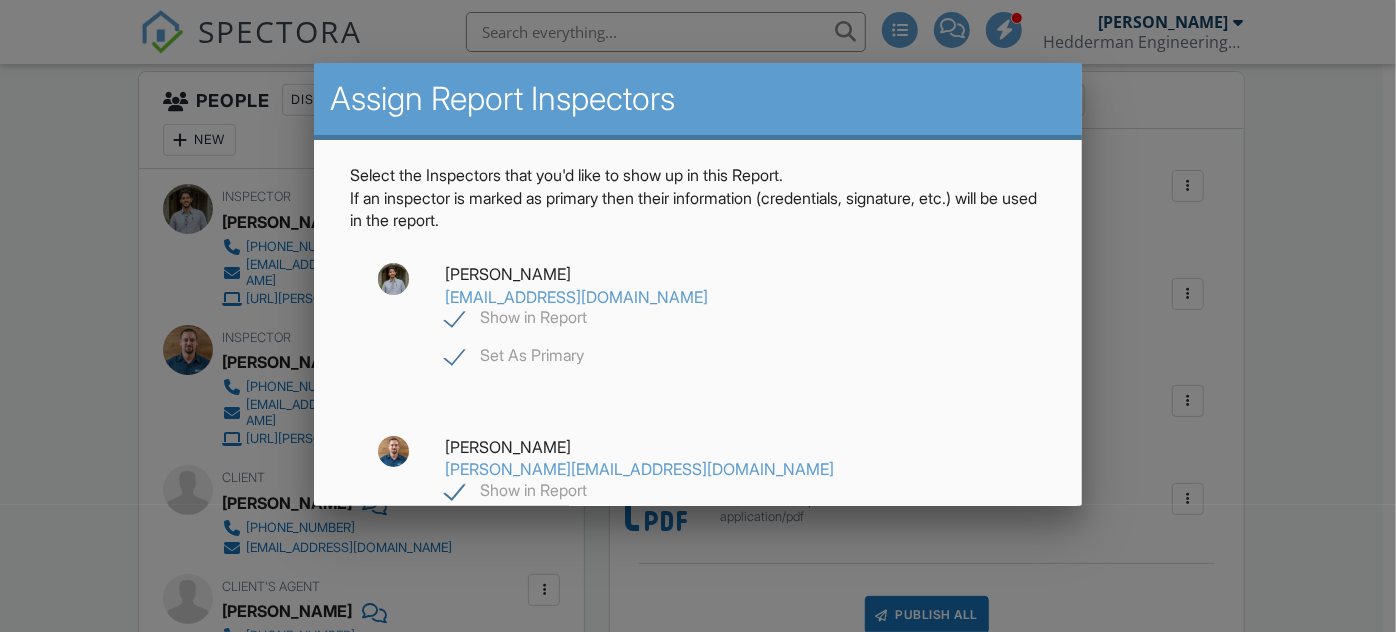 click on "Show in Report" 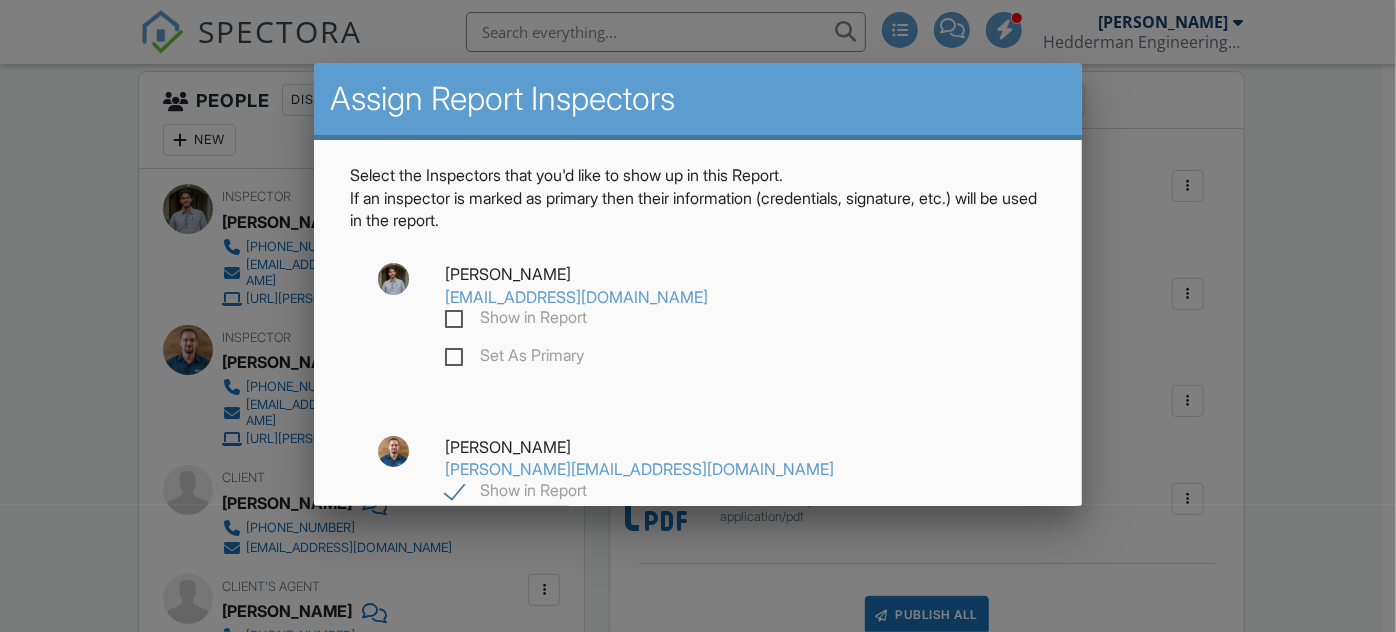 checkbox on "false" 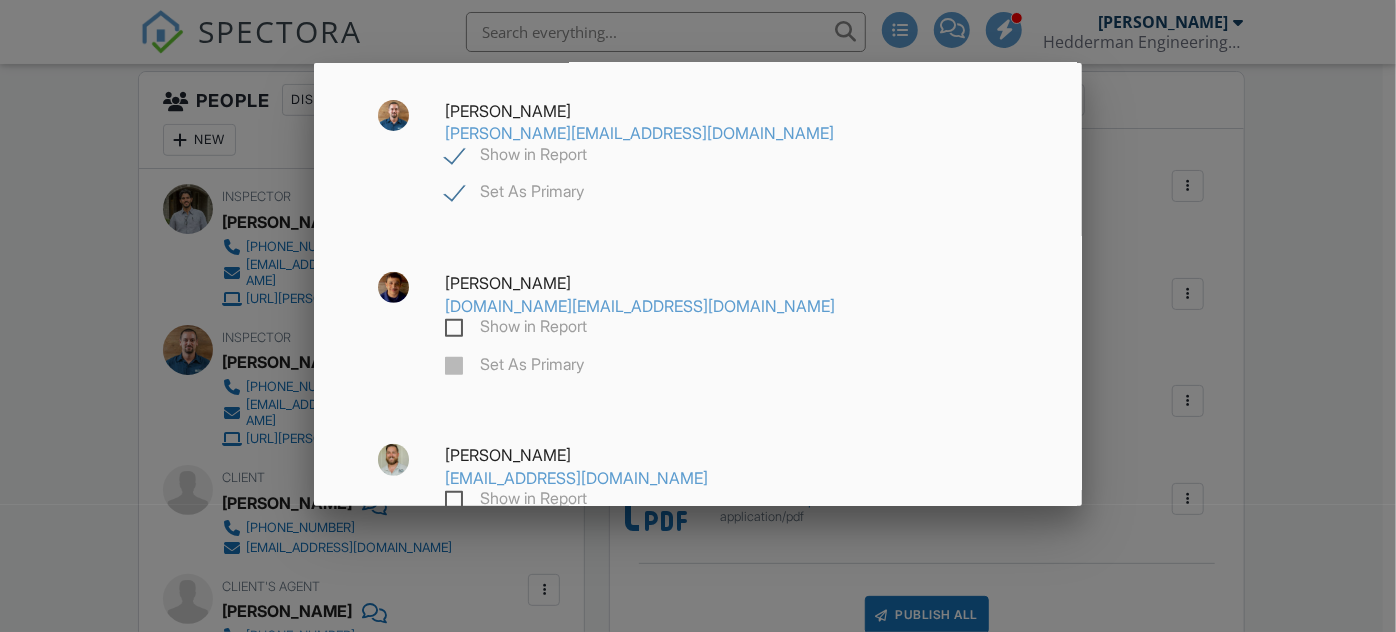 scroll, scrollTop: 454, scrollLeft: 0, axis: vertical 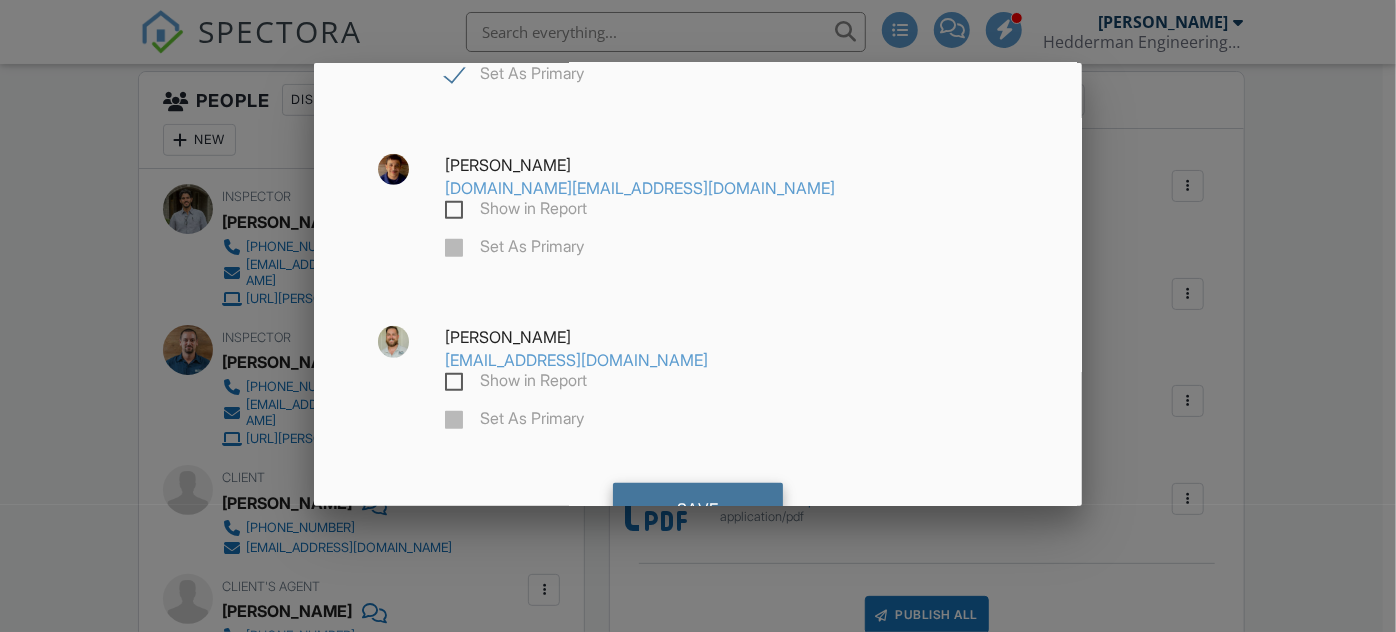 click on "Save" 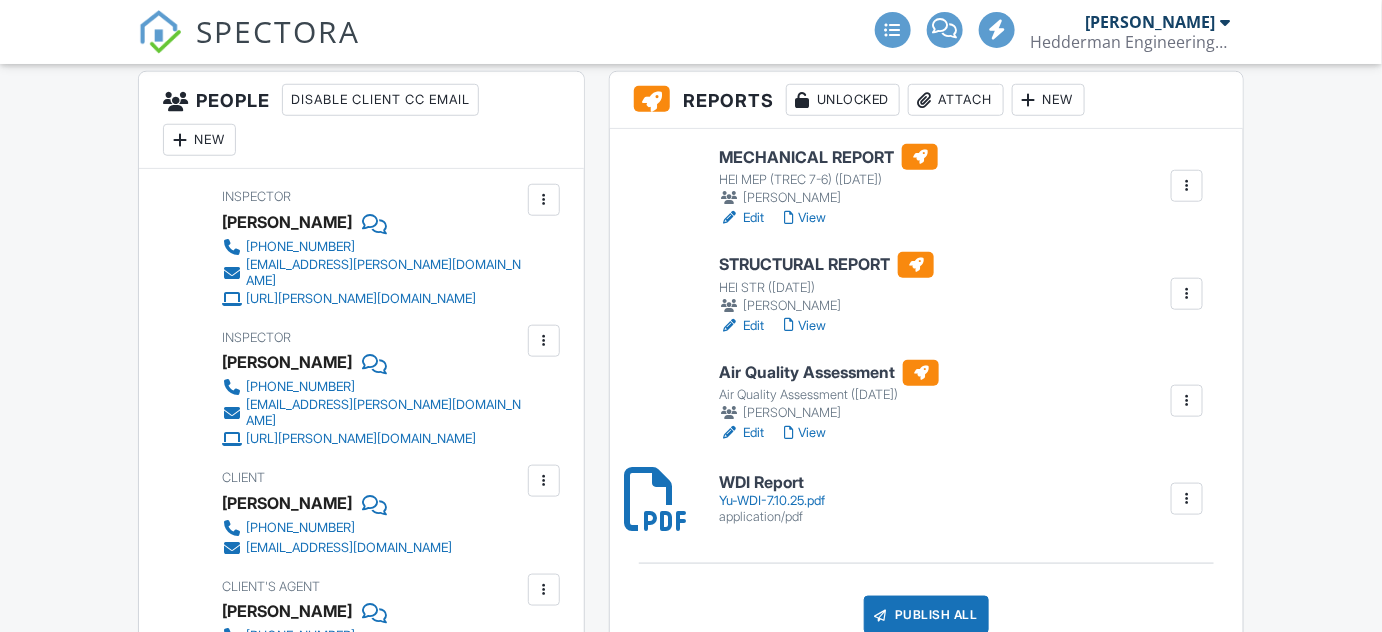 scroll, scrollTop: 515, scrollLeft: 0, axis: vertical 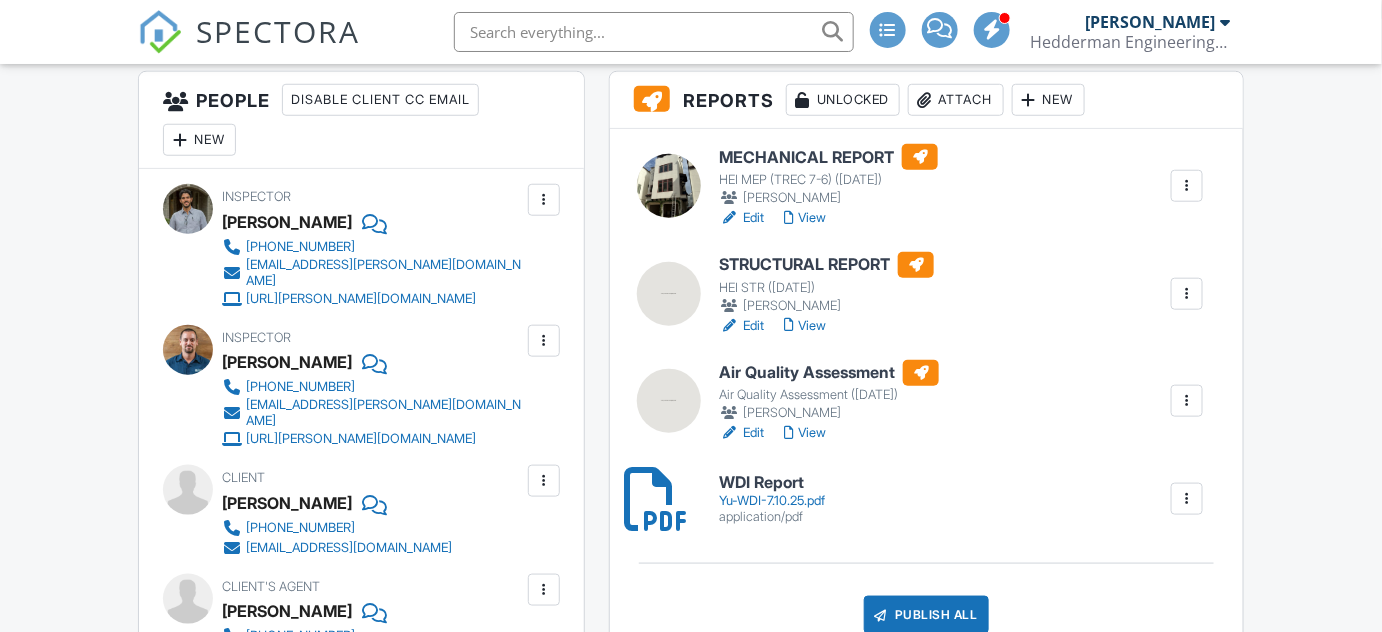 click on "View" at bounding box center [805, 326] 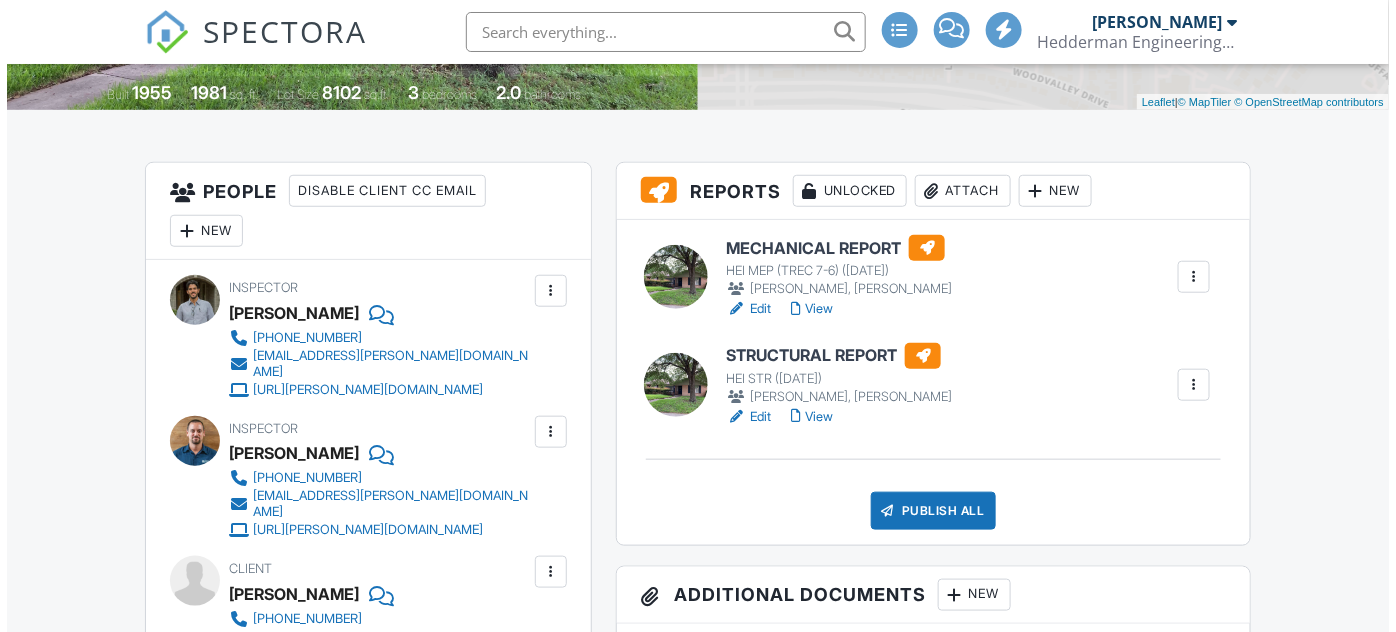 scroll, scrollTop: 0, scrollLeft: 0, axis: both 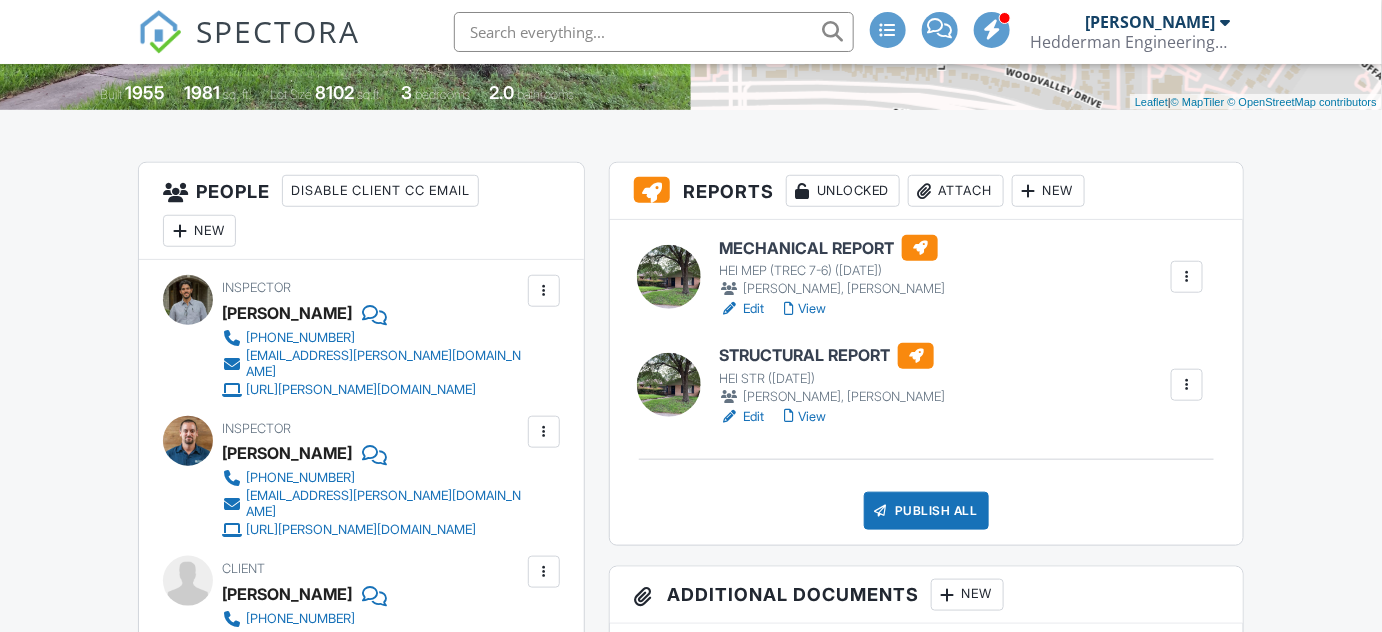 click at bounding box center (1187, 385) 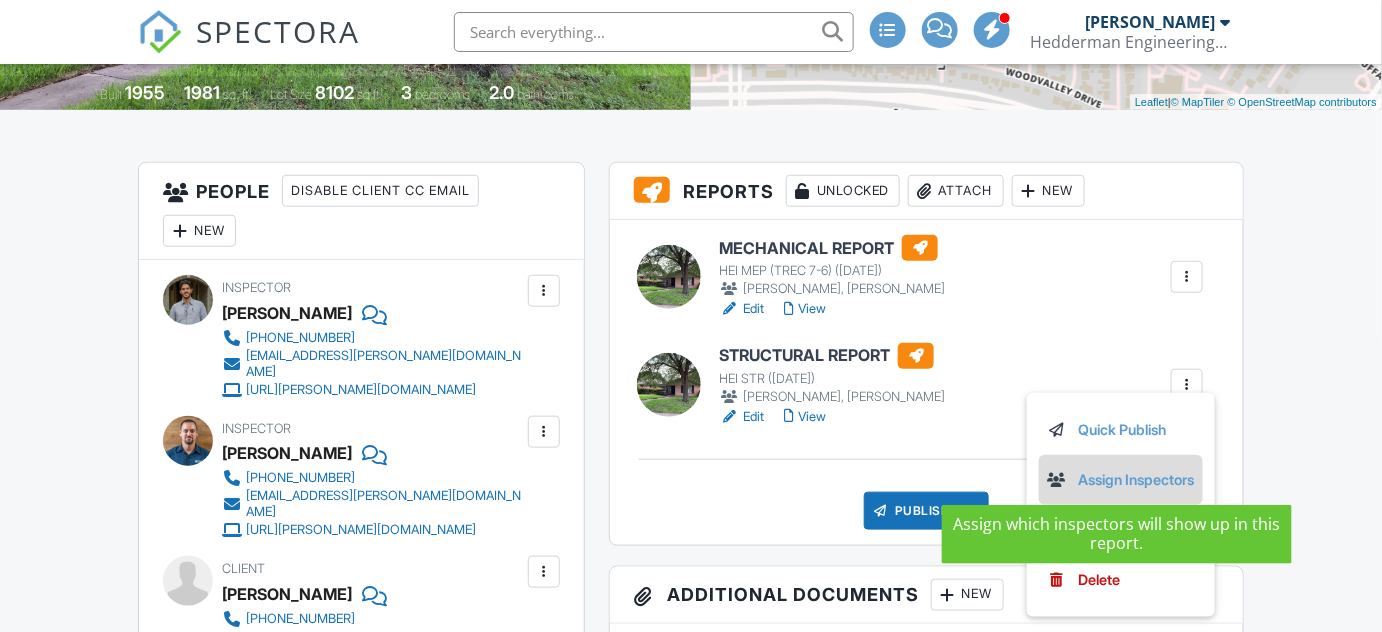 click on "Assign Inspectors" at bounding box center (1121, 480) 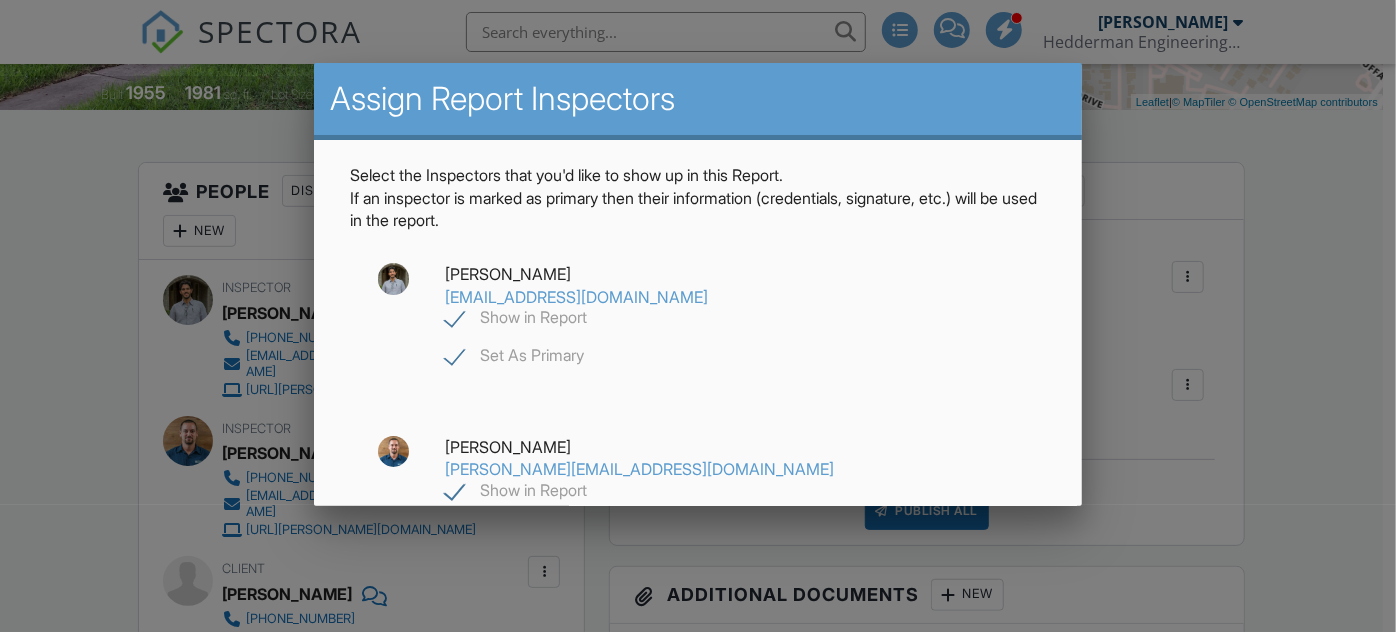 click on "Show in Report" 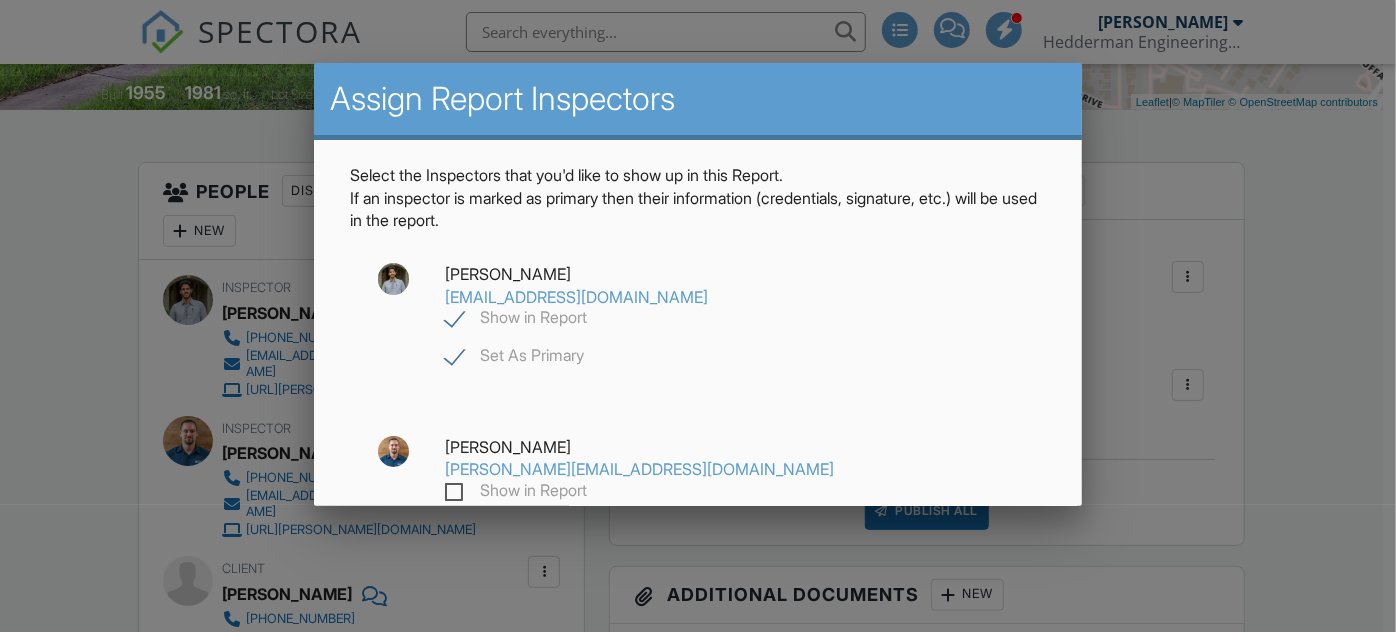 checkbox on "false" 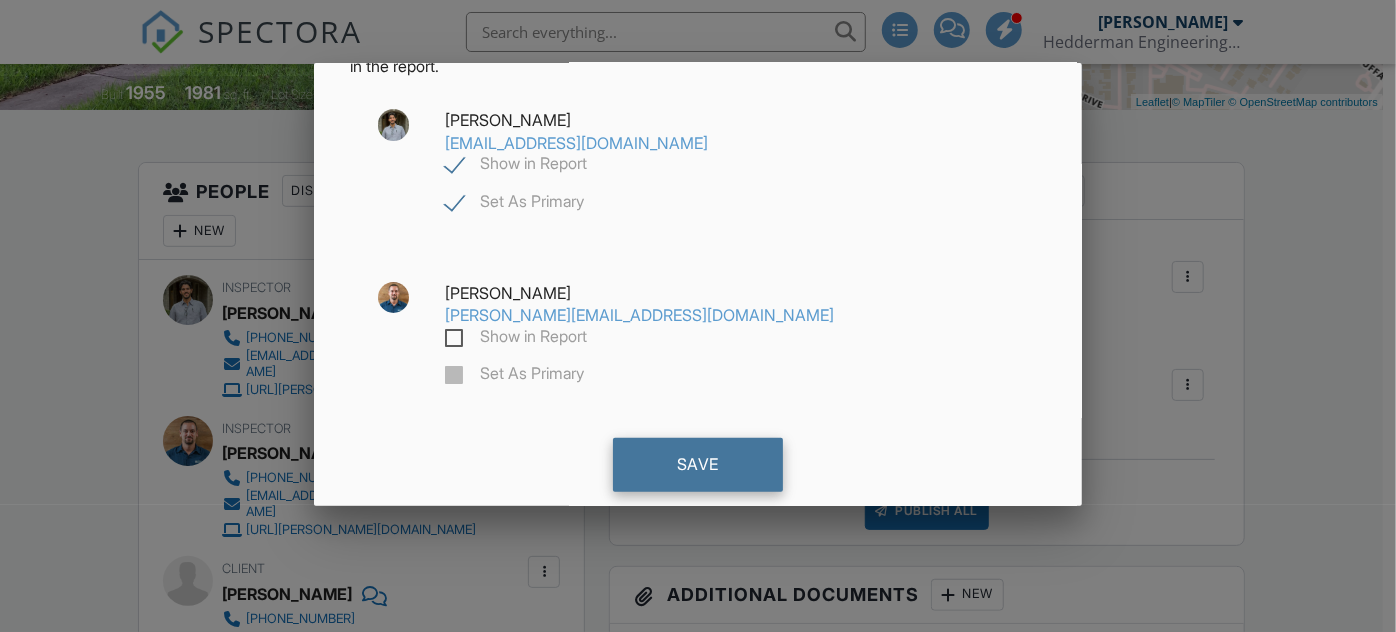 click on "Save" 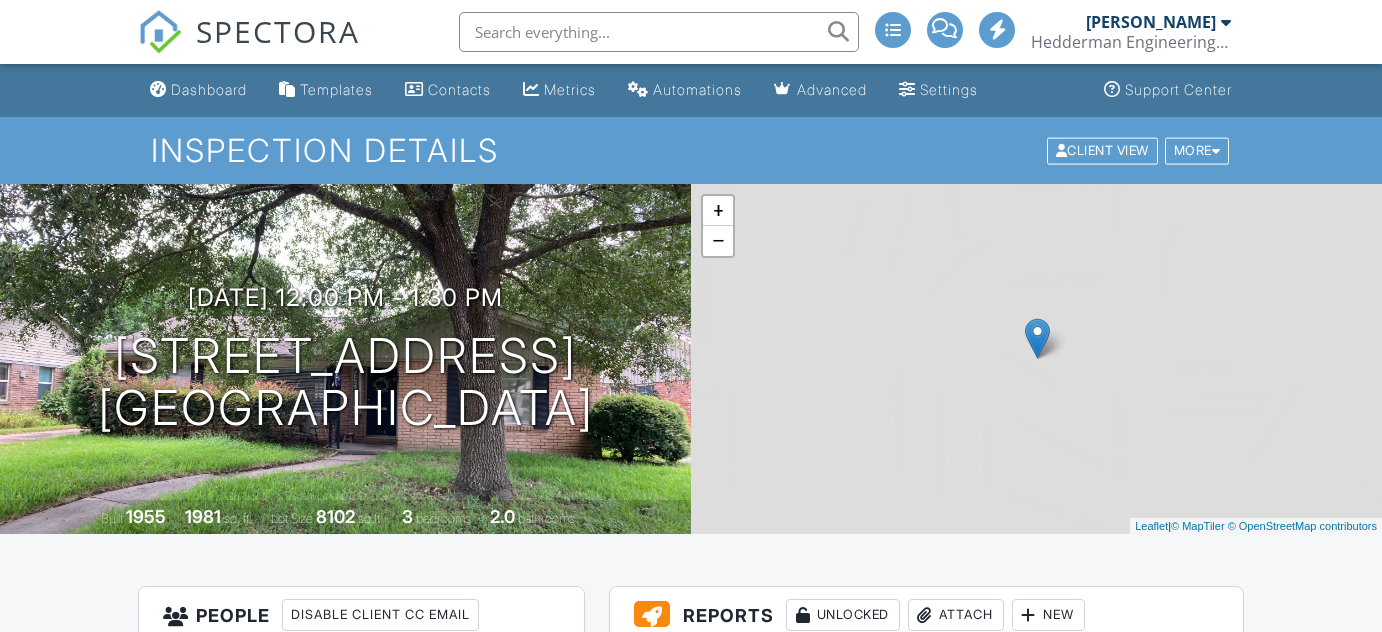 scroll, scrollTop: 374, scrollLeft: 0, axis: vertical 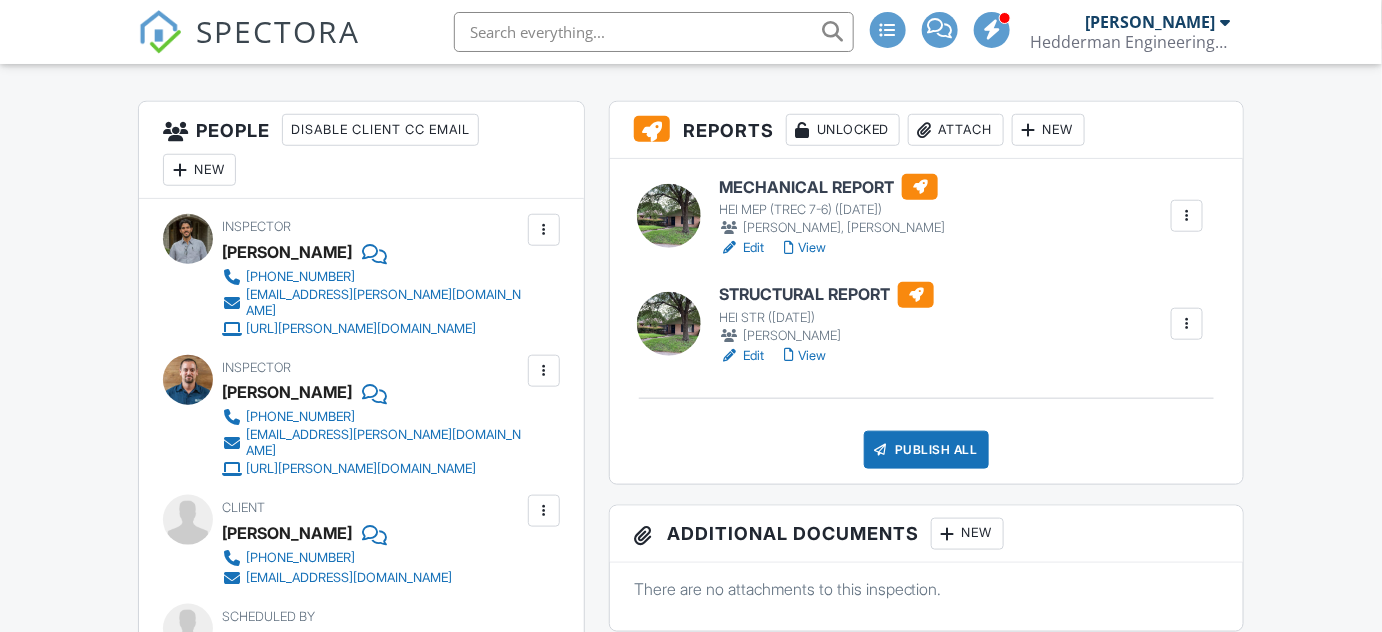 click at bounding box center [1187, 324] 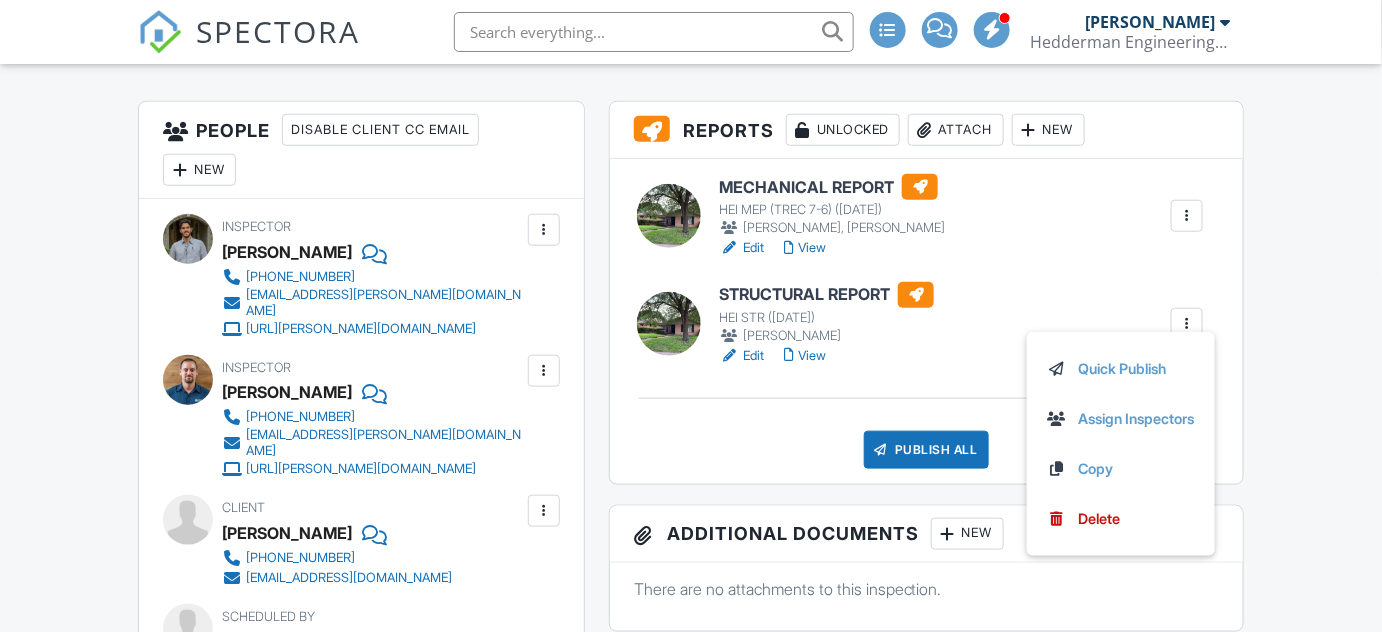 click on "View" at bounding box center [805, 356] 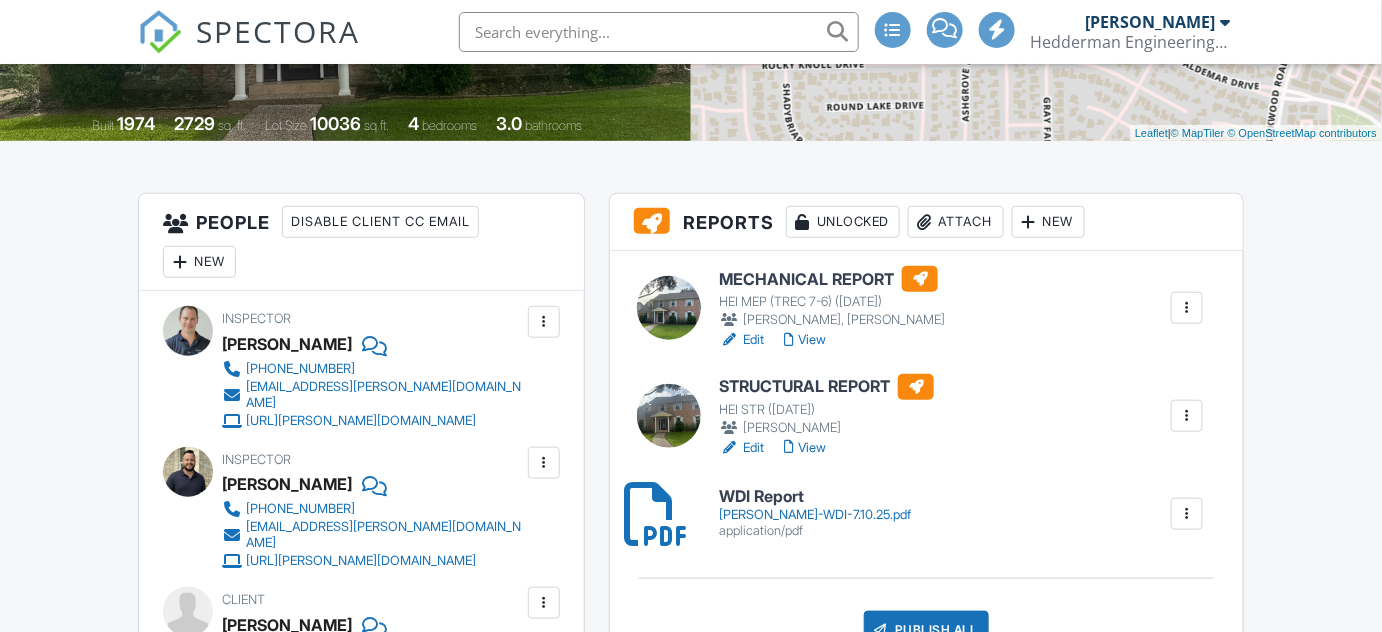 scroll, scrollTop: 393, scrollLeft: 0, axis: vertical 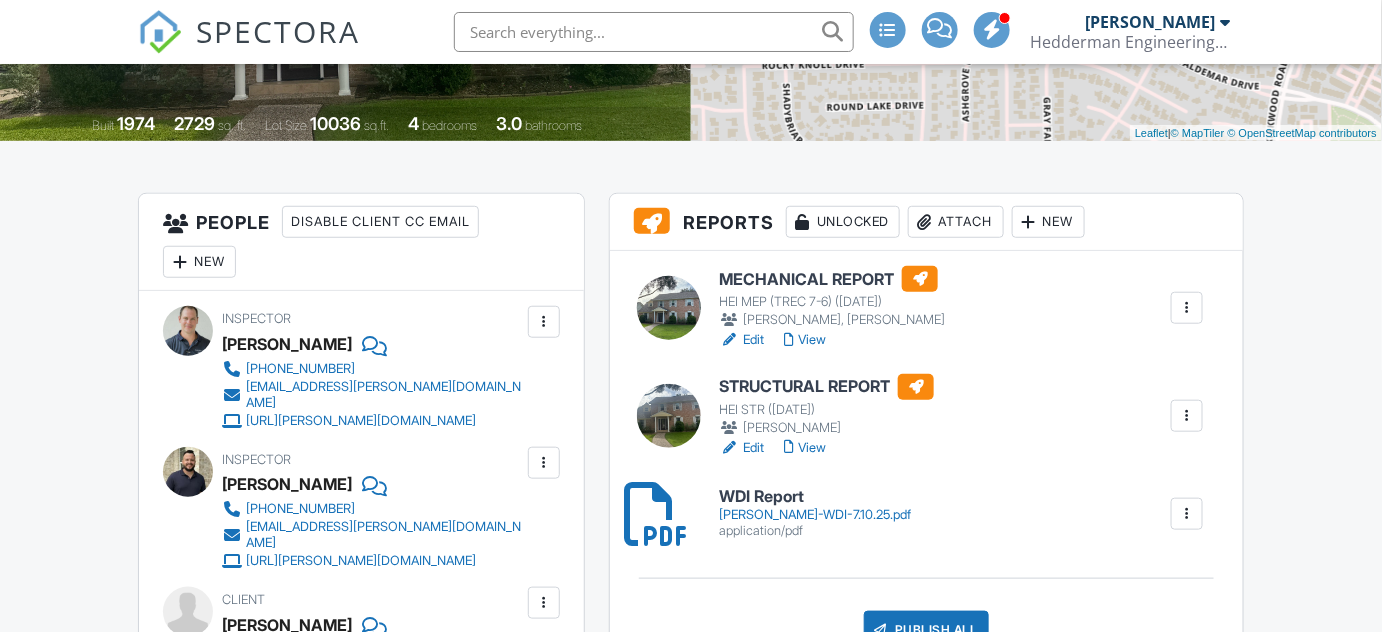 click on "View" at bounding box center [805, 448] 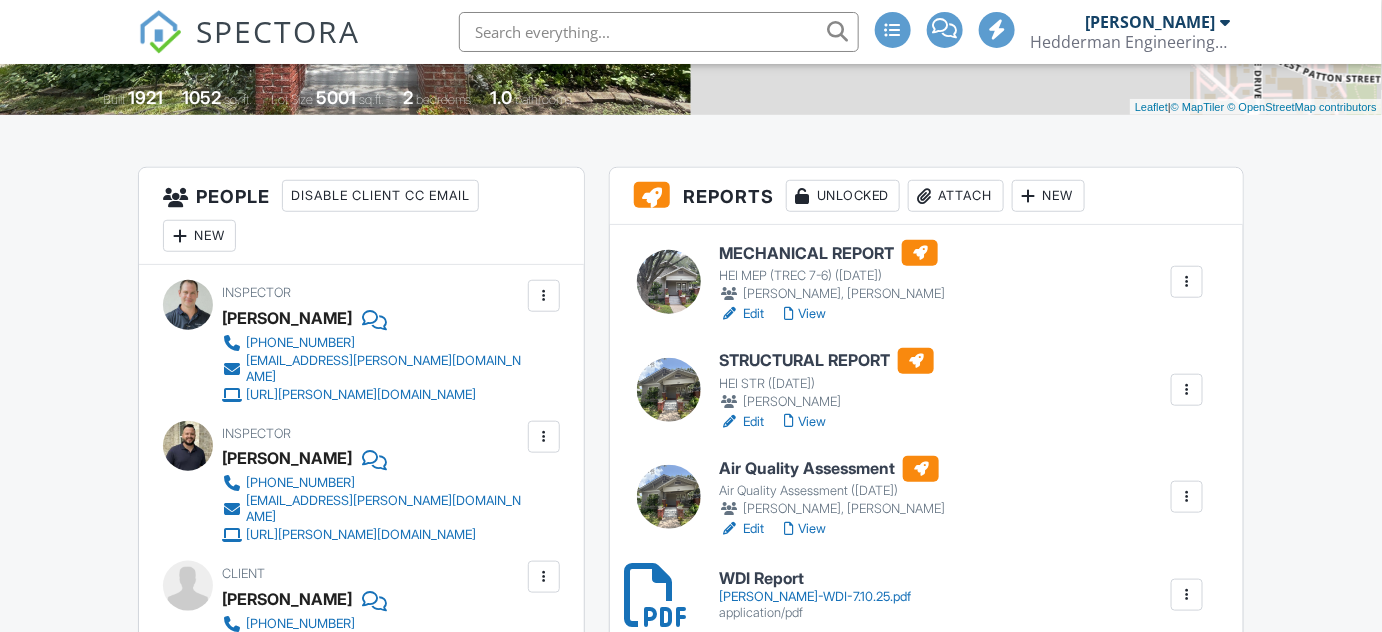 scroll, scrollTop: 515, scrollLeft: 0, axis: vertical 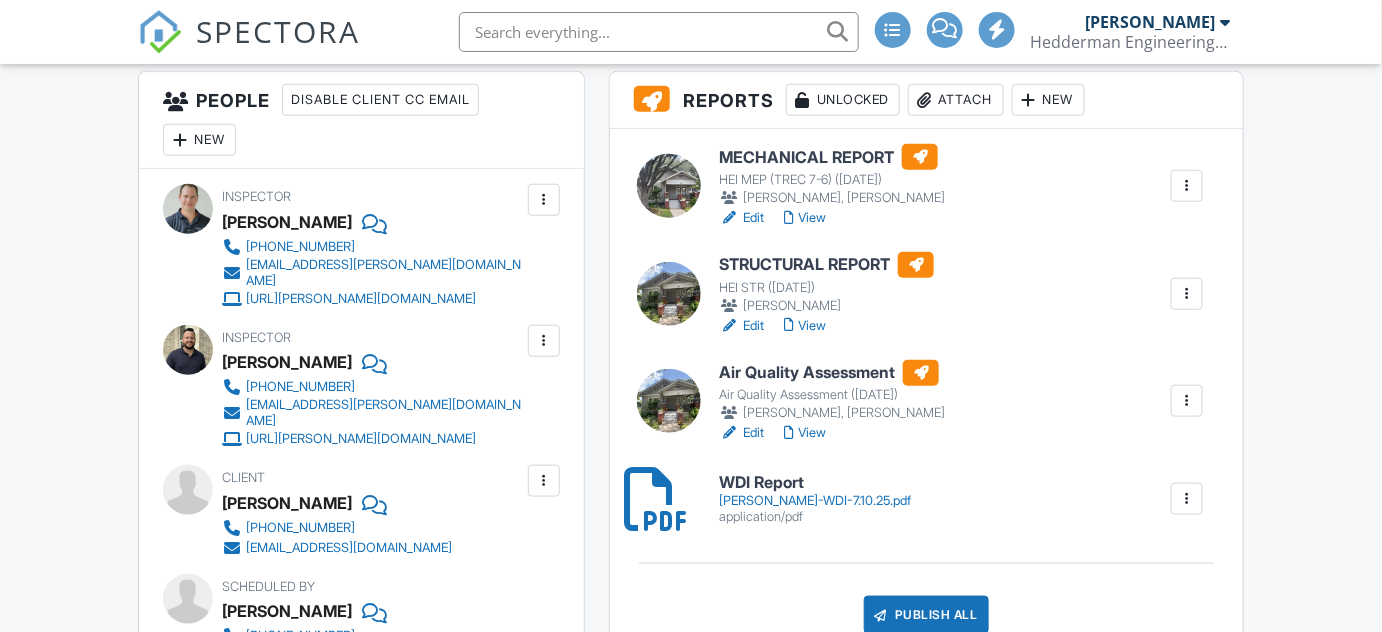 click on "[PERSON_NAME]-WDI-7.10.25.pdf" at bounding box center (815, 501) 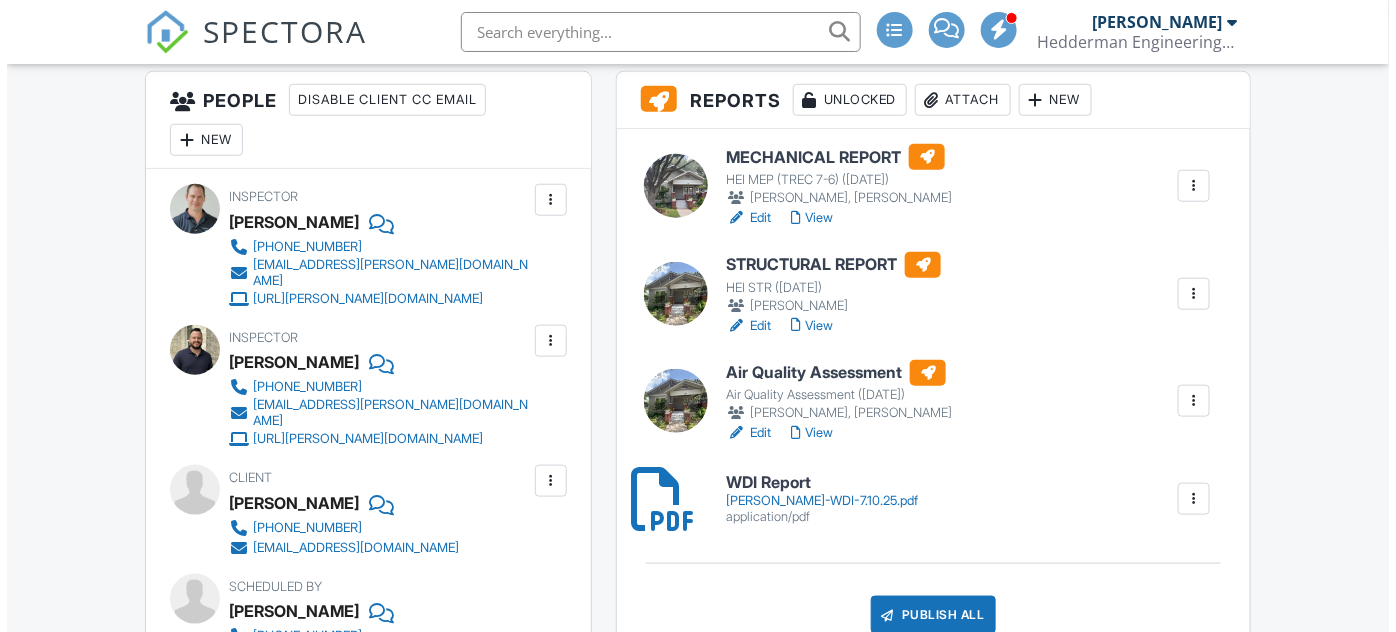 scroll, scrollTop: 0, scrollLeft: 0, axis: both 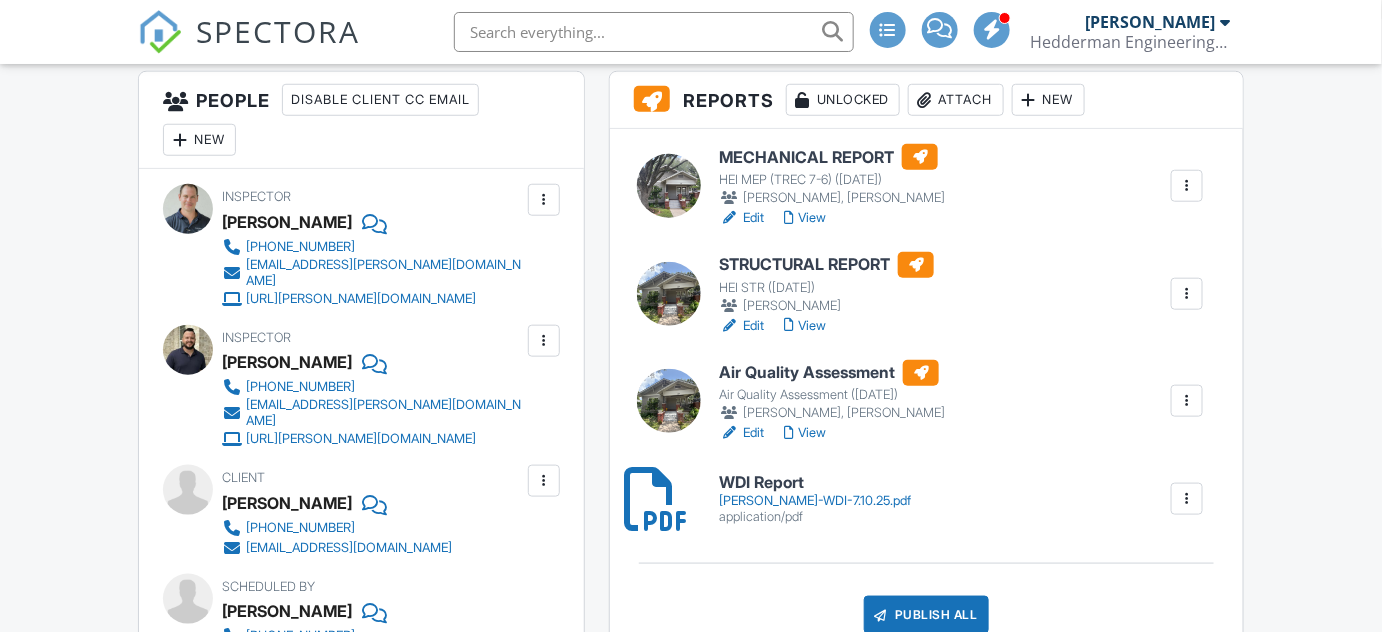 click at bounding box center [1187, 186] 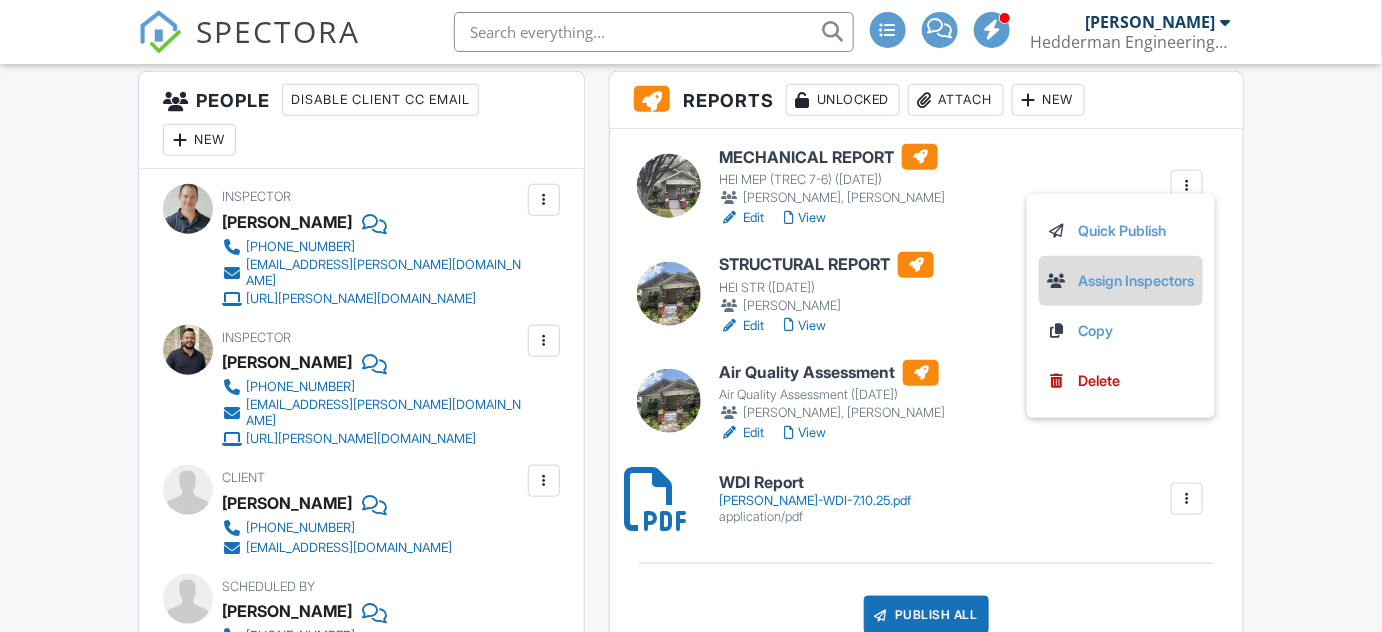 click on "Assign Inspectors" at bounding box center (1121, 281) 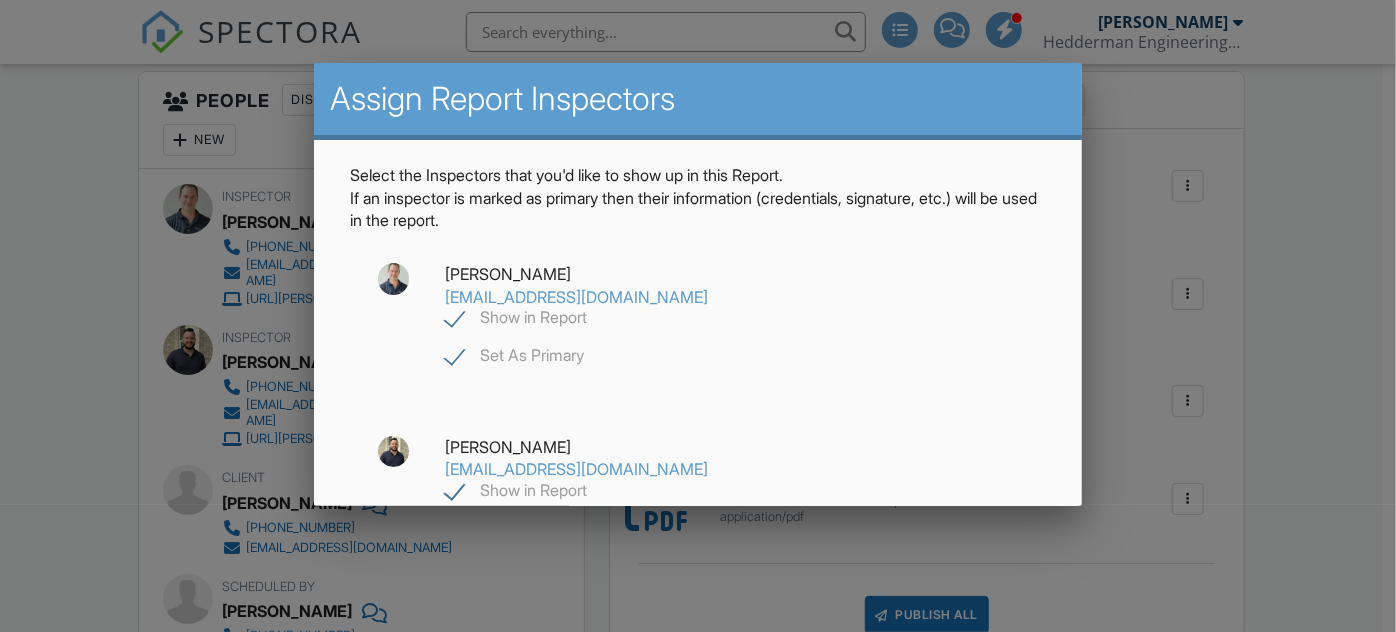 click on "Show in Report" at bounding box center [516, 493] 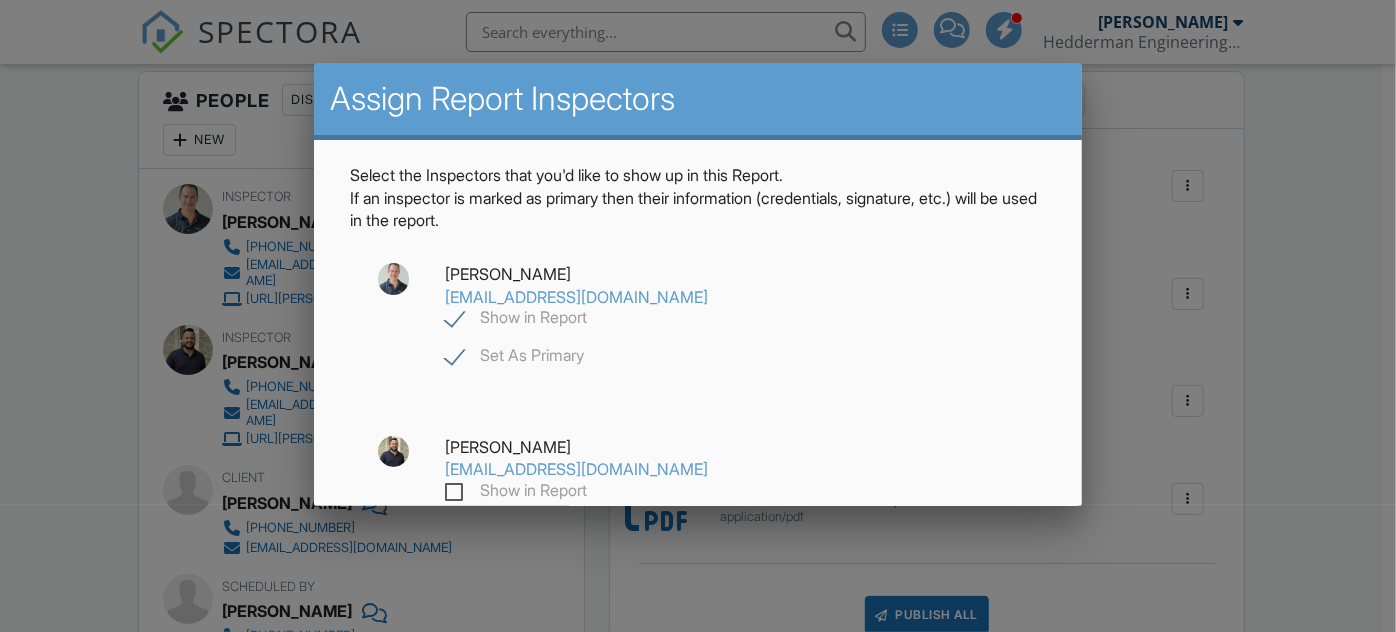 checkbox on "false" 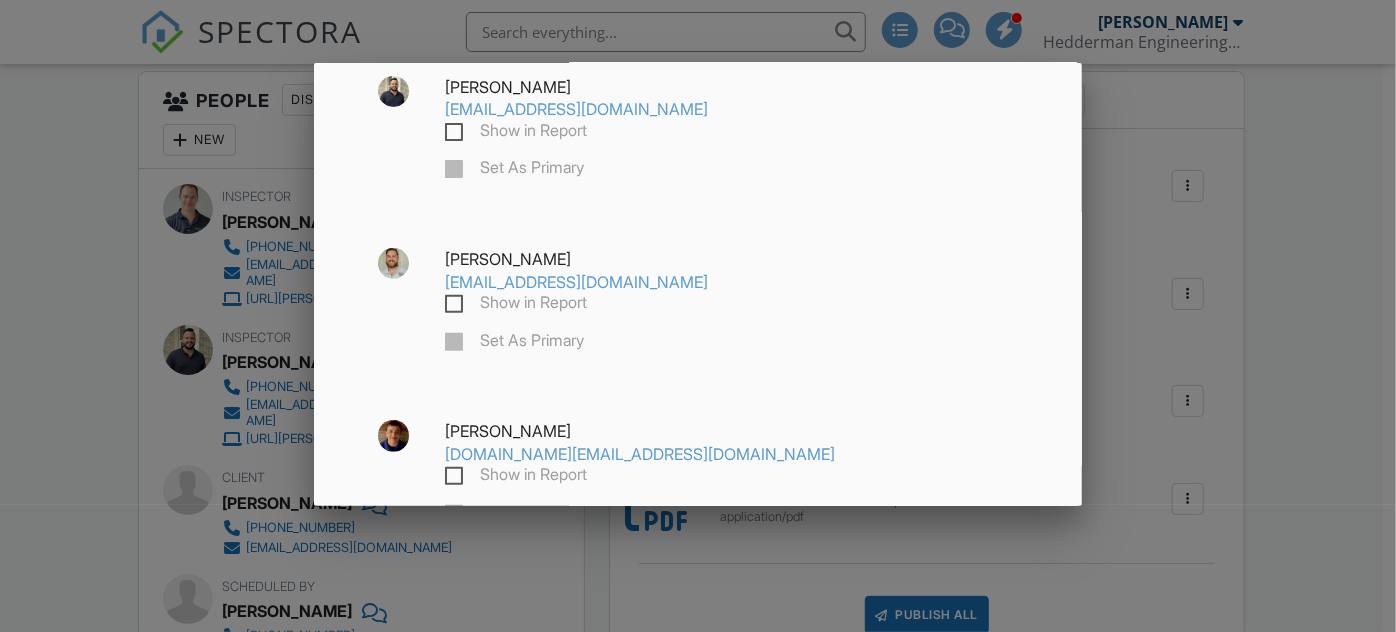 scroll, scrollTop: 363, scrollLeft: 0, axis: vertical 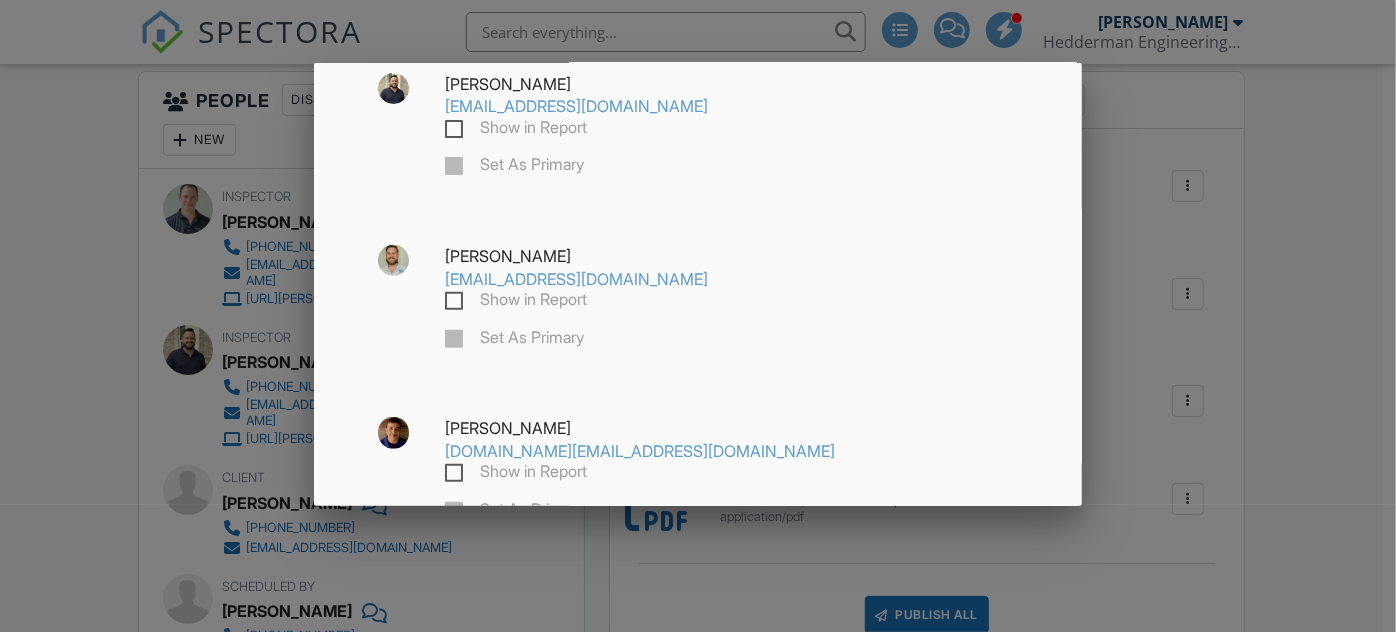 click on "Save" at bounding box center (698, 601) 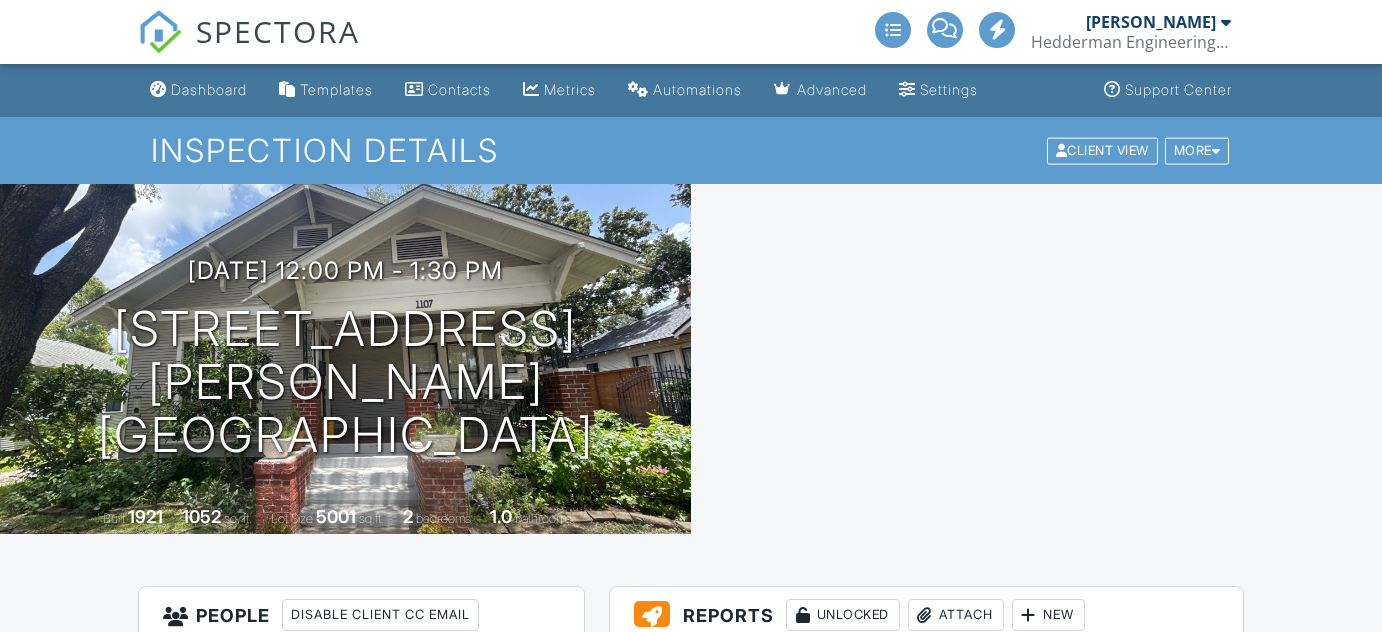 scroll, scrollTop: 515, scrollLeft: 0, axis: vertical 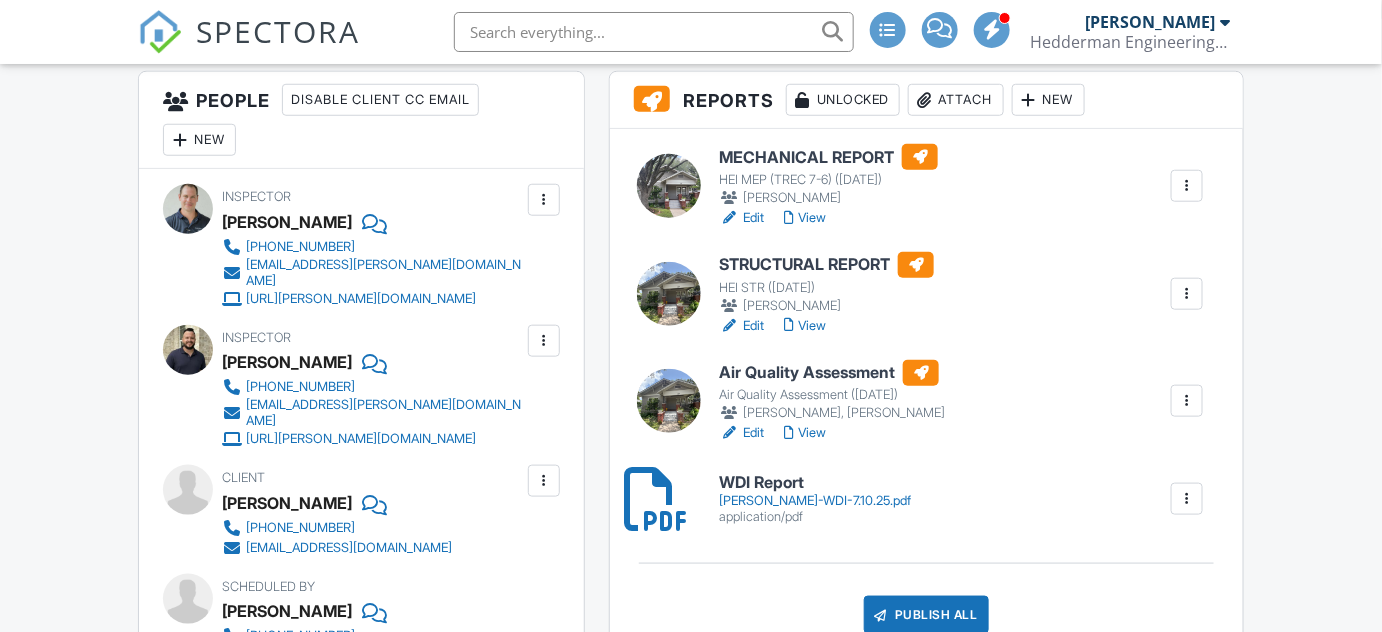 click at bounding box center [1187, 401] 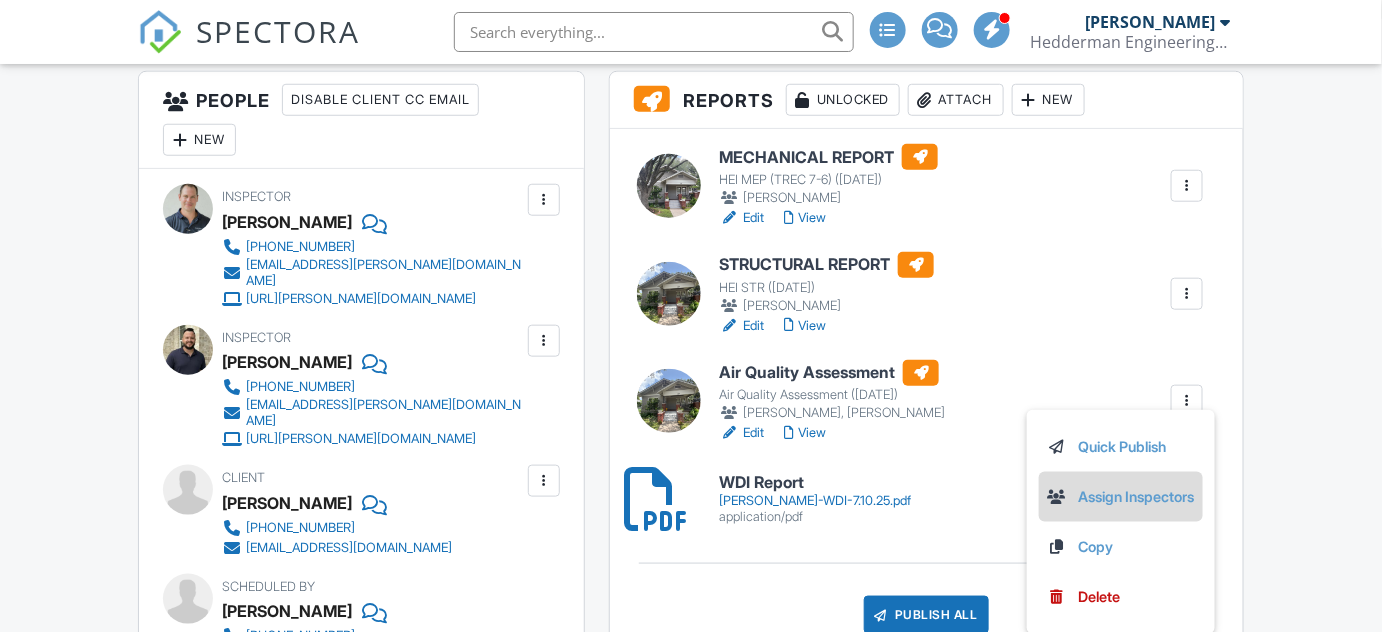click on "Assign Inspectors" at bounding box center [1121, 497] 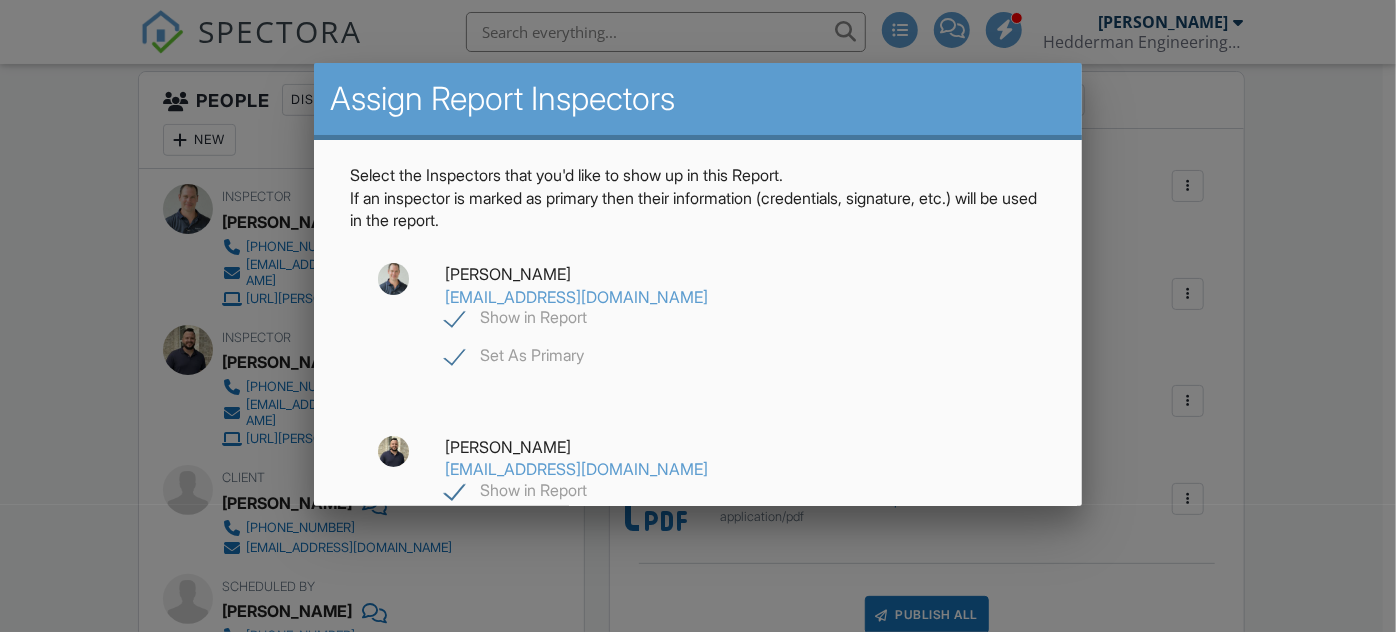 click on "Show in Report" at bounding box center [516, 320] 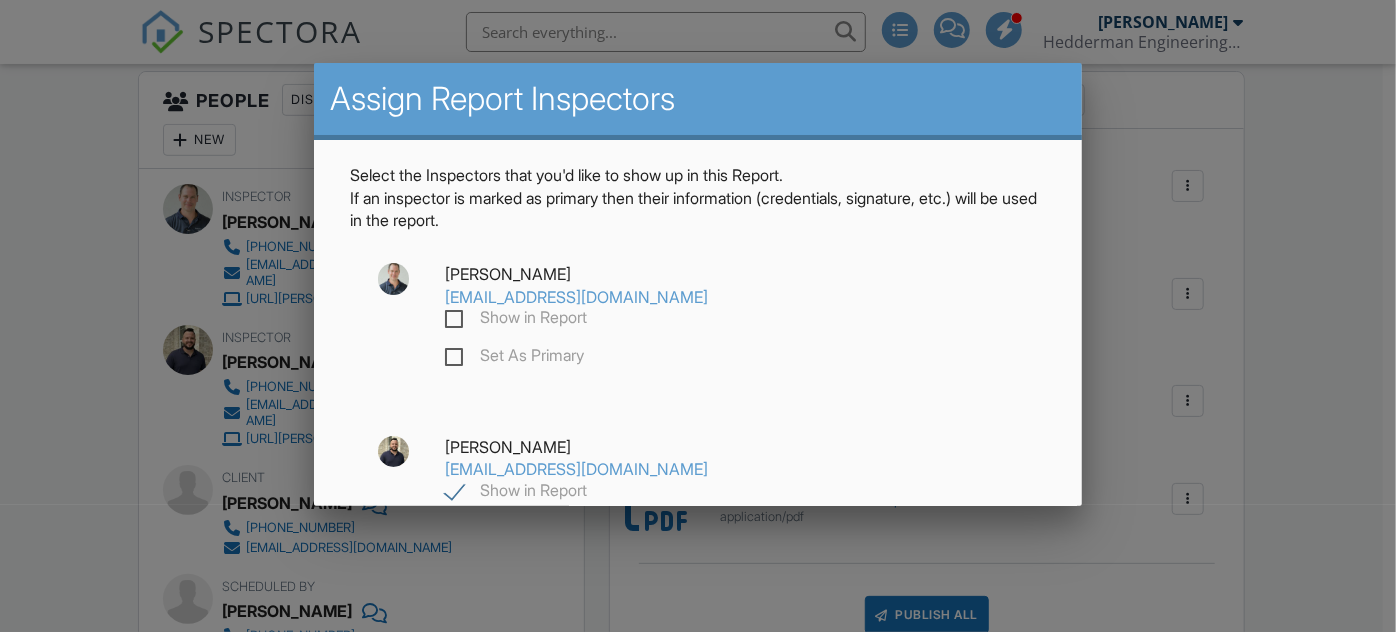 checkbox on "false" 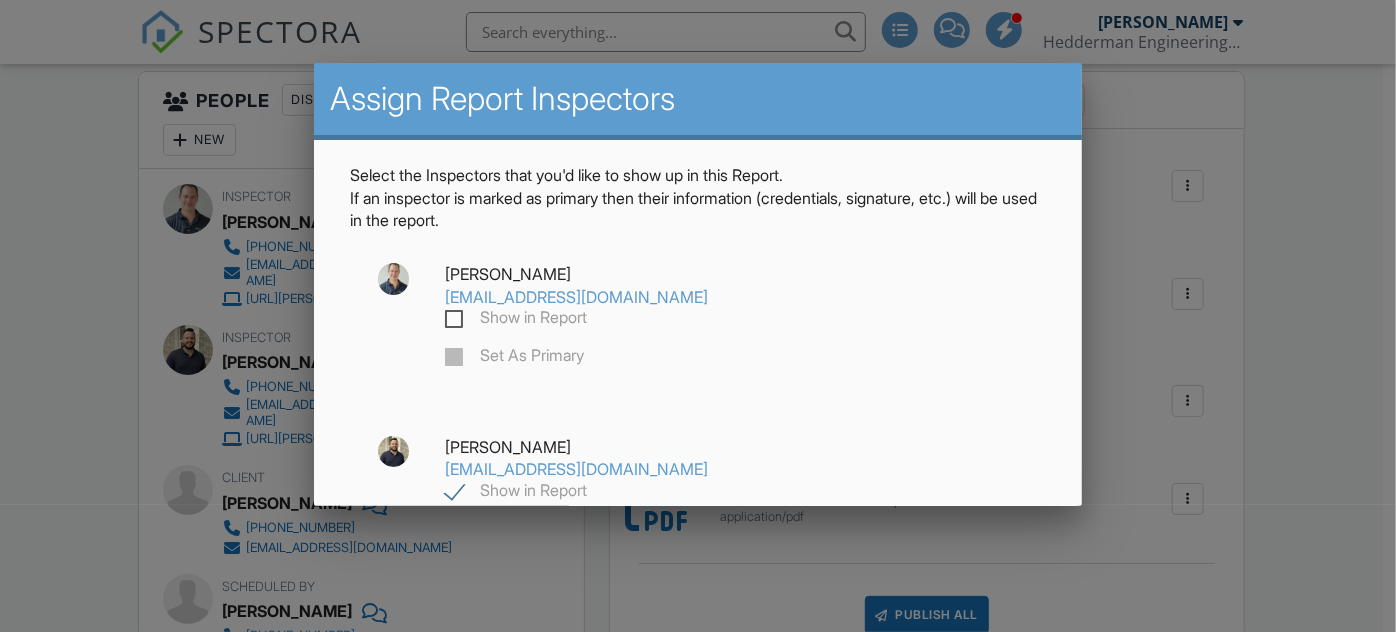 click on "Show in Report" at bounding box center [516, 493] 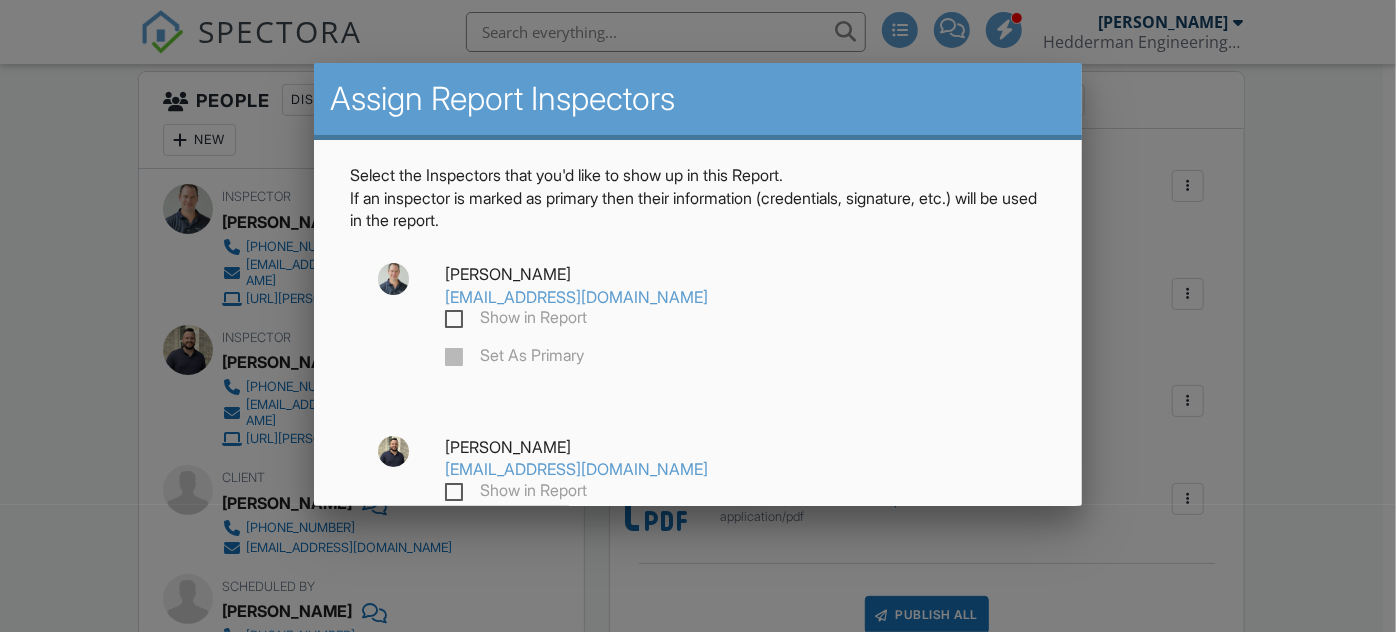 checkbox on "false" 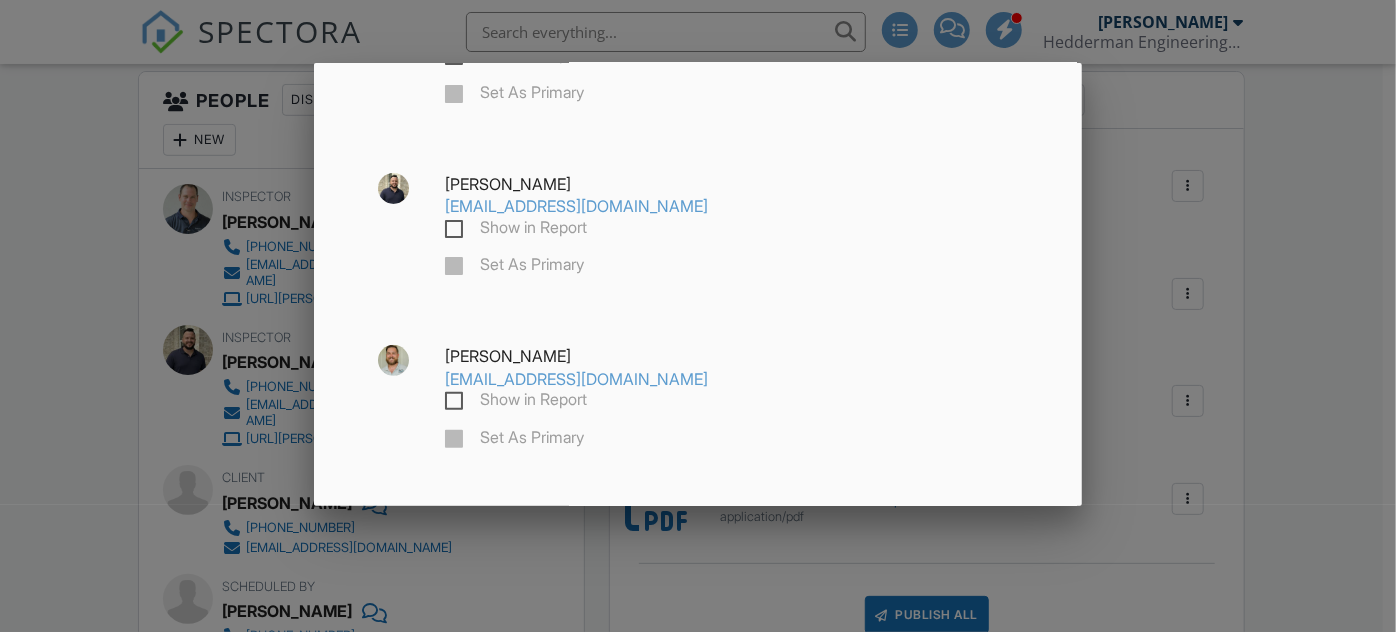 scroll, scrollTop: 272, scrollLeft: 0, axis: vertical 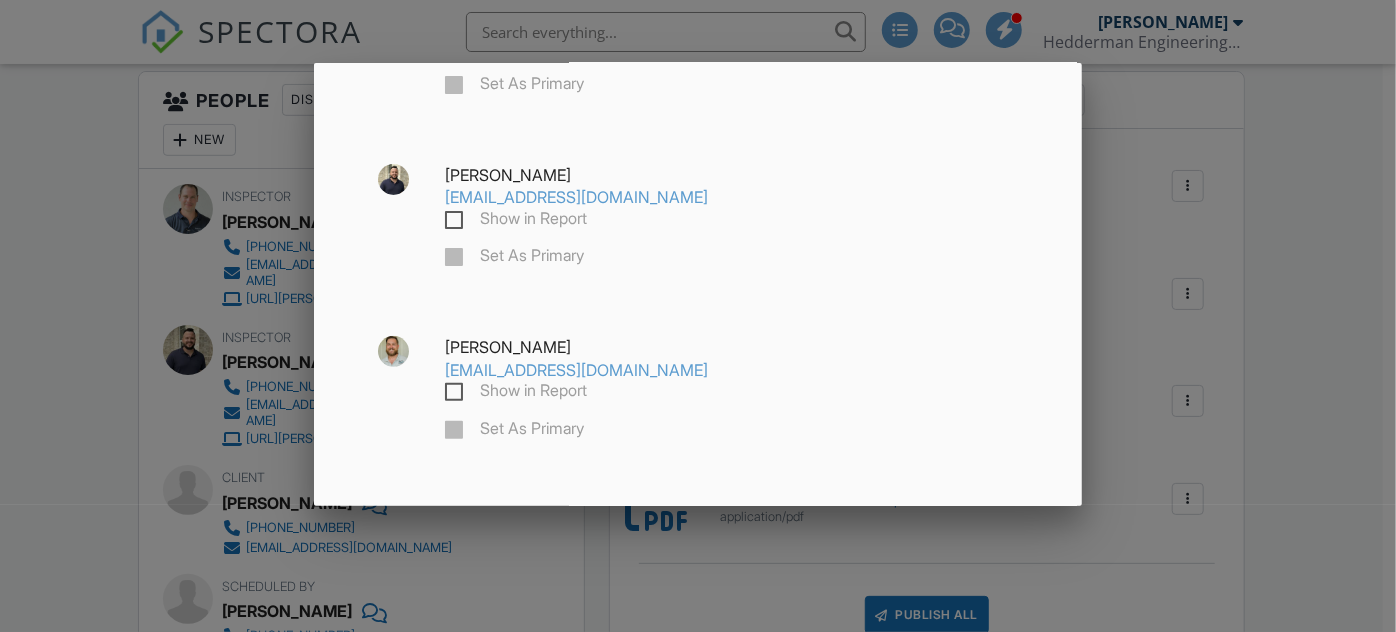 click on "Show in Report" at bounding box center (516, 393) 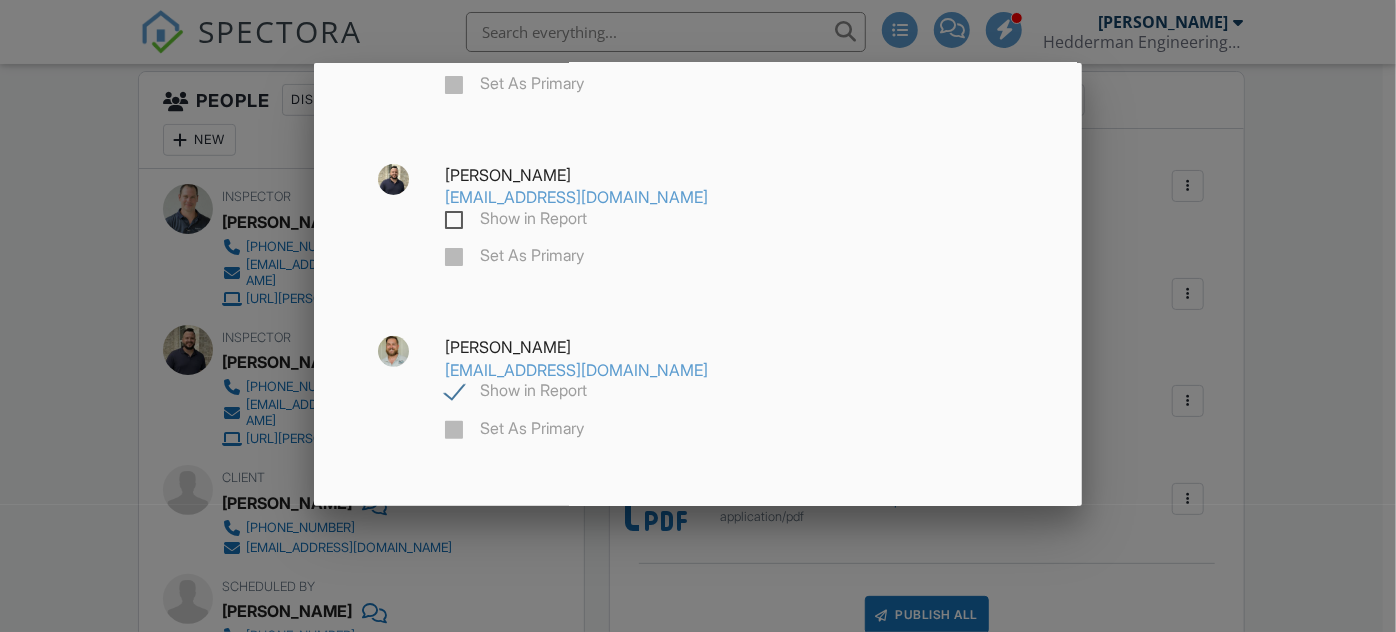checkbox on "true" 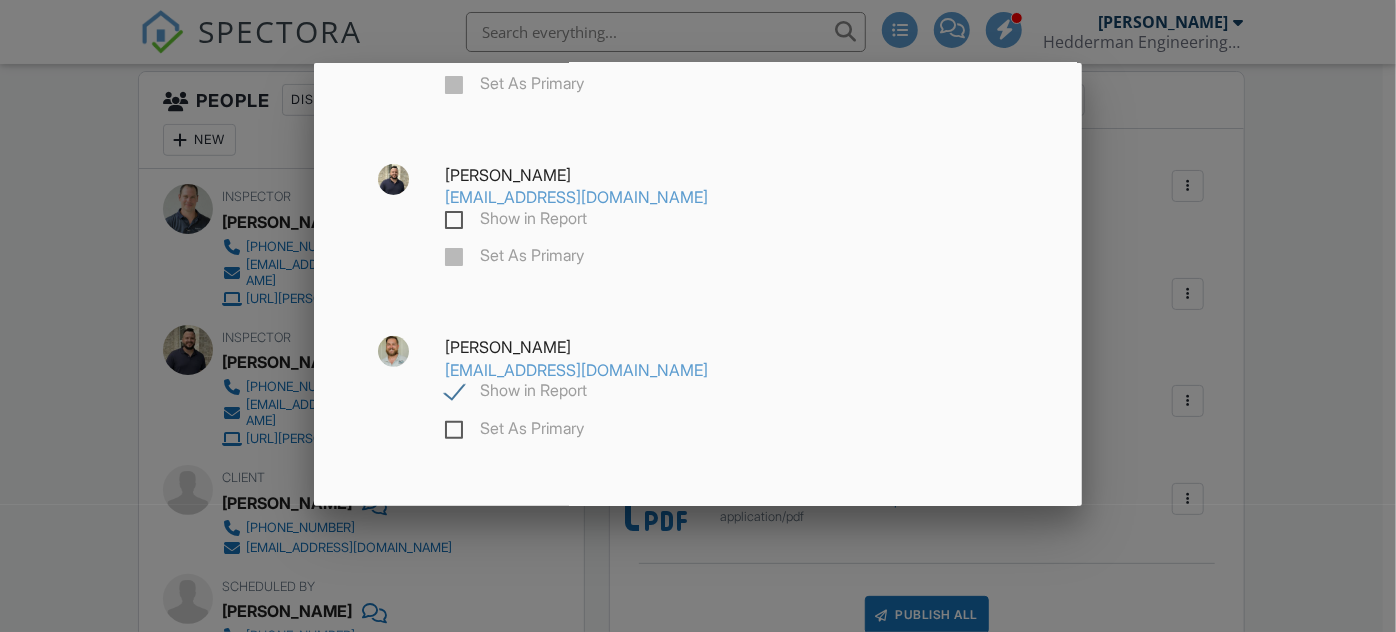 click on "Set As Primary" at bounding box center (514, 431) 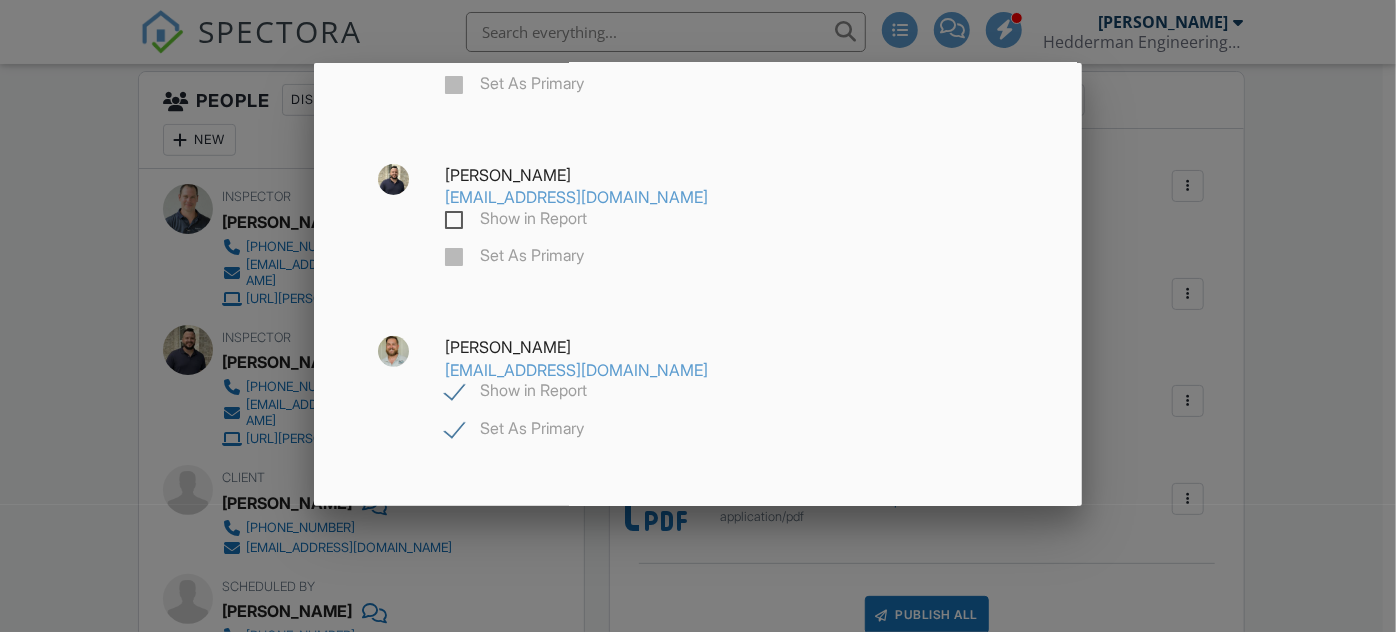 checkbox on "true" 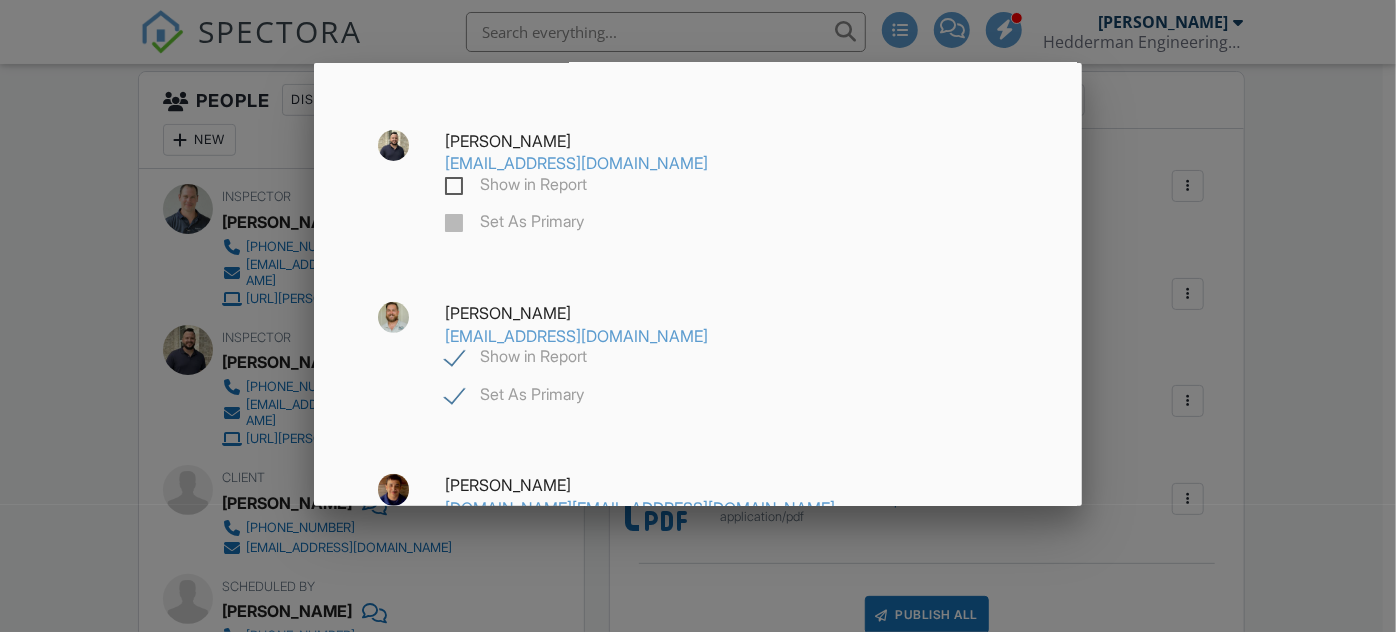 scroll, scrollTop: 409, scrollLeft: 0, axis: vertical 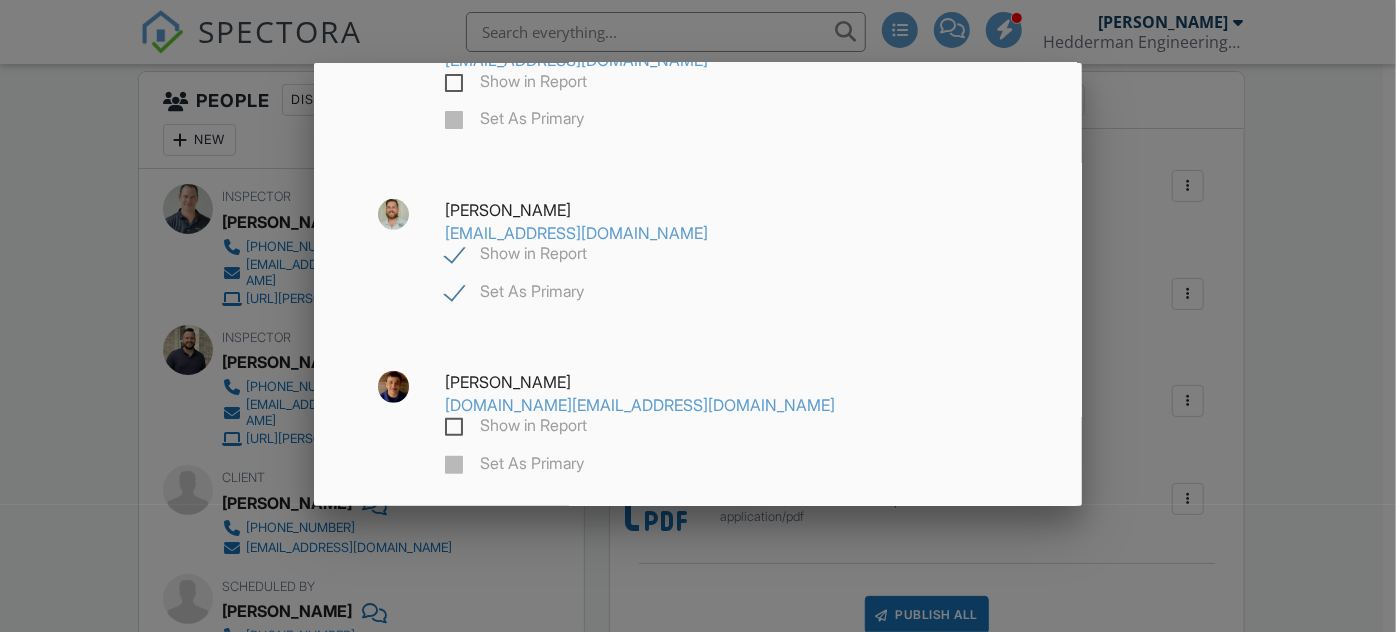 click on "Save" at bounding box center [698, 555] 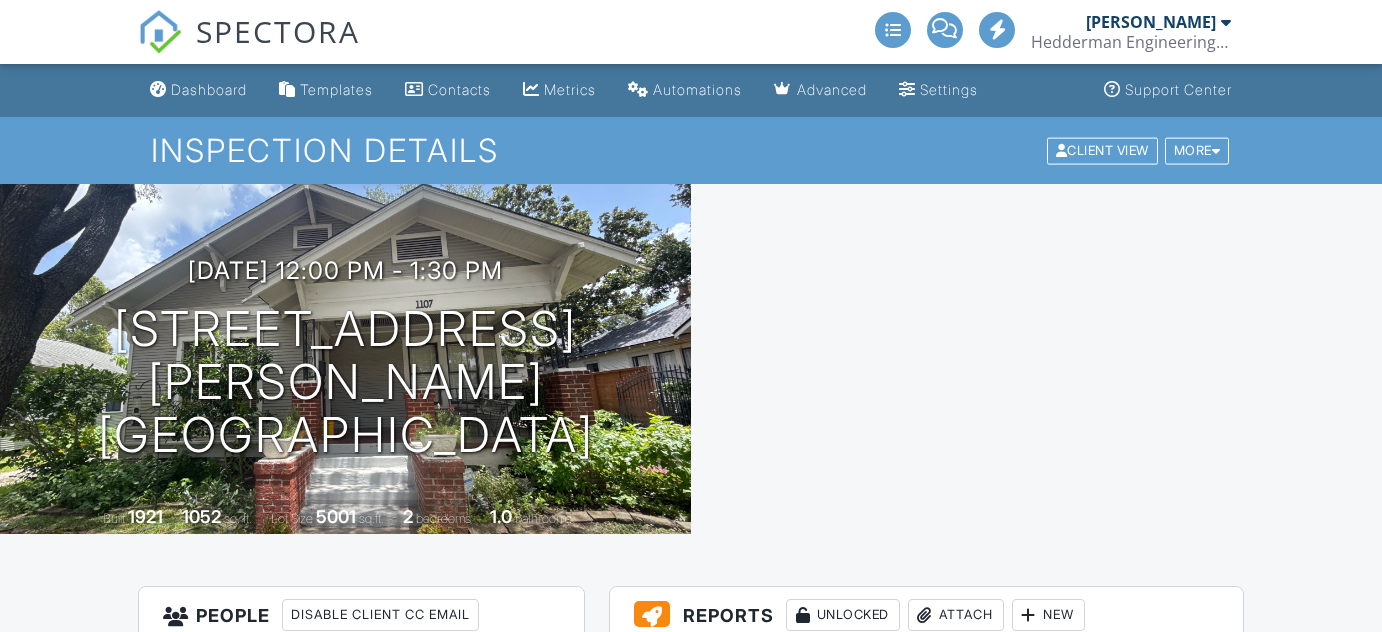scroll, scrollTop: 515, scrollLeft: 0, axis: vertical 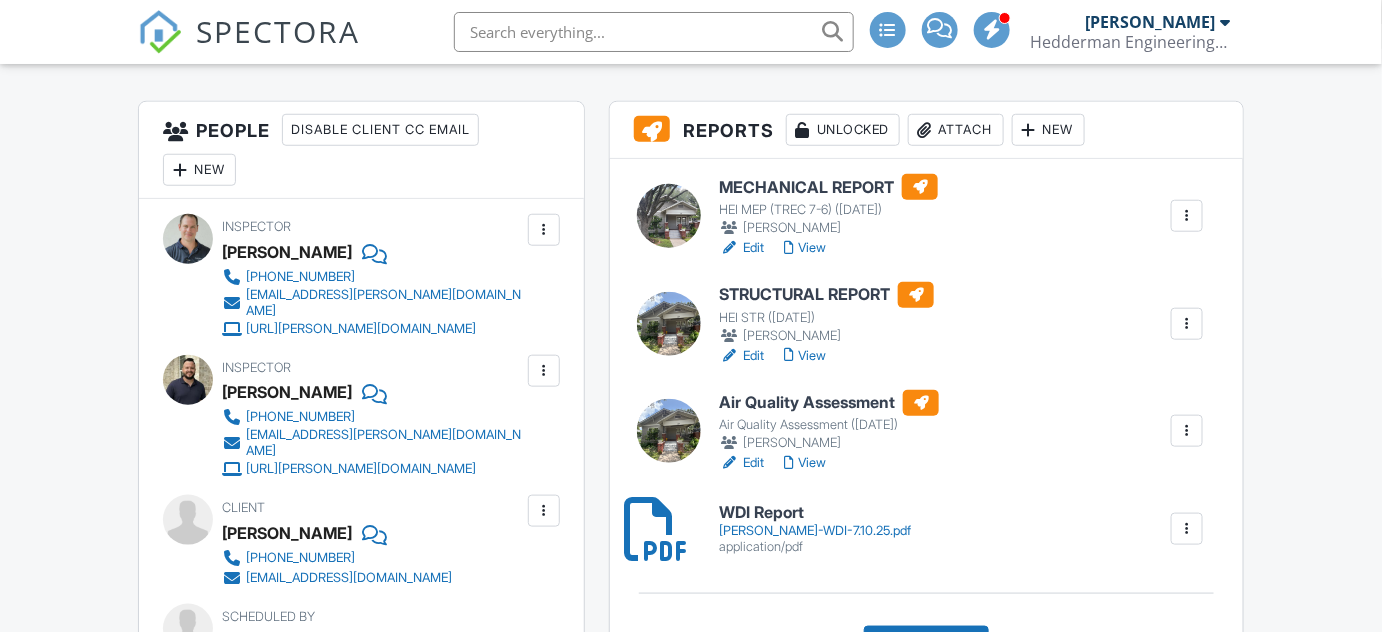 click on "View" at bounding box center [805, 356] 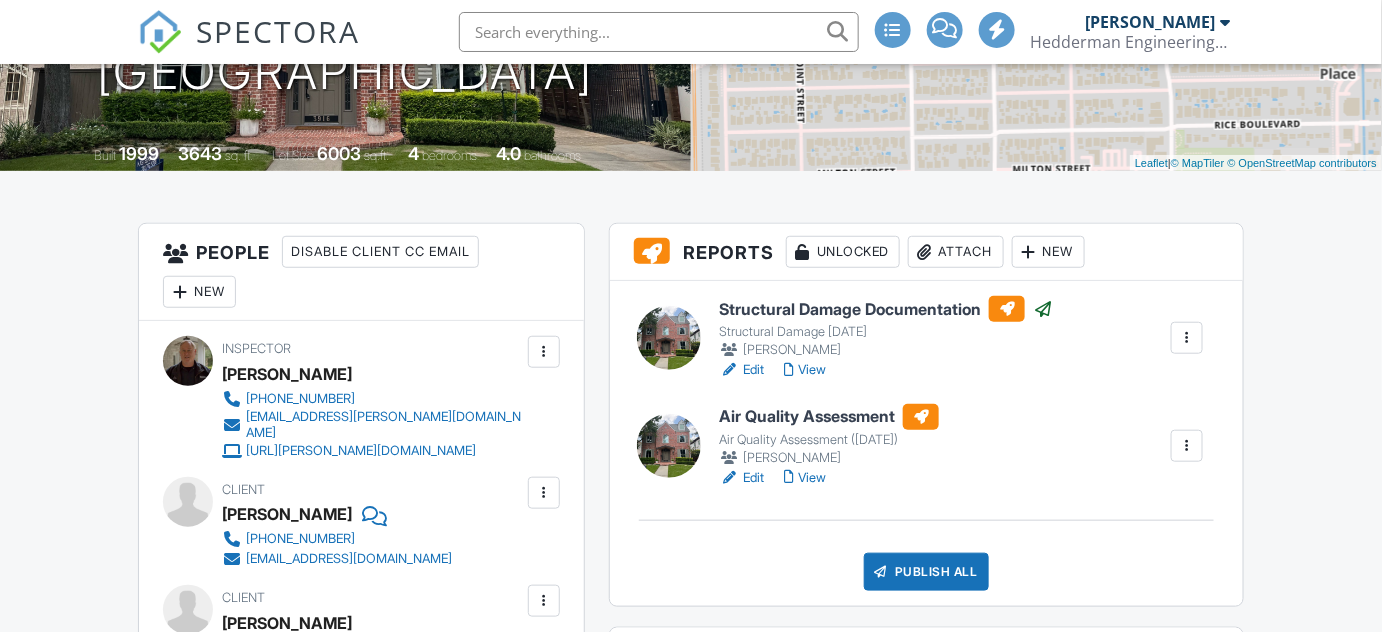 scroll, scrollTop: 363, scrollLeft: 0, axis: vertical 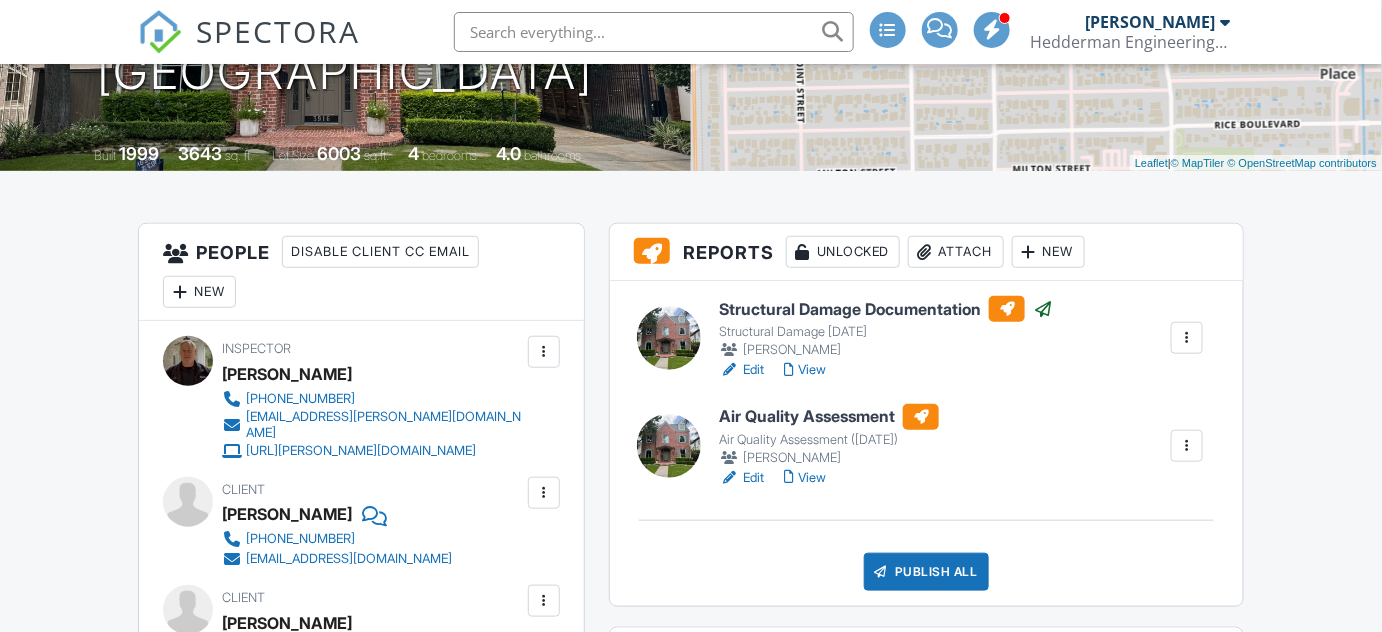 click on "View" at bounding box center [805, 370] 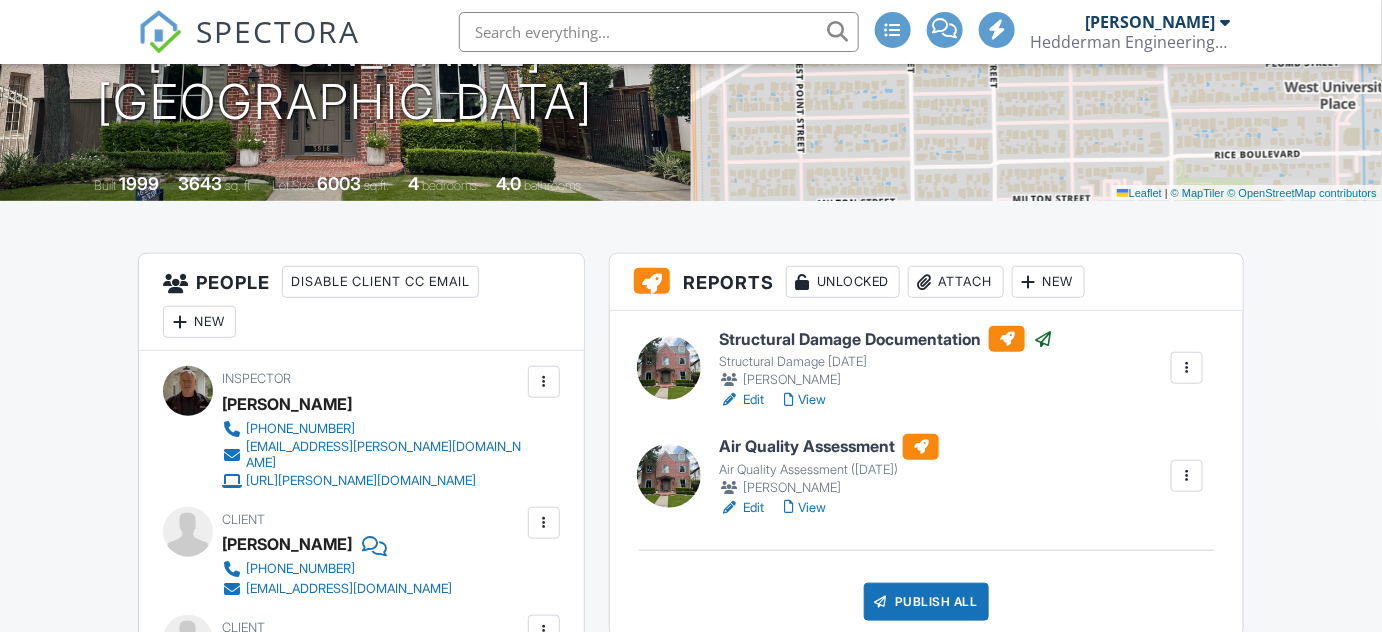 scroll, scrollTop: 333, scrollLeft: 0, axis: vertical 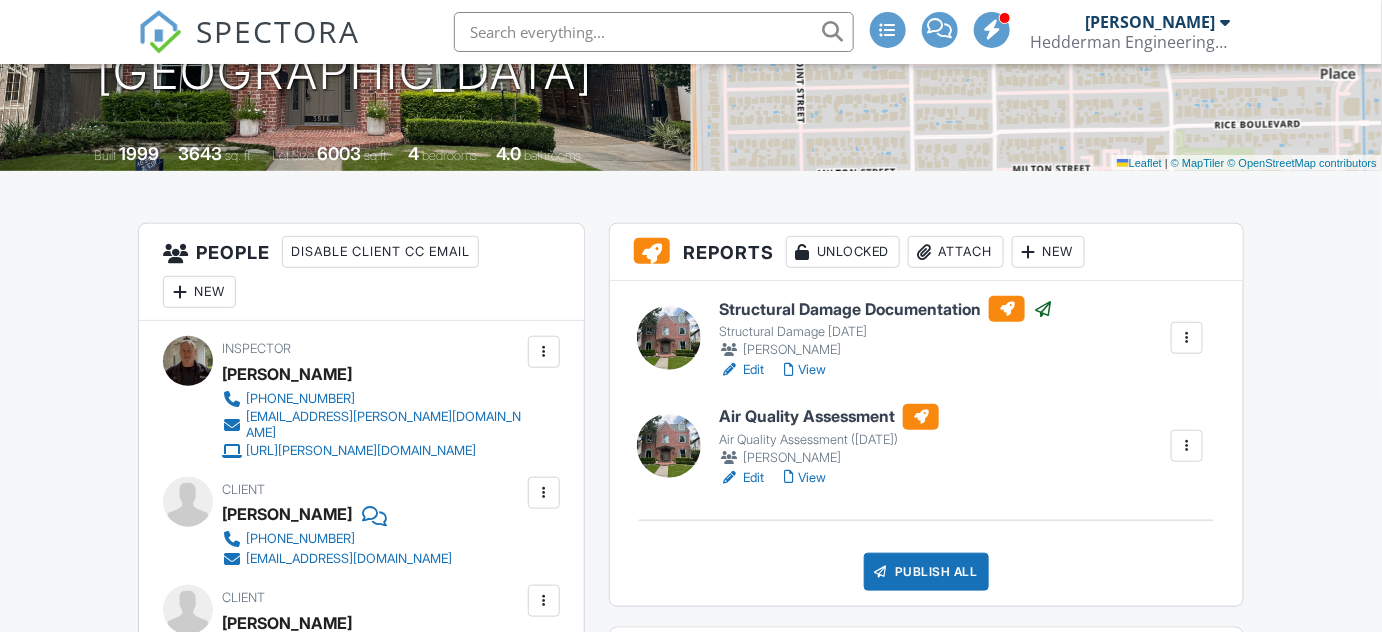 click at bounding box center [1187, 446] 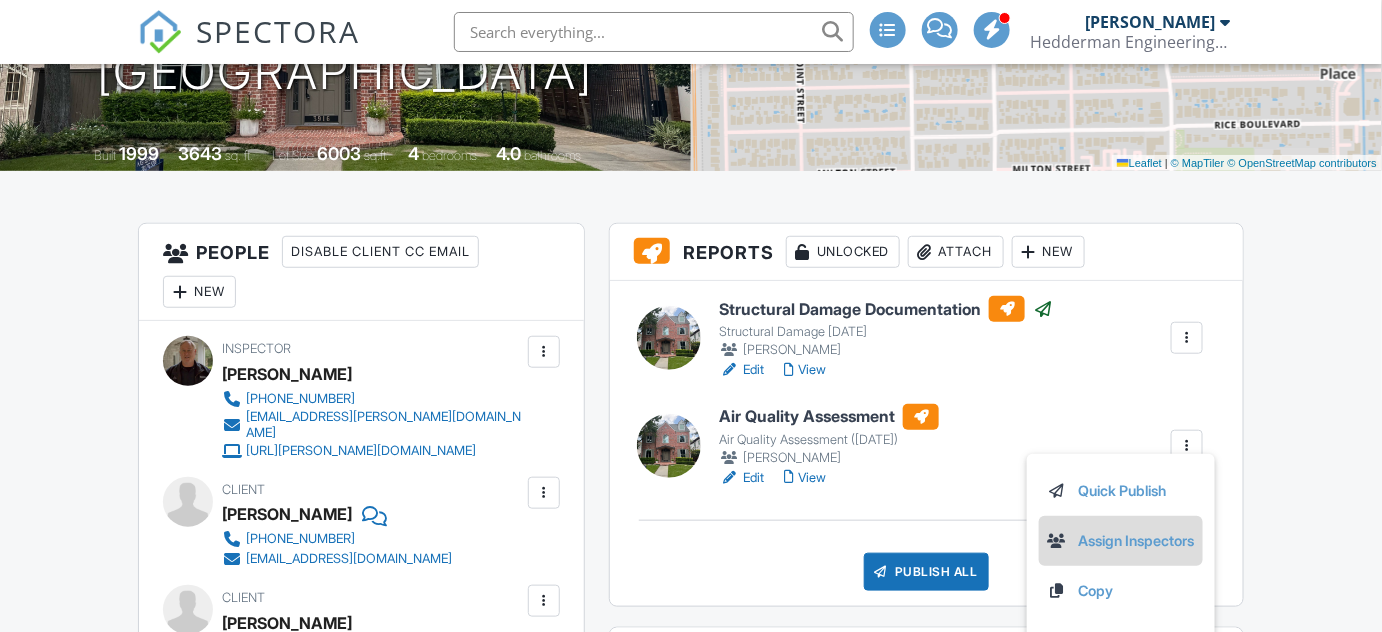 click on "Assign Inspectors" at bounding box center (1121, 541) 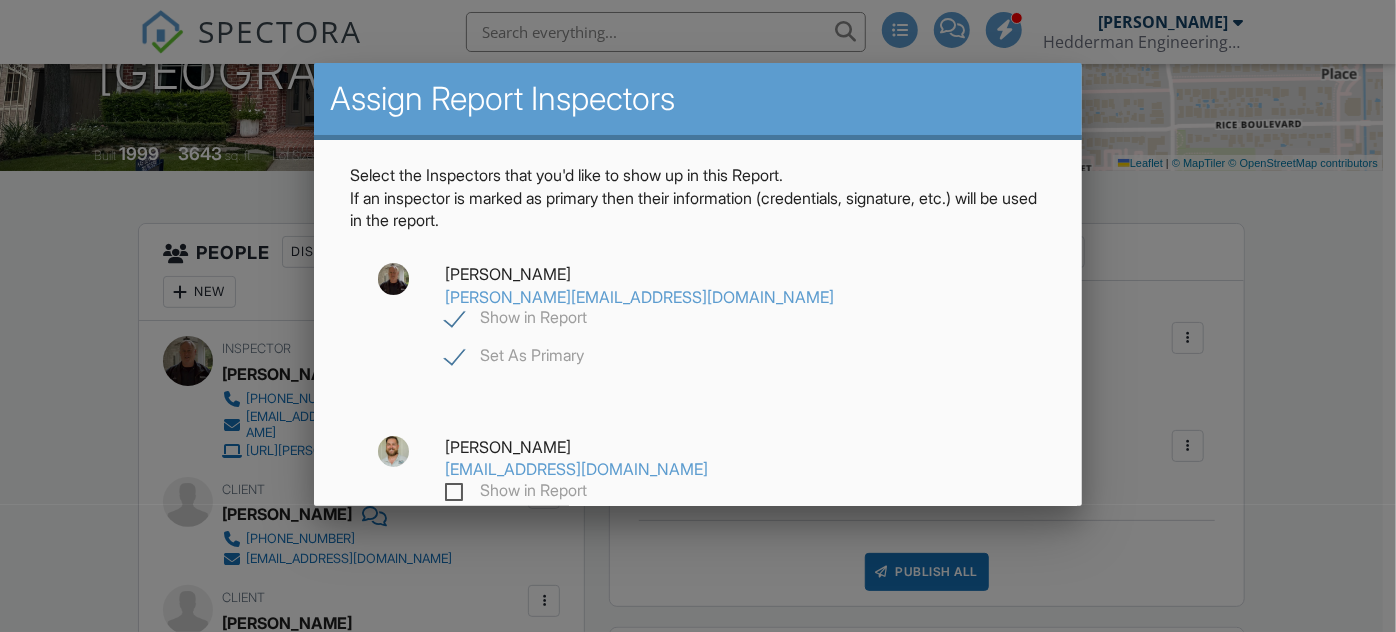 click on "Show in Report" at bounding box center (516, 320) 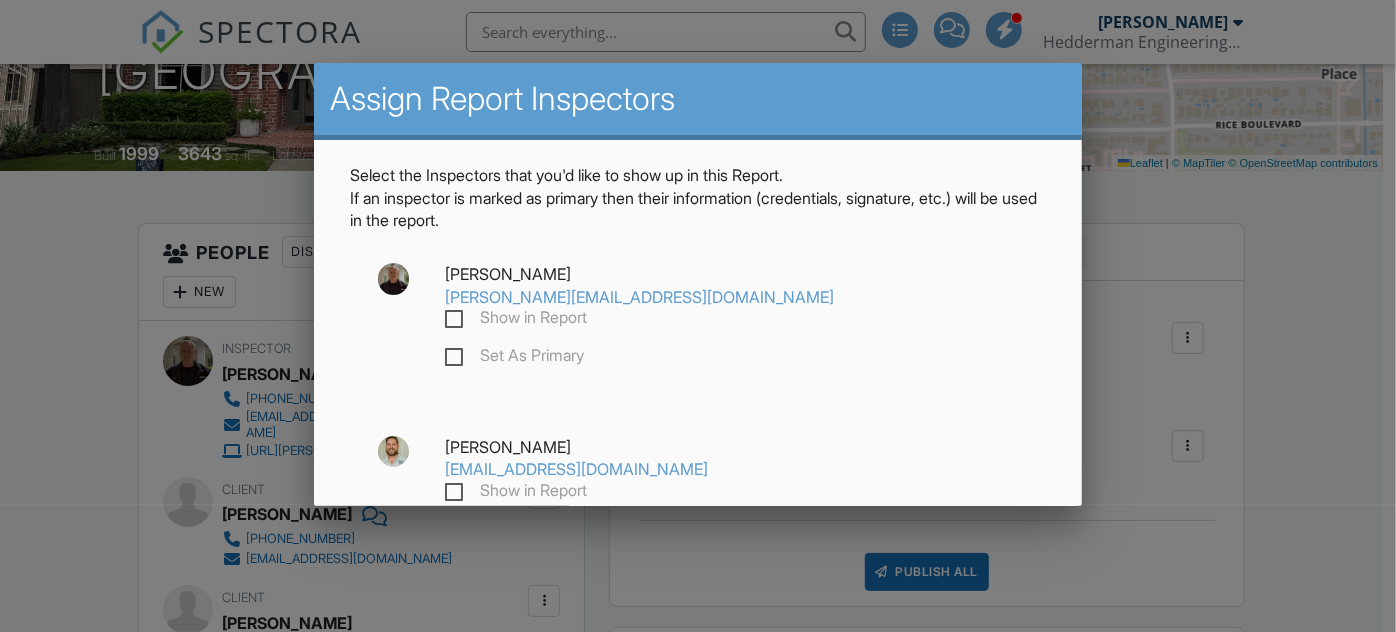checkbox on "false" 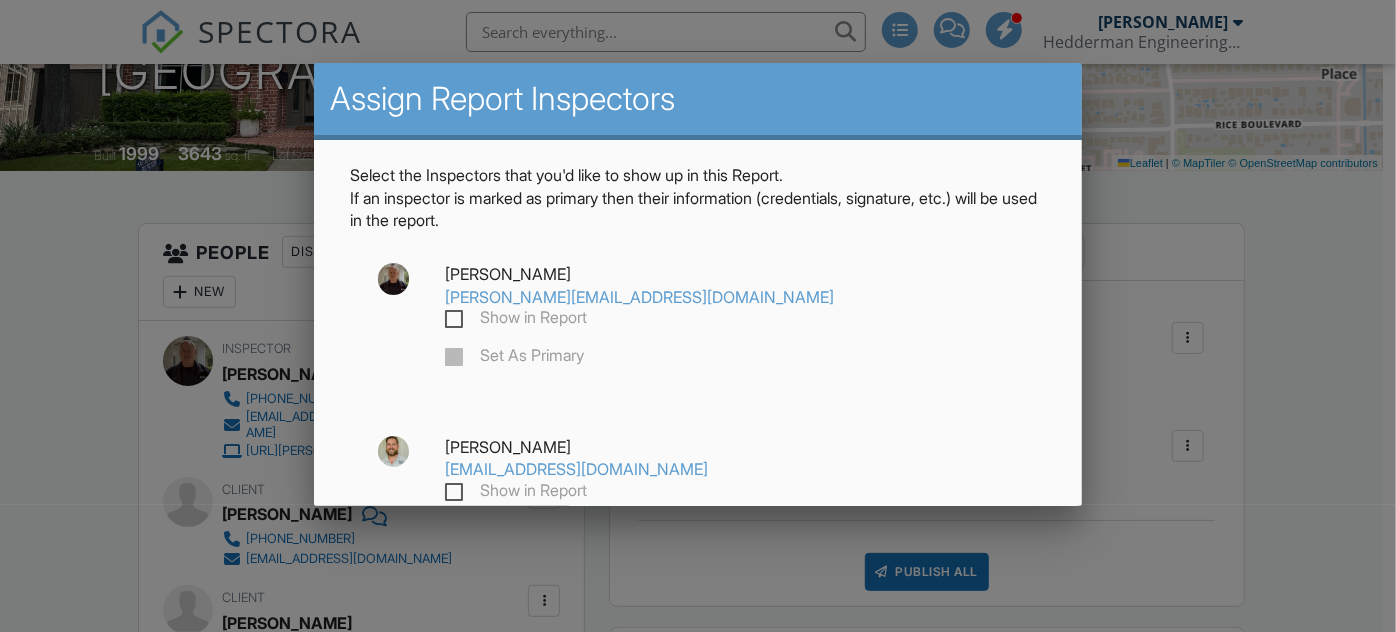 click on "Show in Report" at bounding box center (516, 493) 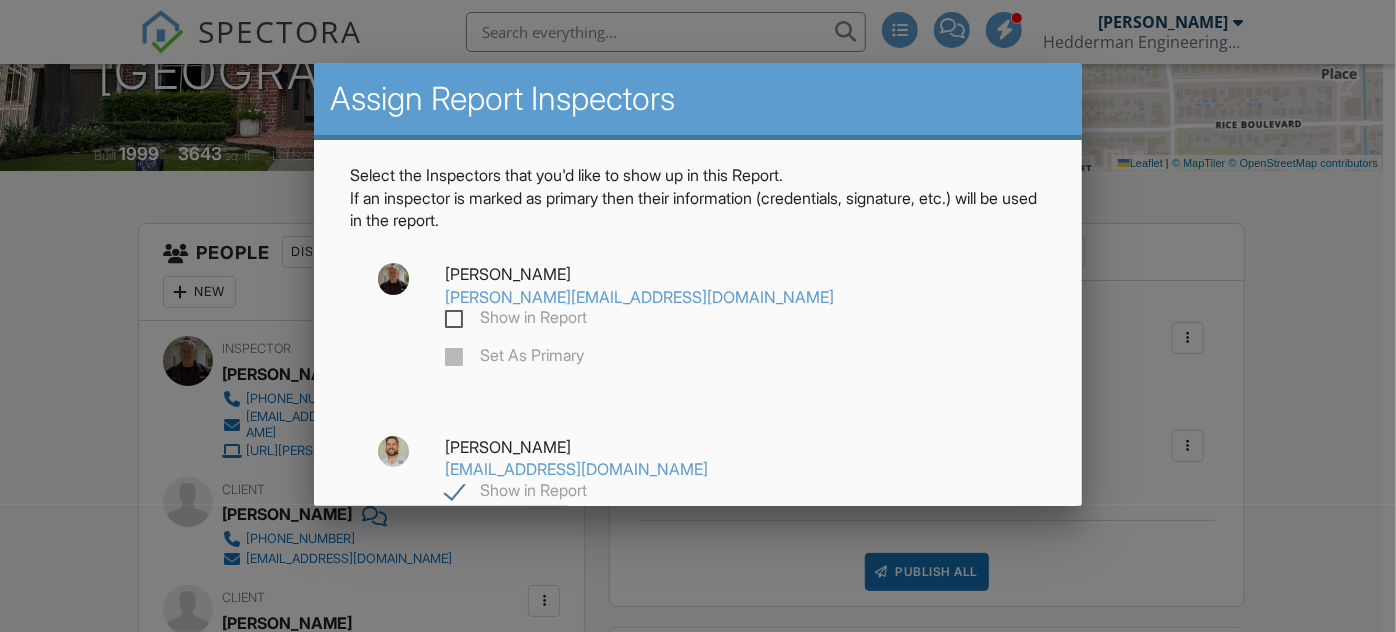 checkbox on "true" 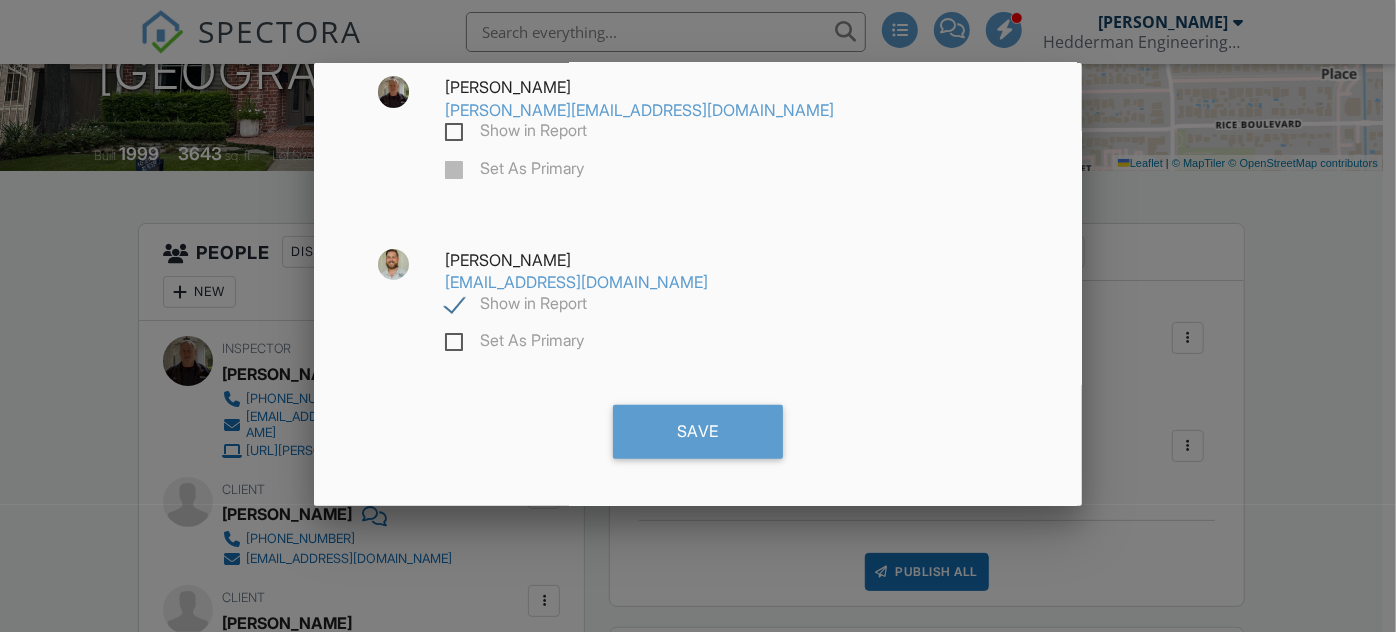 scroll, scrollTop: 199, scrollLeft: 0, axis: vertical 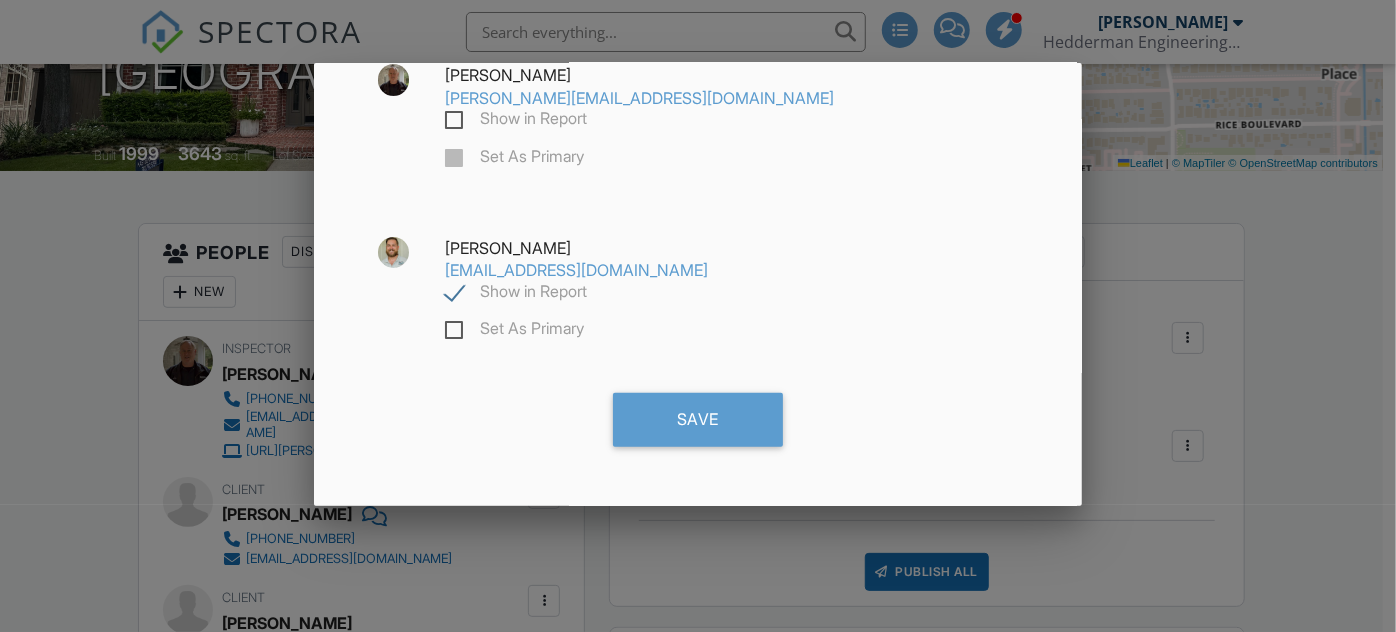 click on "Set As Primary" at bounding box center (514, 331) 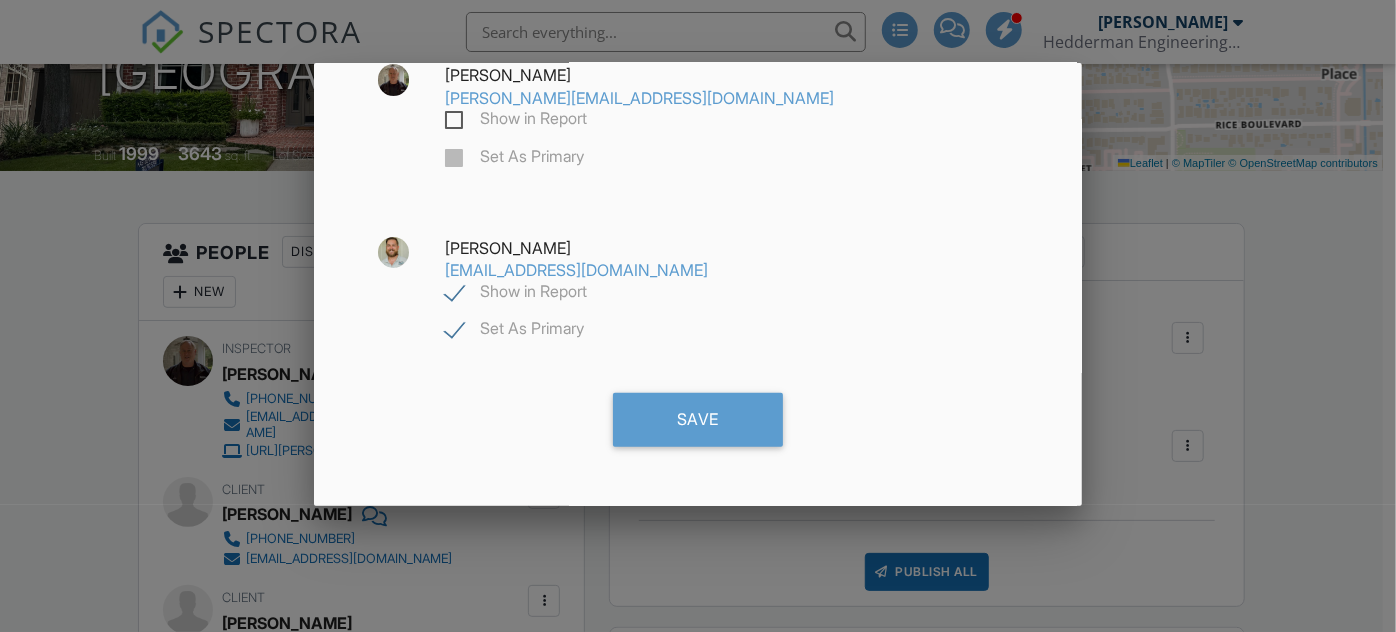 checkbox on "true" 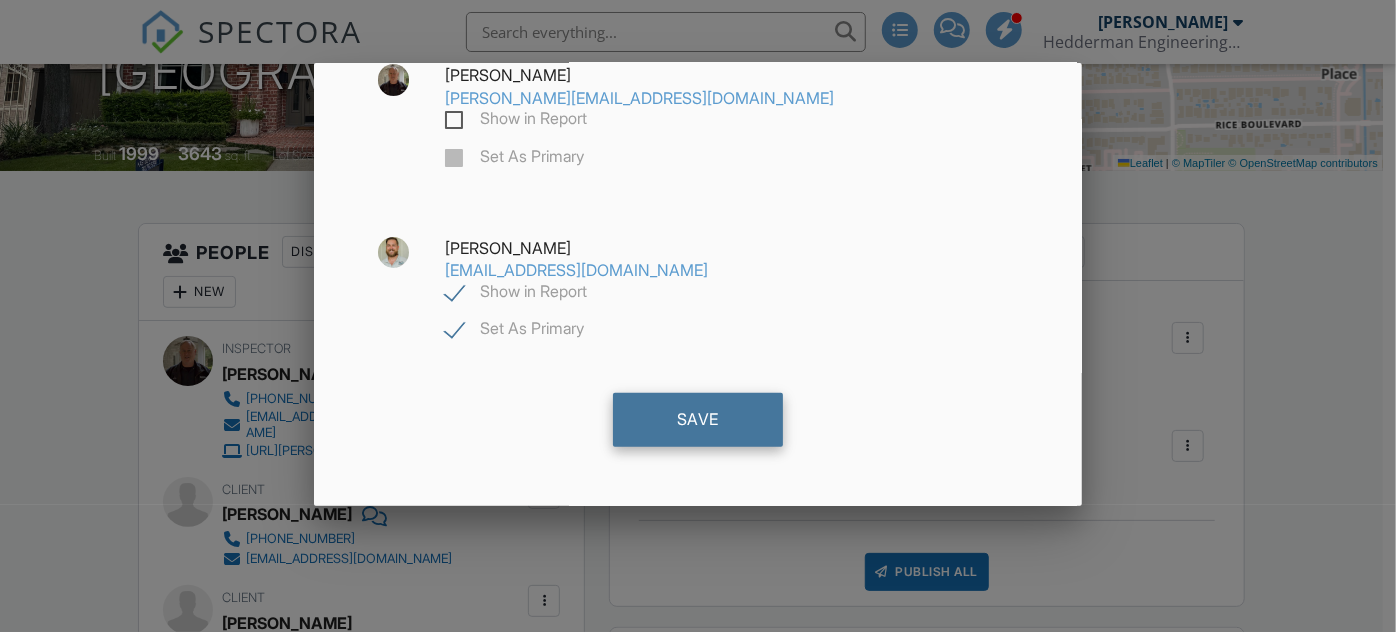 click on "Save" at bounding box center [698, 420] 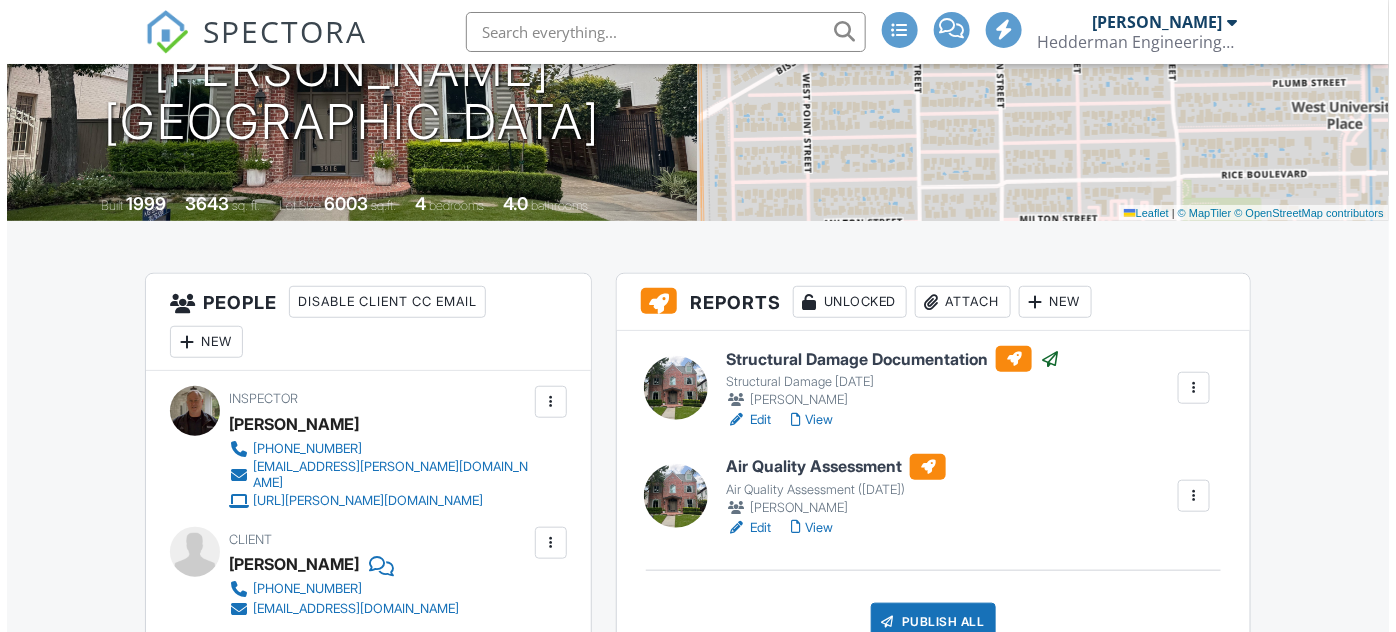 scroll, scrollTop: 495, scrollLeft: 0, axis: vertical 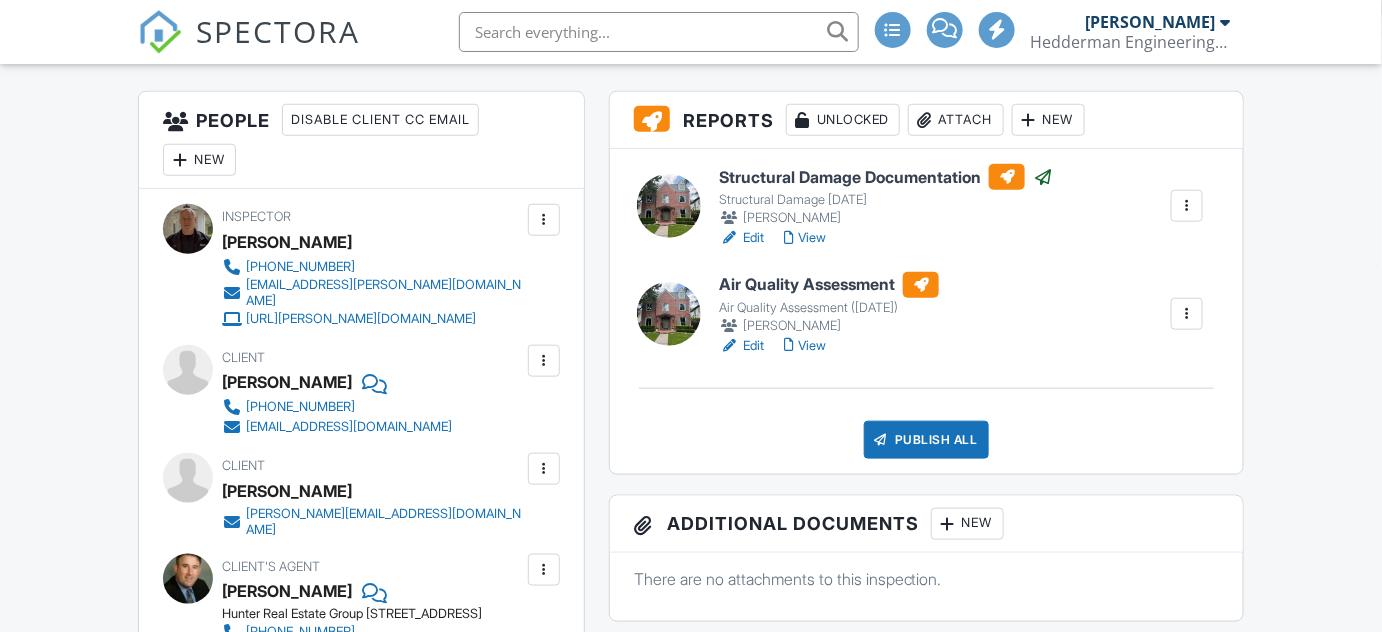 click on "Publish All" at bounding box center (926, 440) 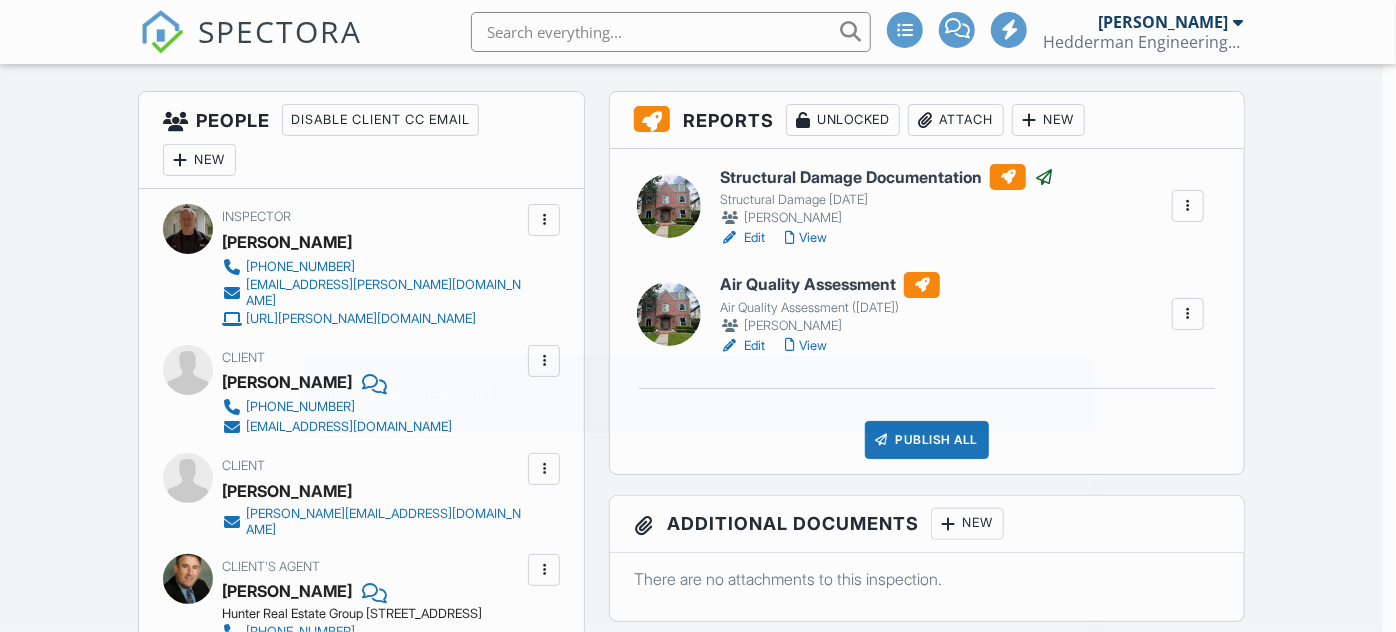 scroll, scrollTop: 0, scrollLeft: 0, axis: both 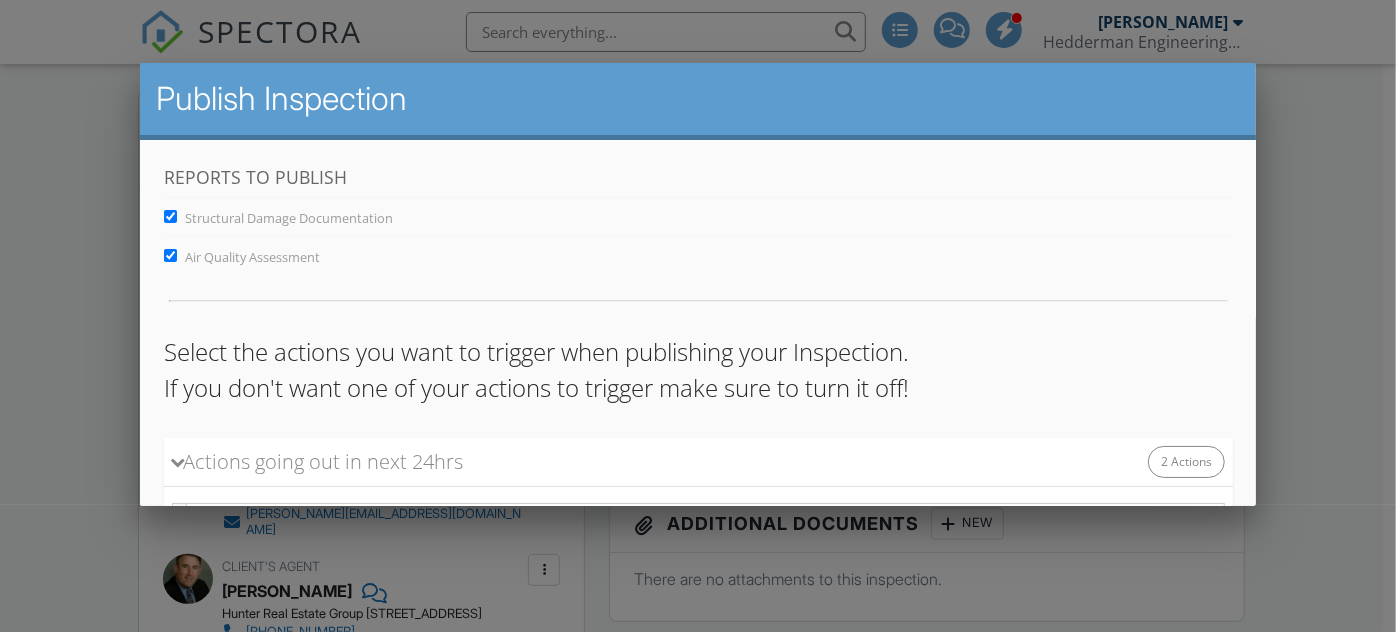 click on "Air Quality Assessment" at bounding box center [241, 257] 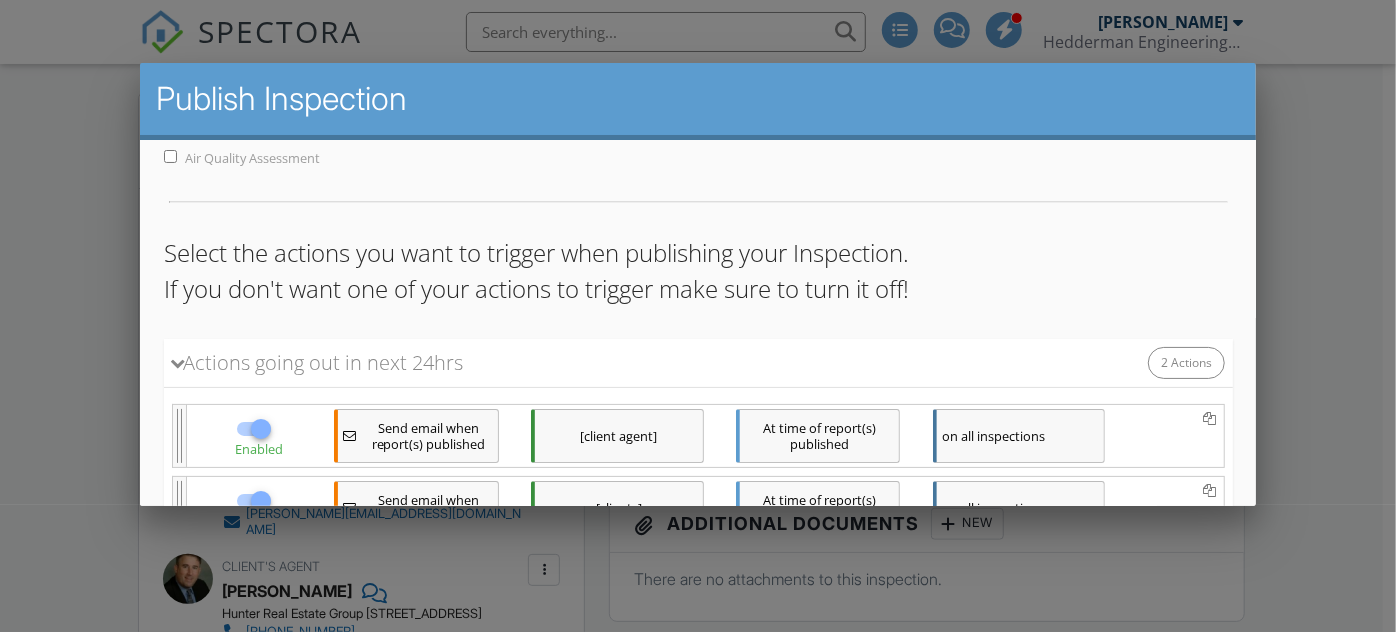 scroll, scrollTop: 249, scrollLeft: 0, axis: vertical 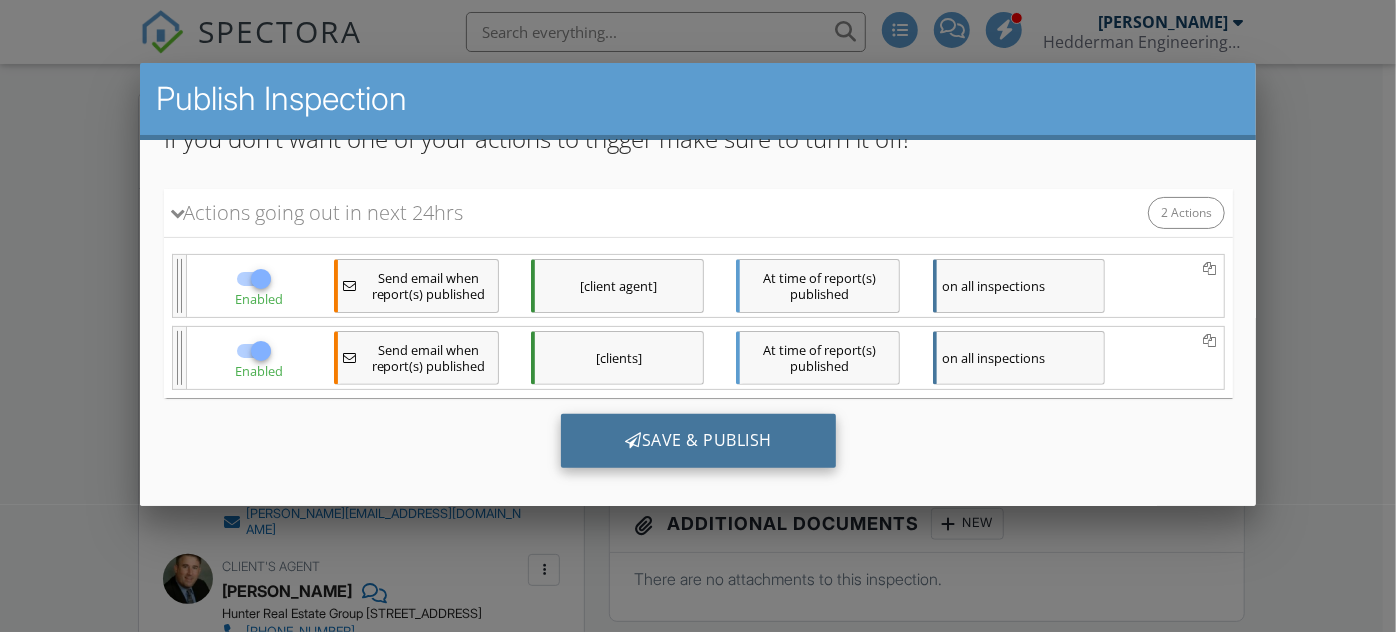 click on "Save & Publish" at bounding box center (697, 441) 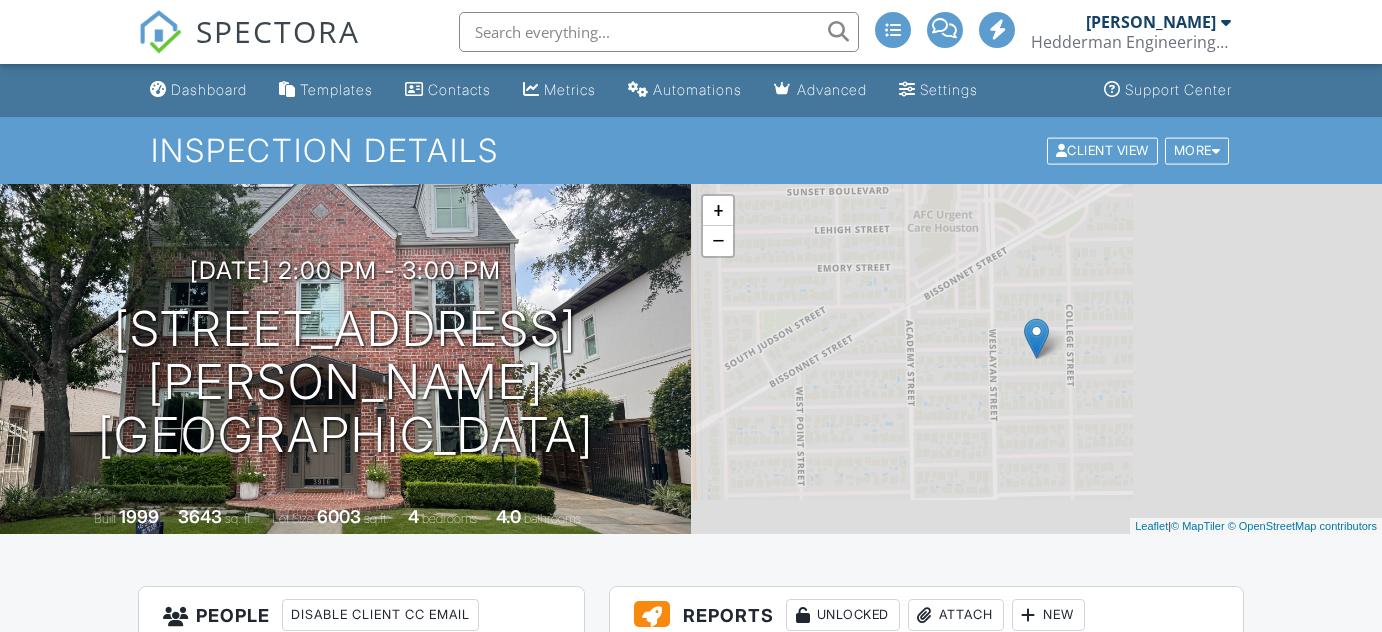 scroll, scrollTop: 0, scrollLeft: 0, axis: both 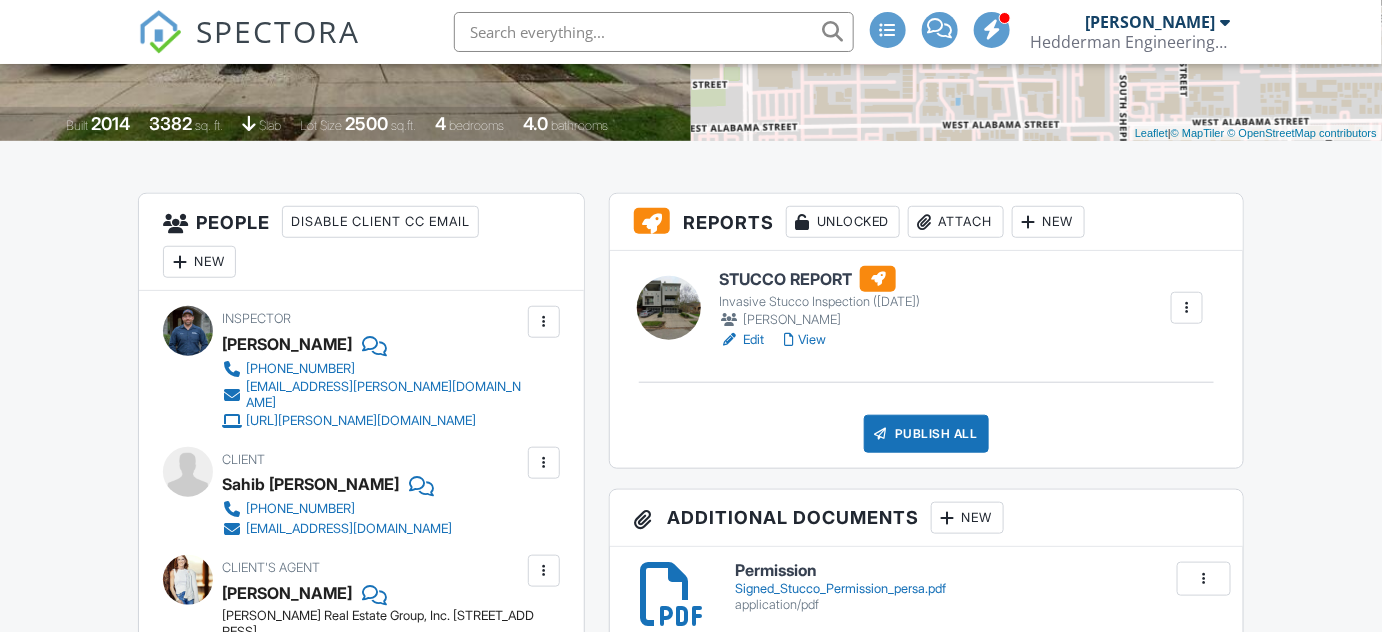 click on "View" at bounding box center [805, 340] 